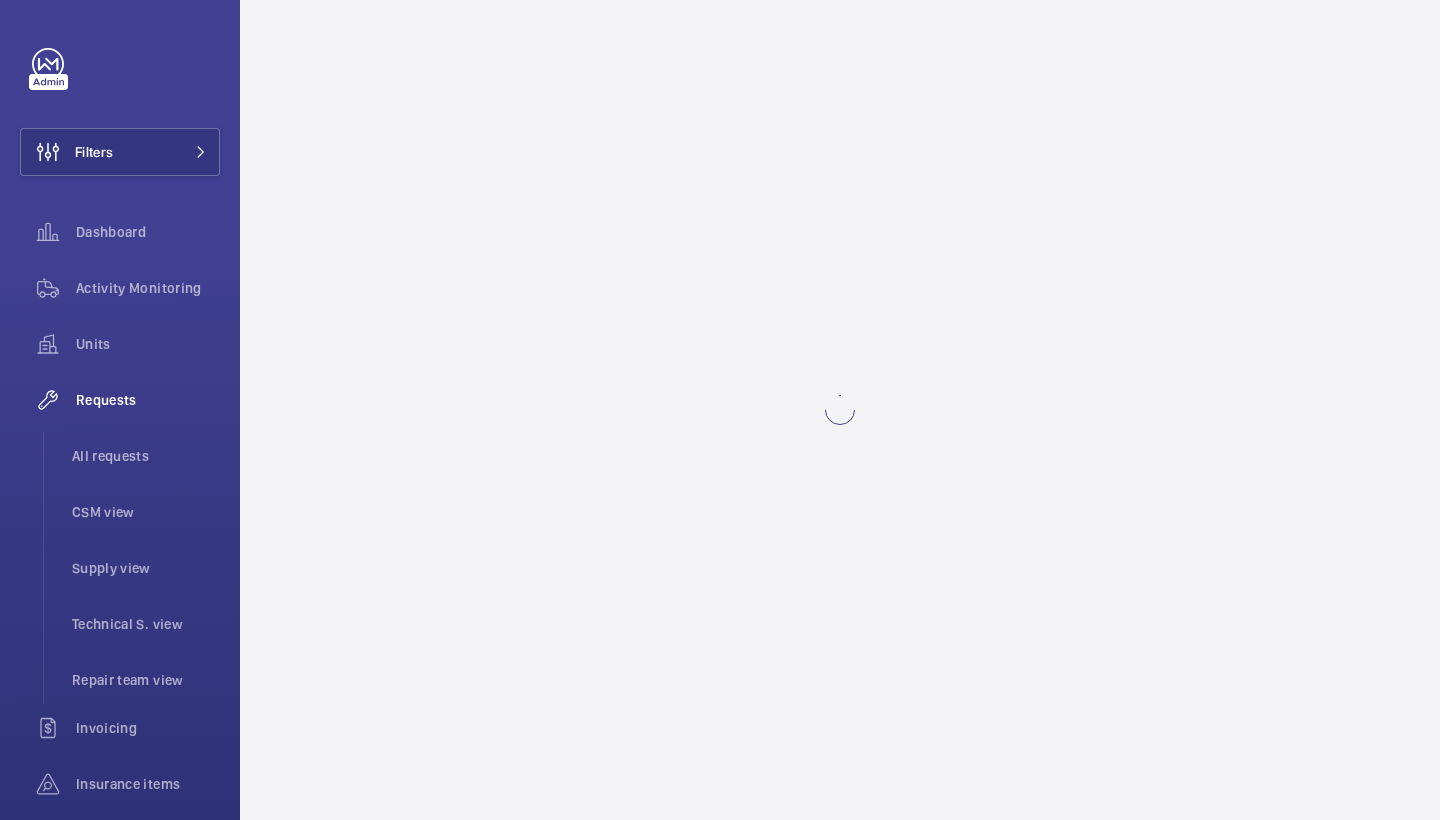 scroll, scrollTop: 0, scrollLeft: 0, axis: both 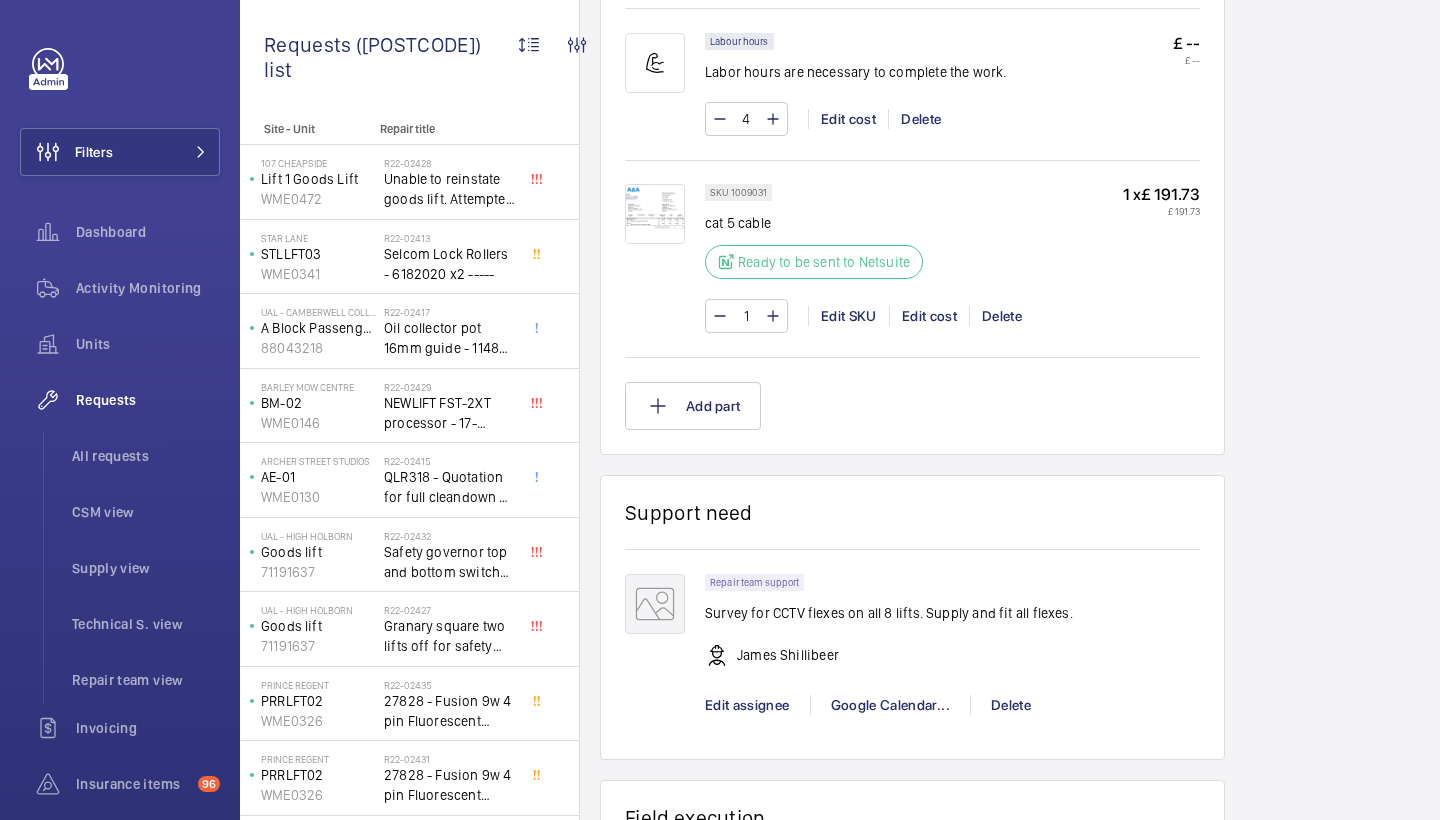 click 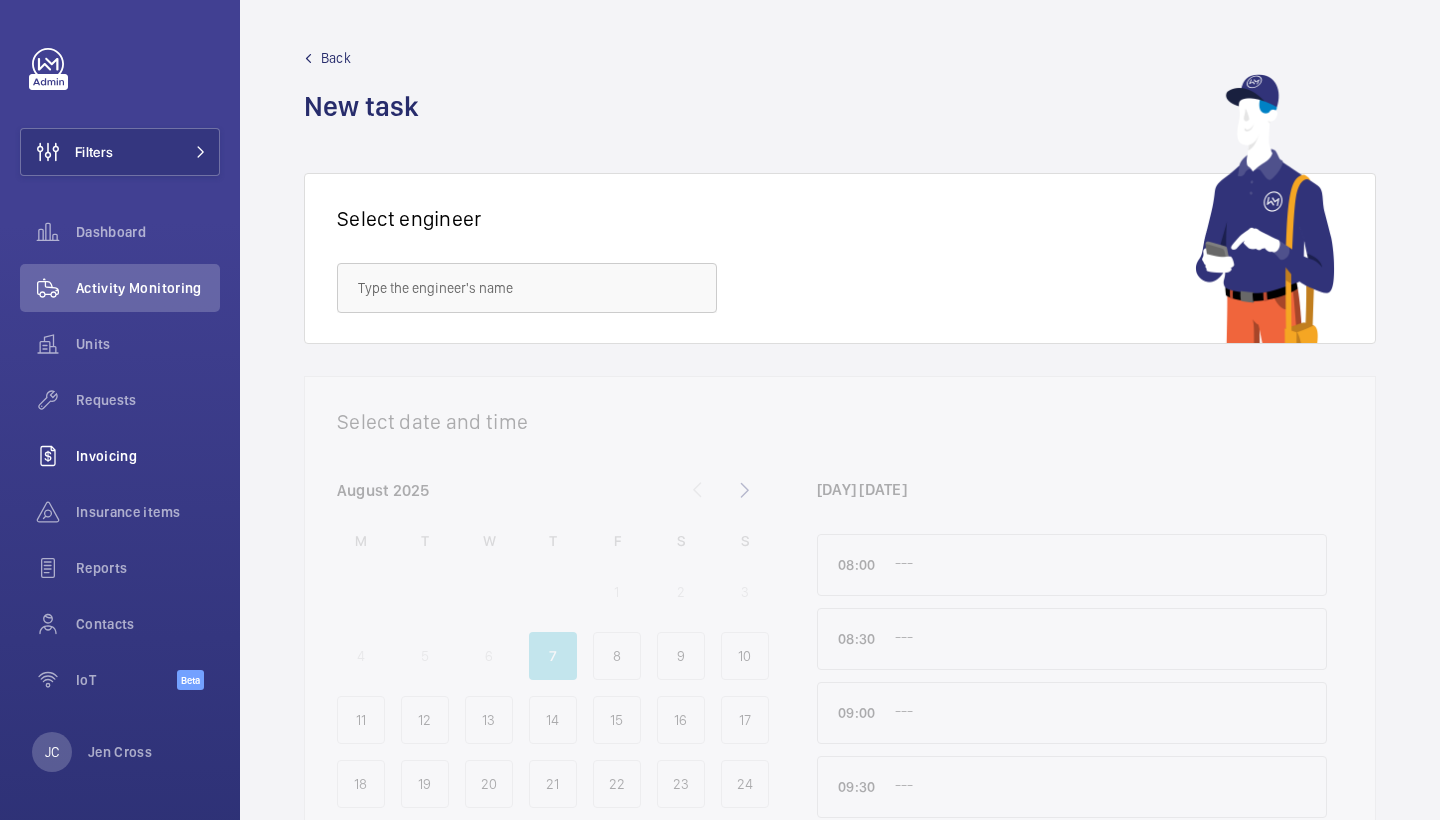 scroll, scrollTop: 0, scrollLeft: 0, axis: both 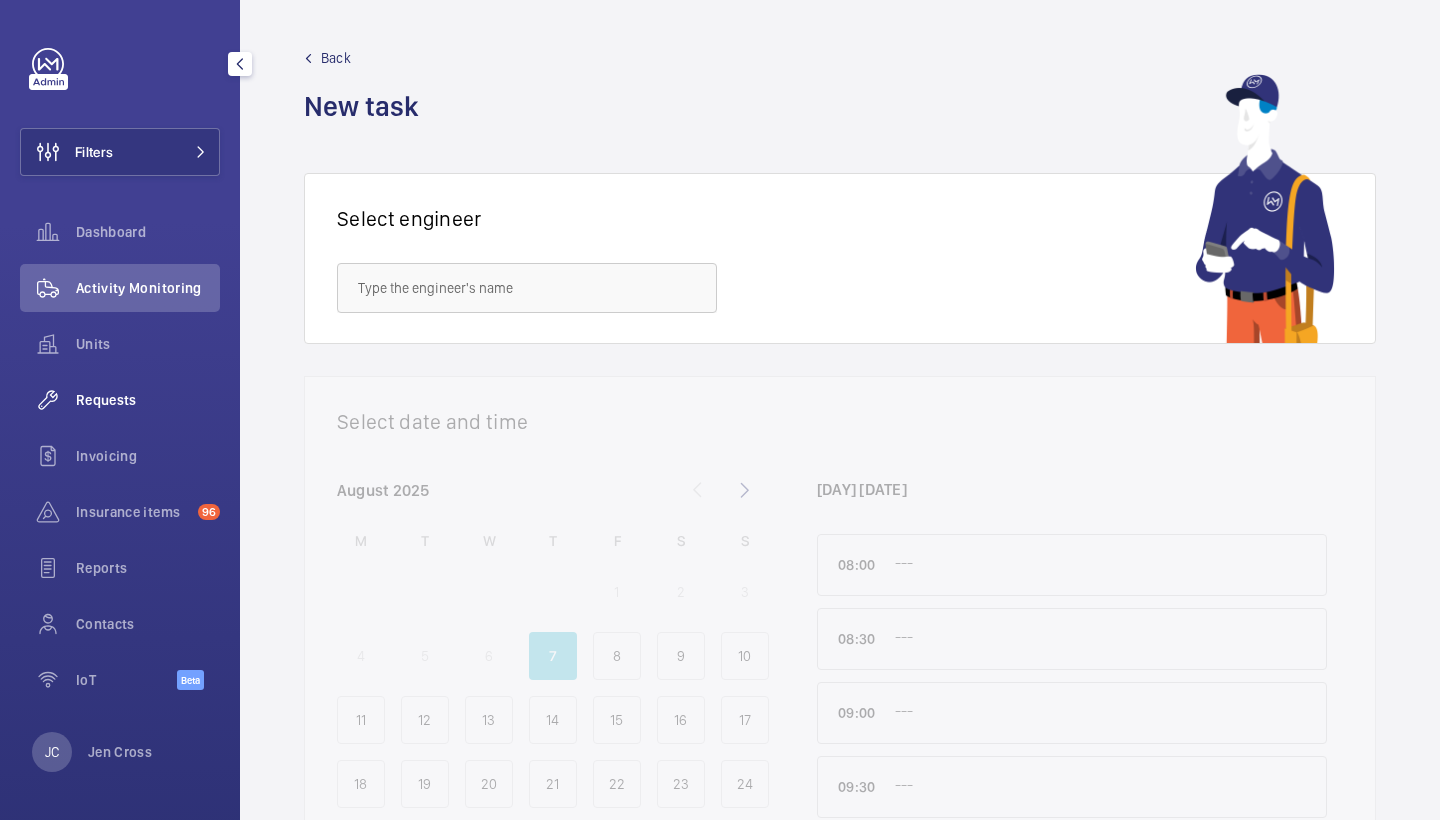 click on "Requests" 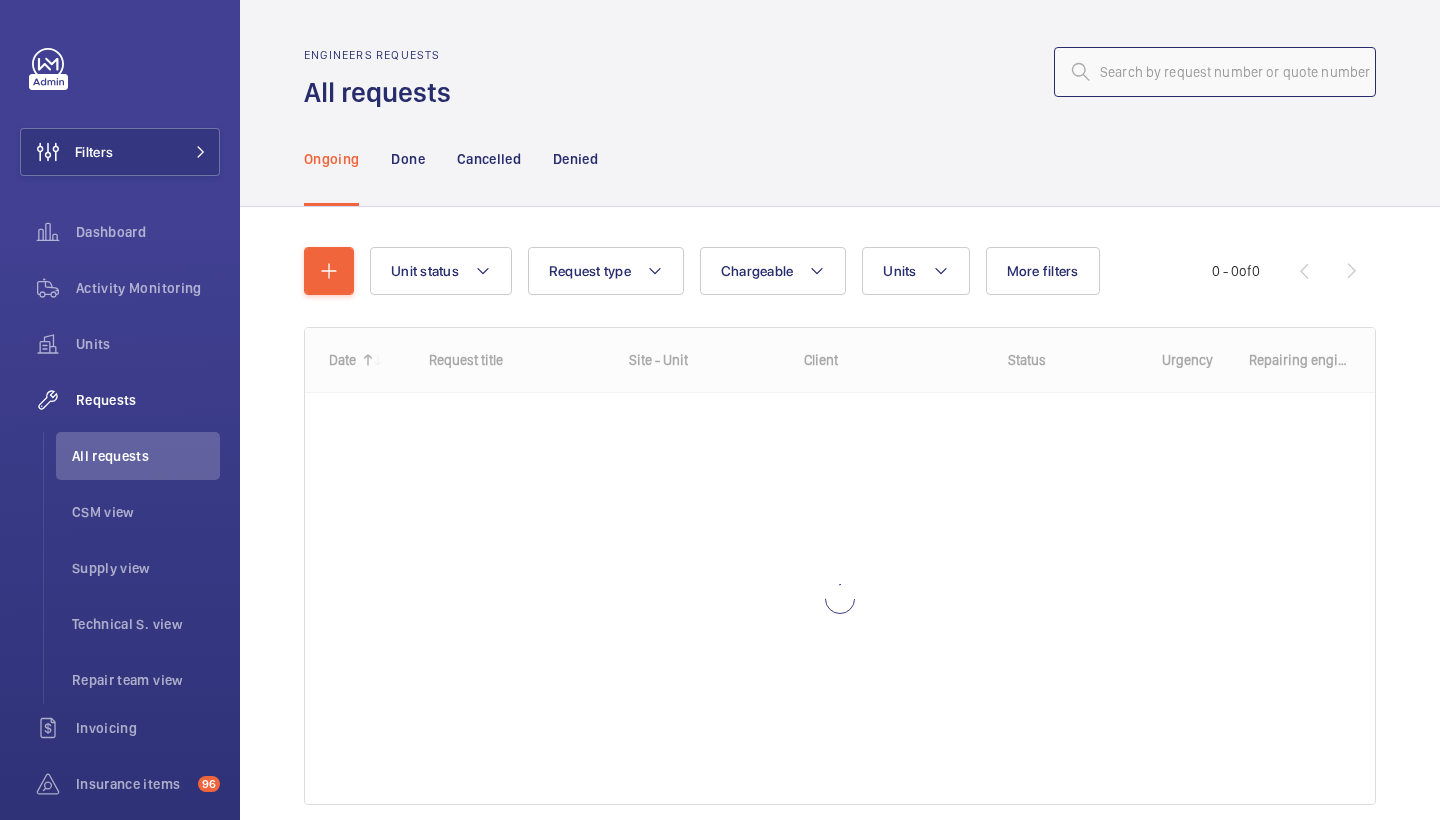 click 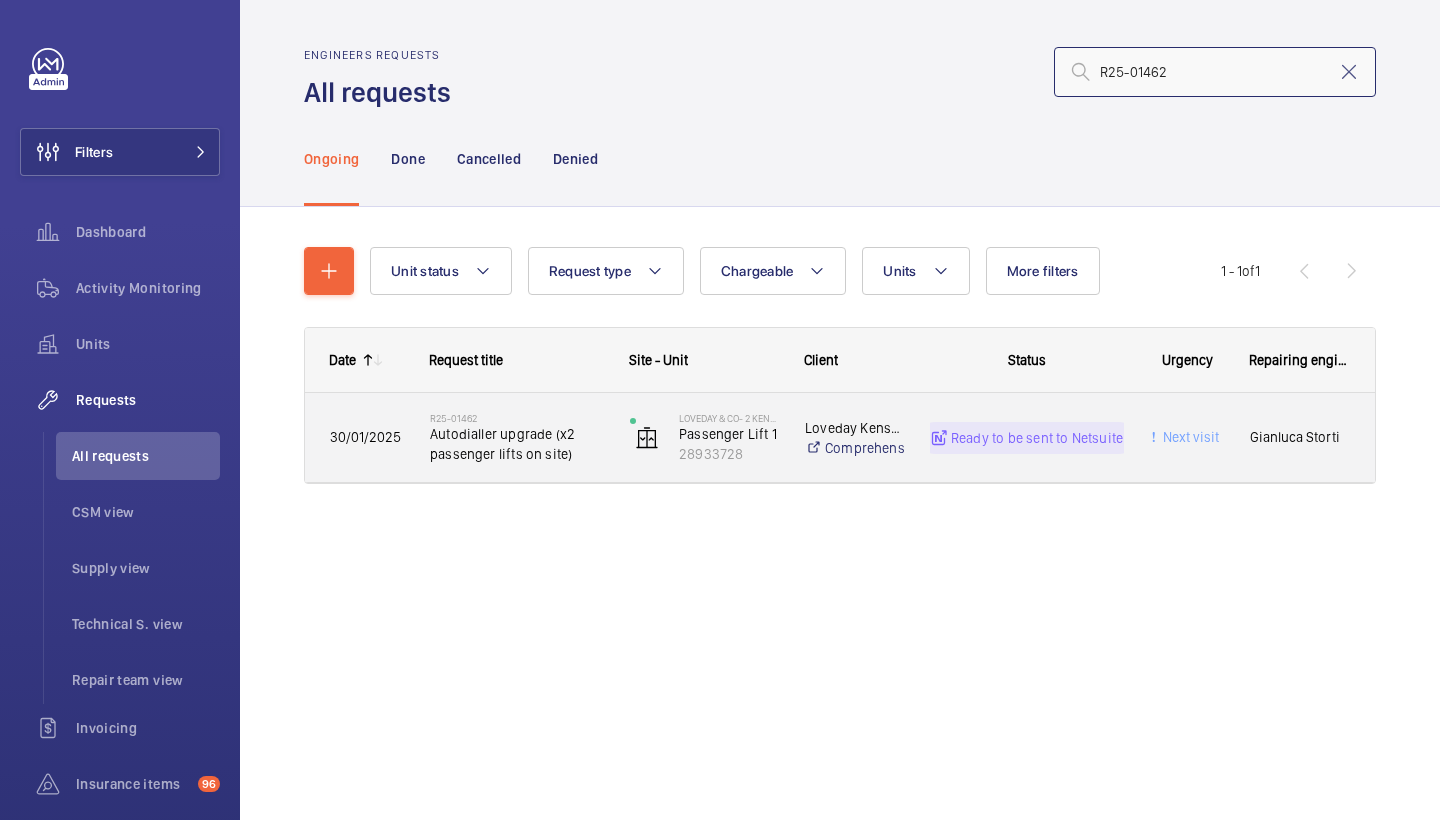type on "R25-01462" 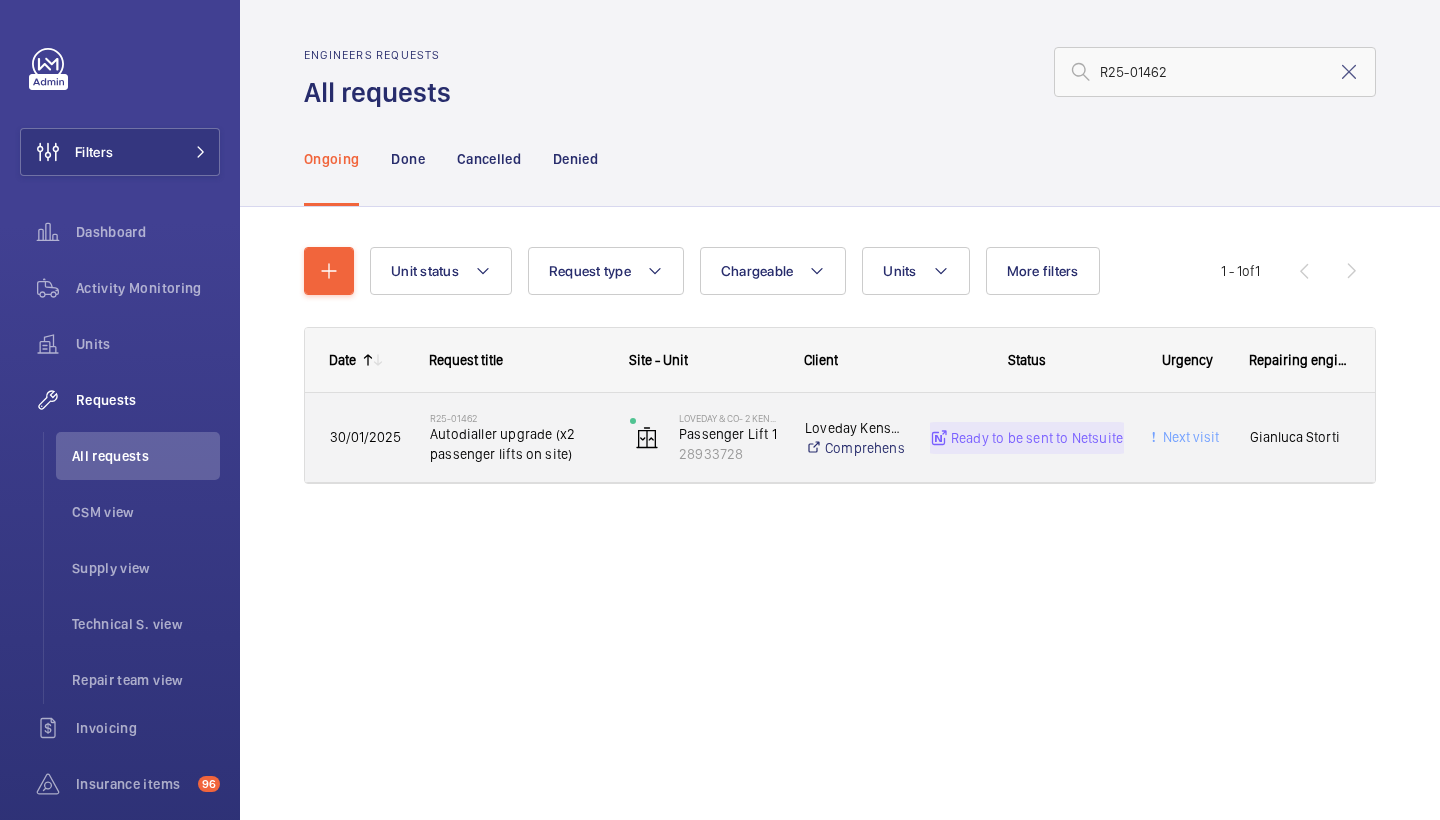 click on "Autodialler upgrade (x2 passenger lifts on site)" 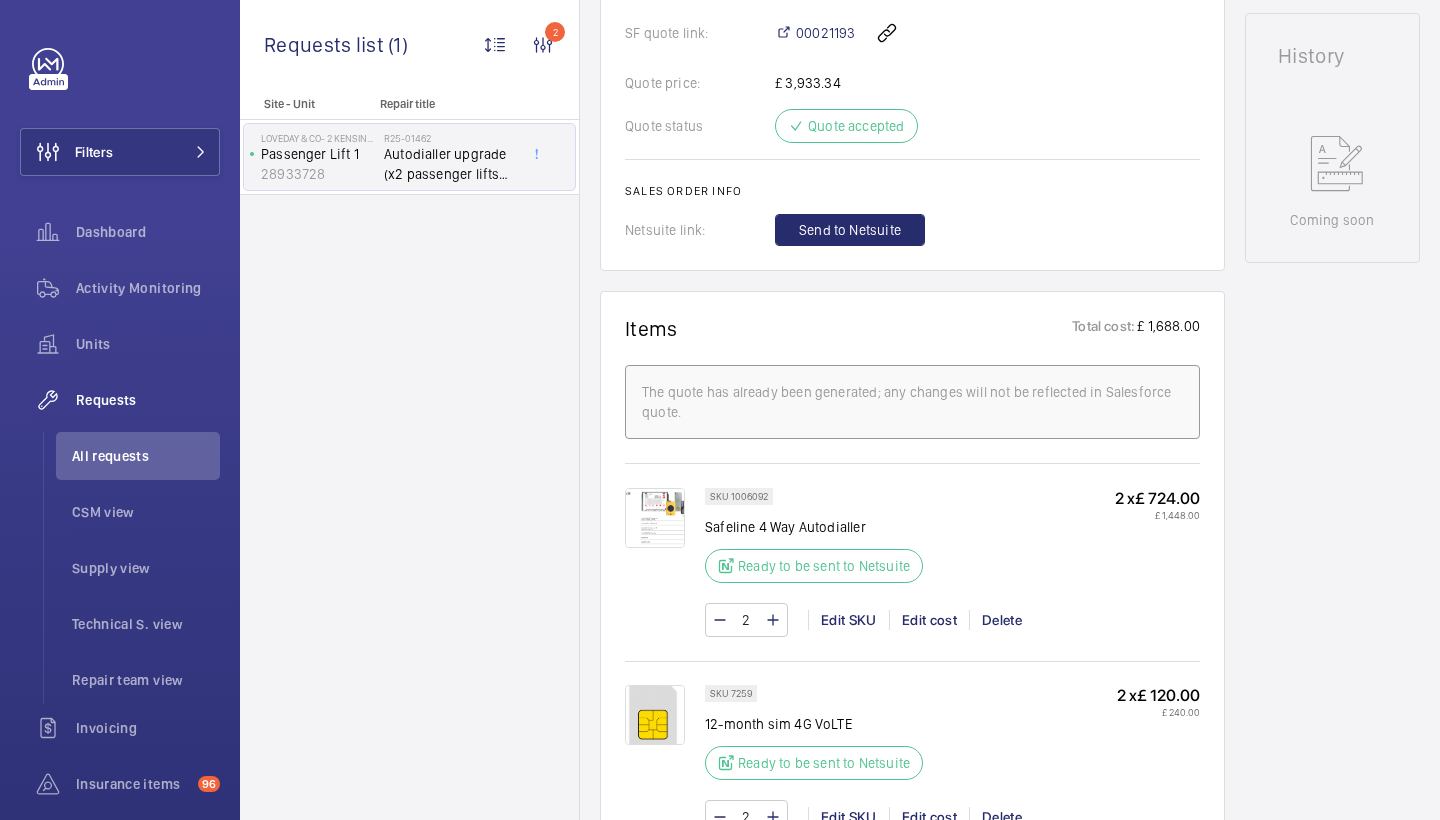 scroll, scrollTop: 892, scrollLeft: 0, axis: vertical 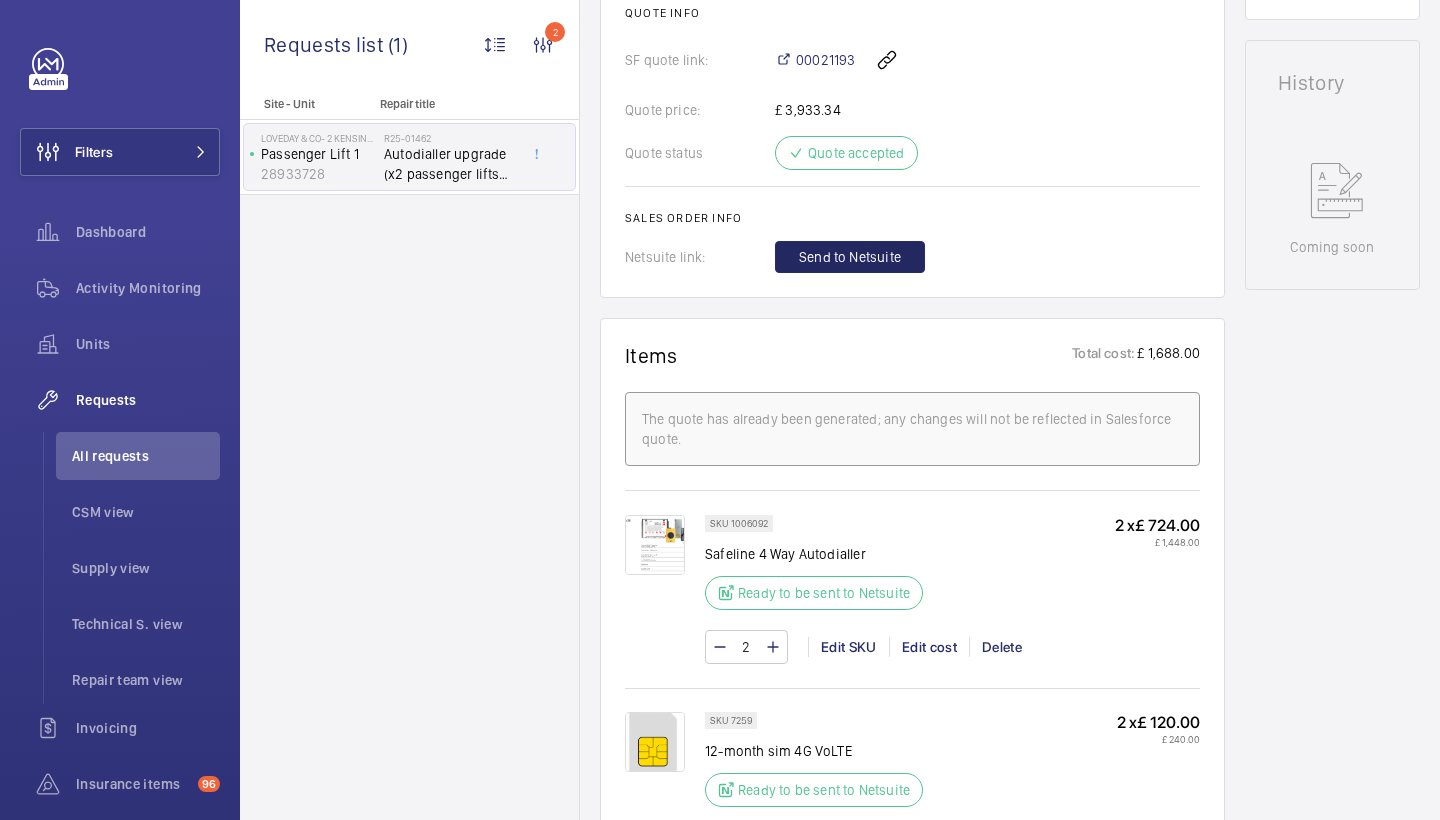 click on "Send to Netsuite" 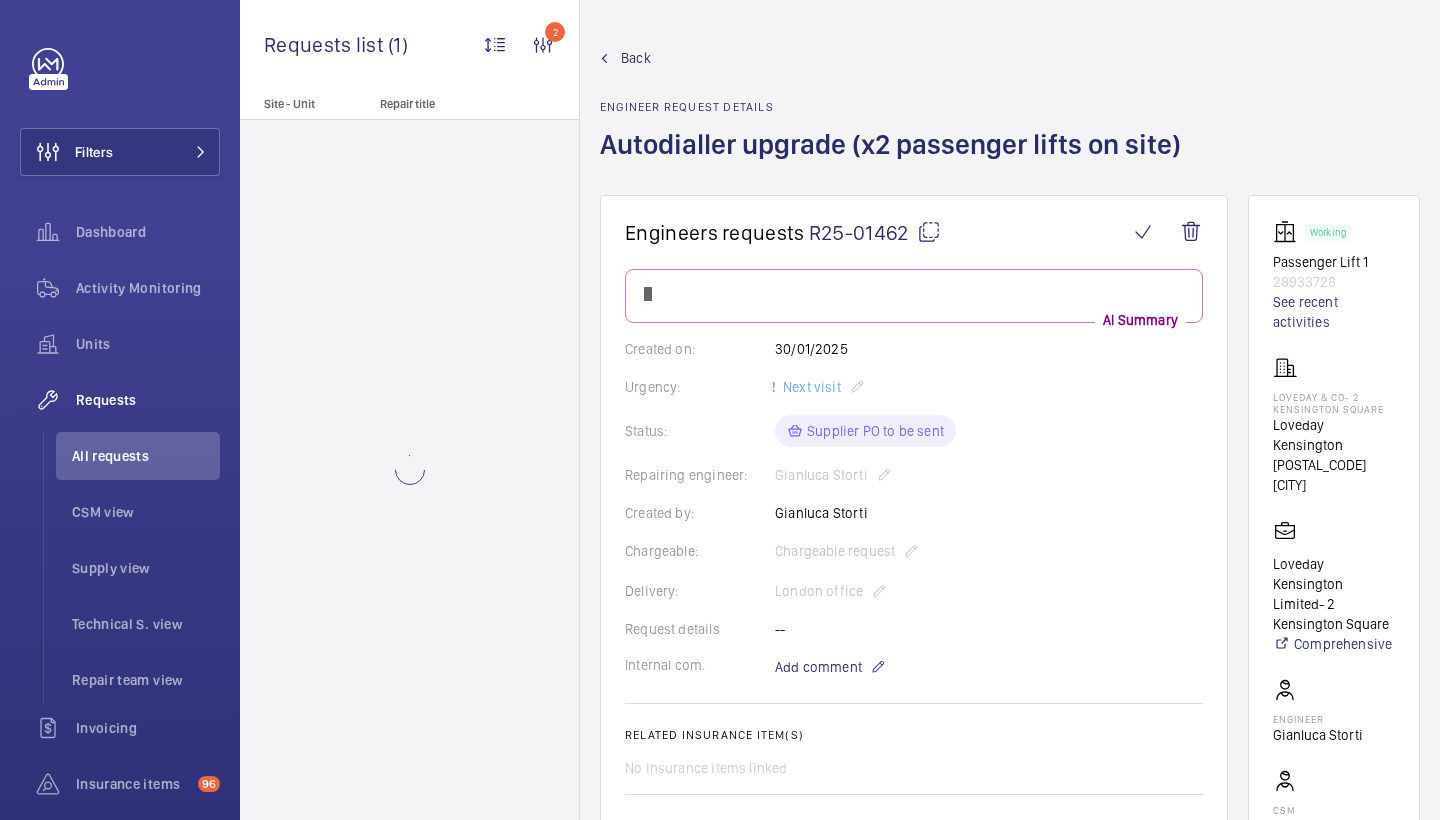 scroll, scrollTop: 892, scrollLeft: 0, axis: vertical 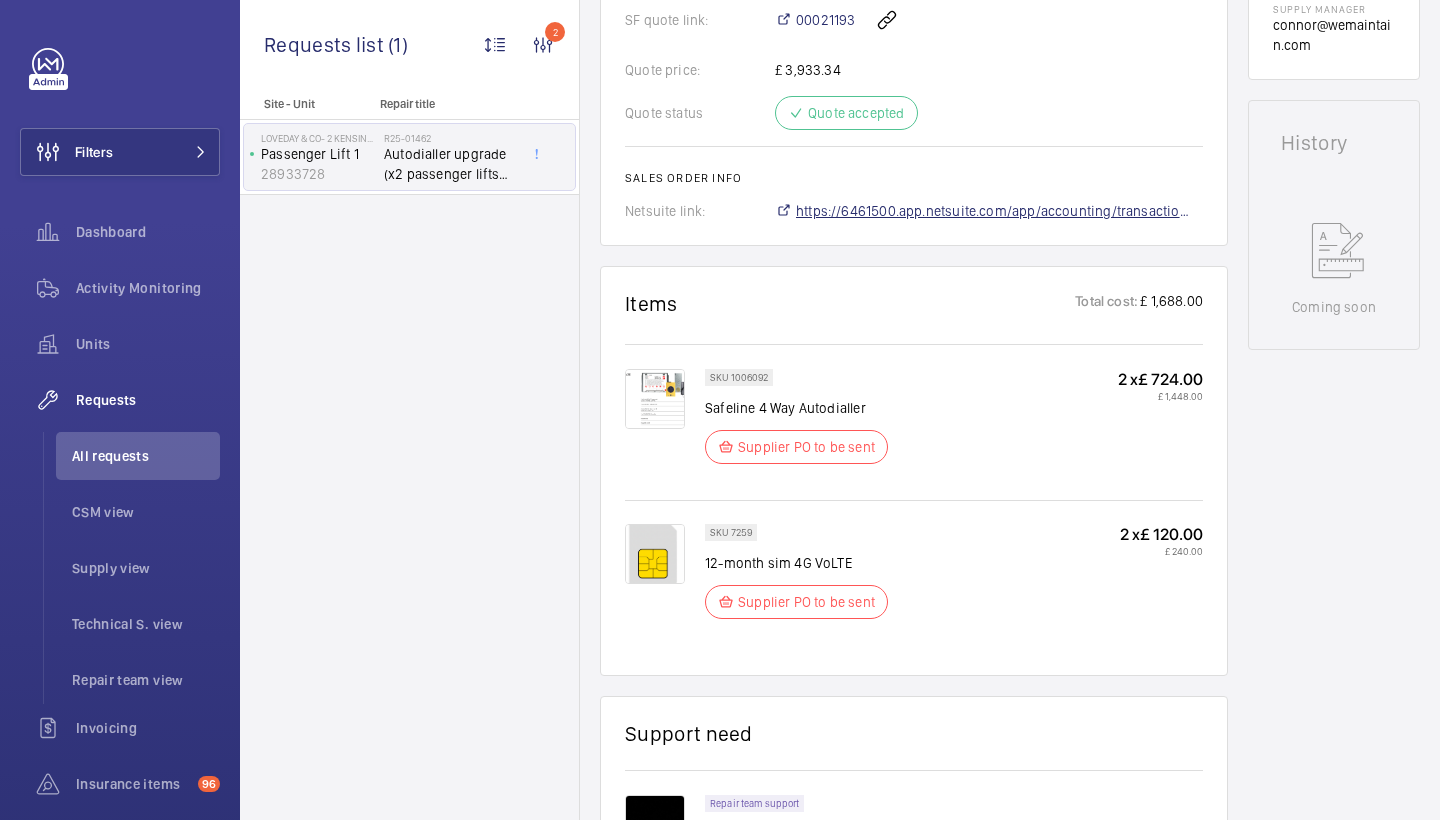 click on "https://6461500.app.netsuite.com/app/accounting/transactions/salesord.nl?id=2886291" 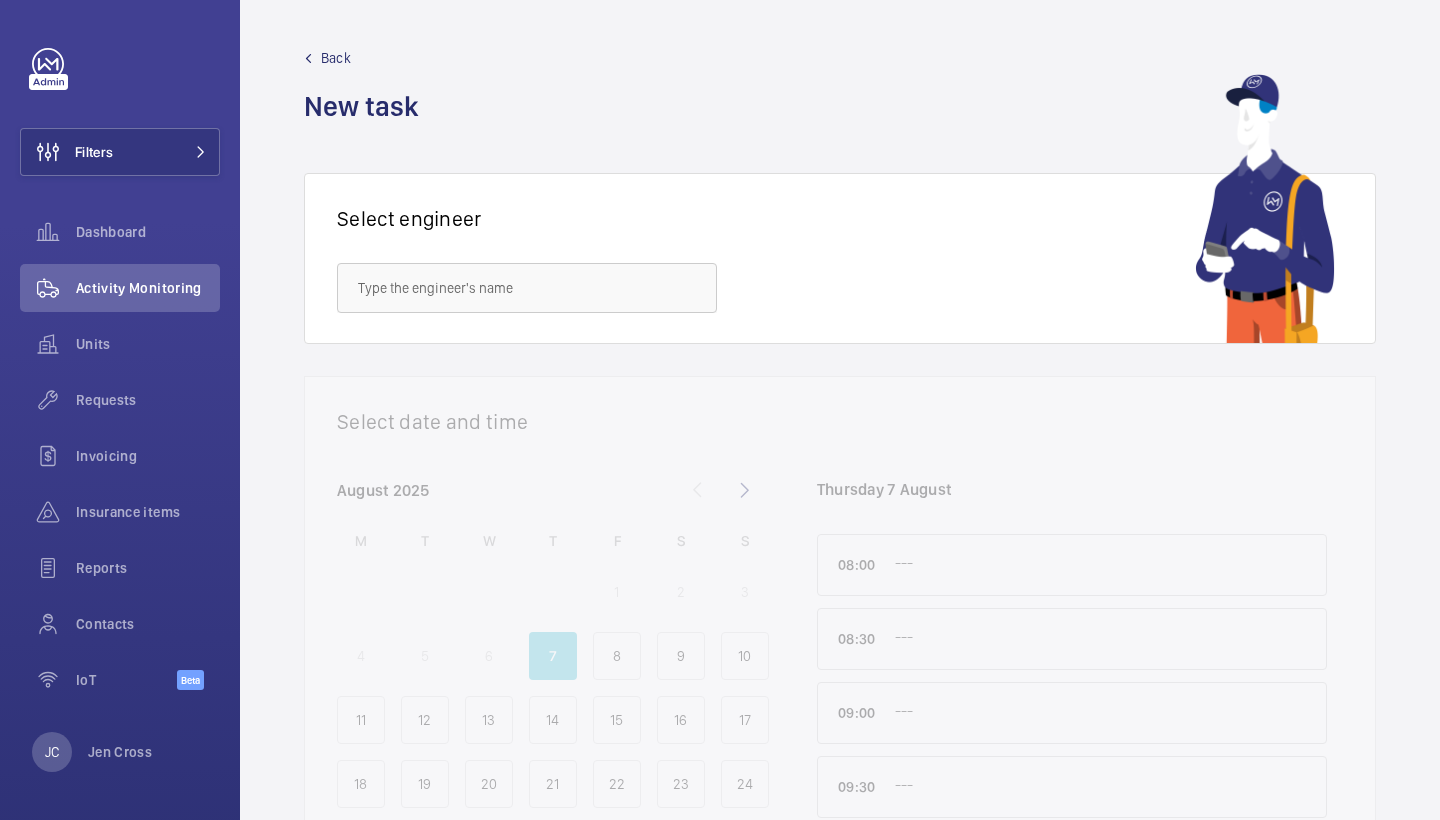 scroll, scrollTop: 0, scrollLeft: 0, axis: both 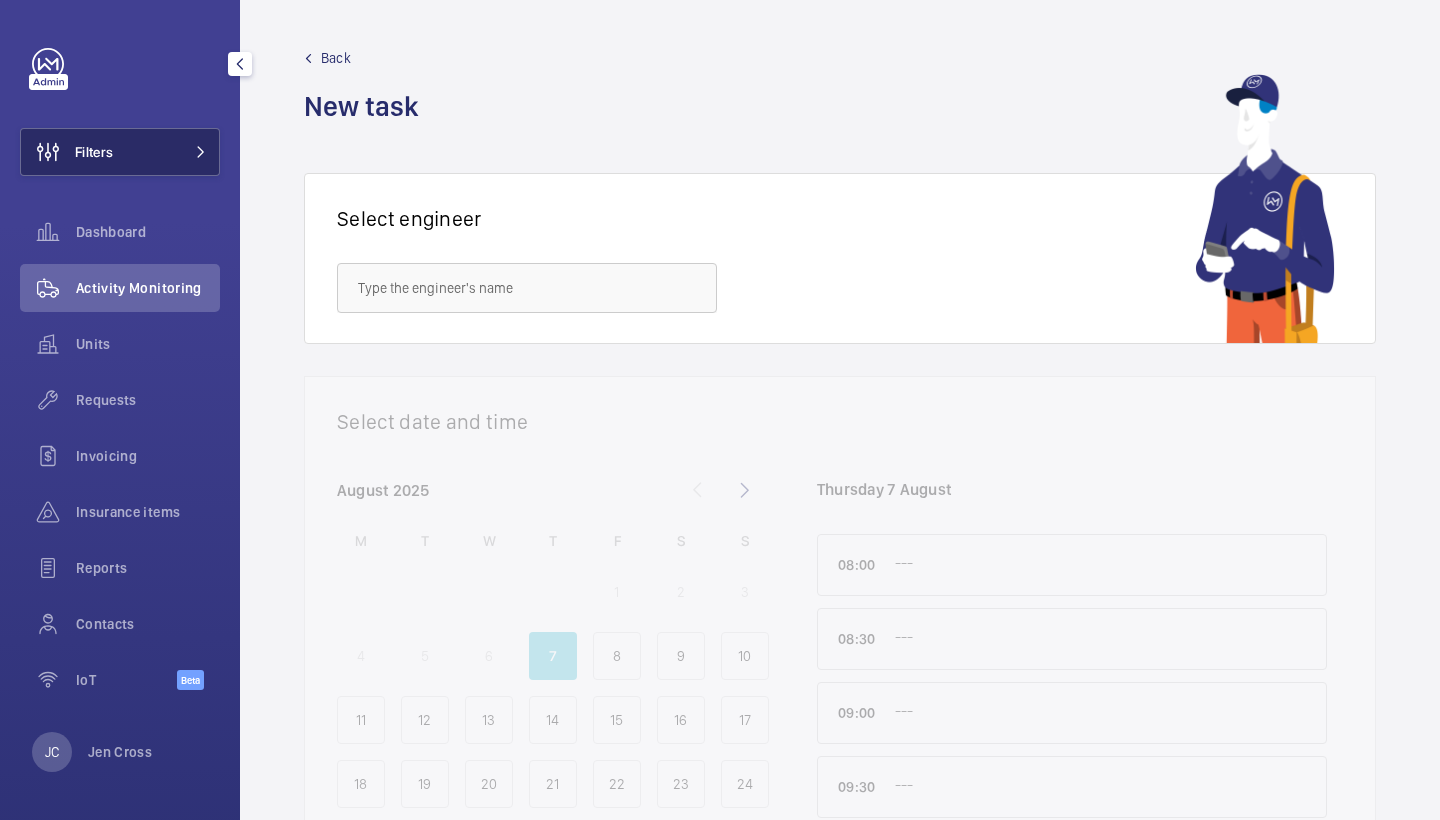 click 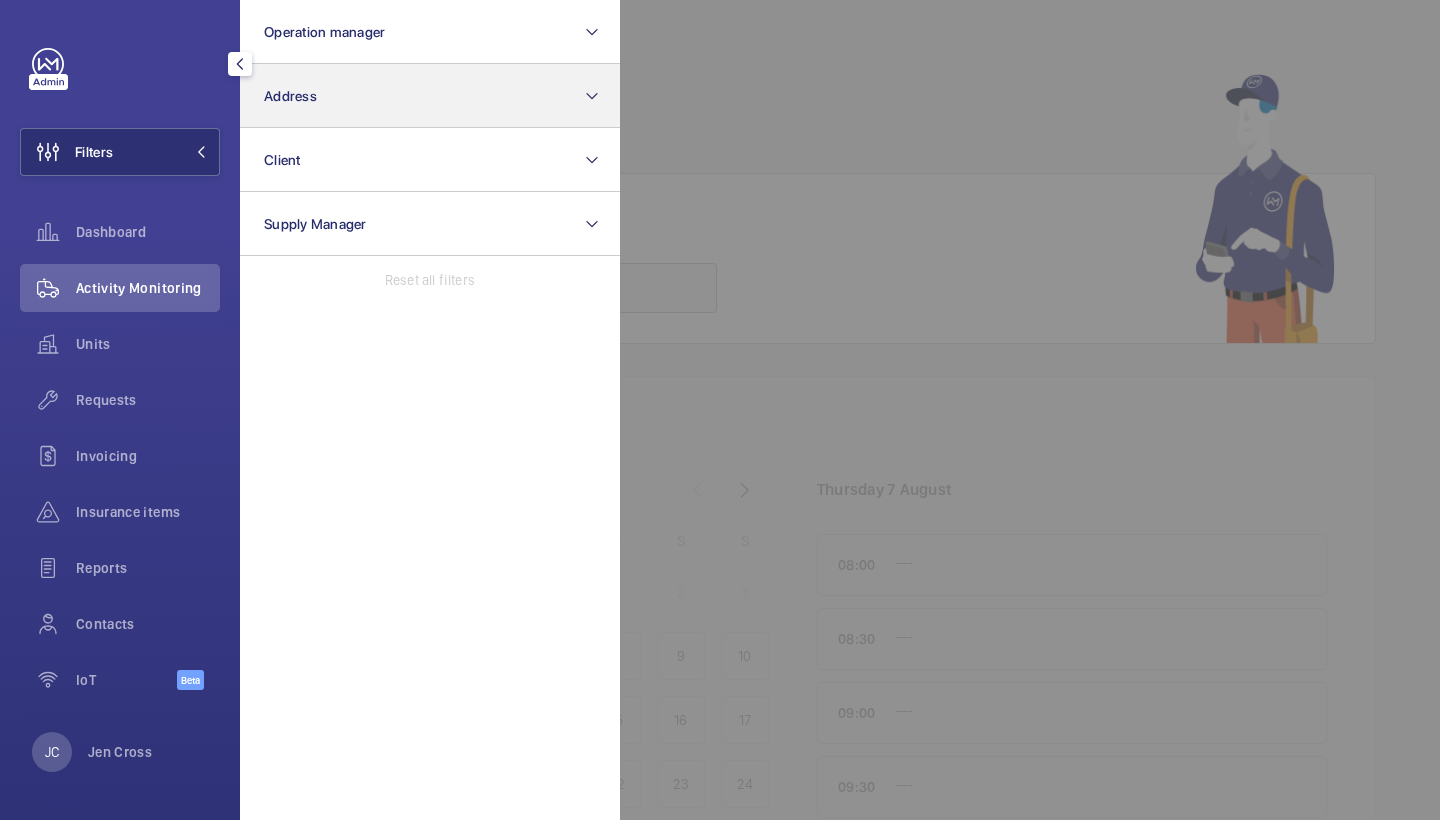 click on "Address" 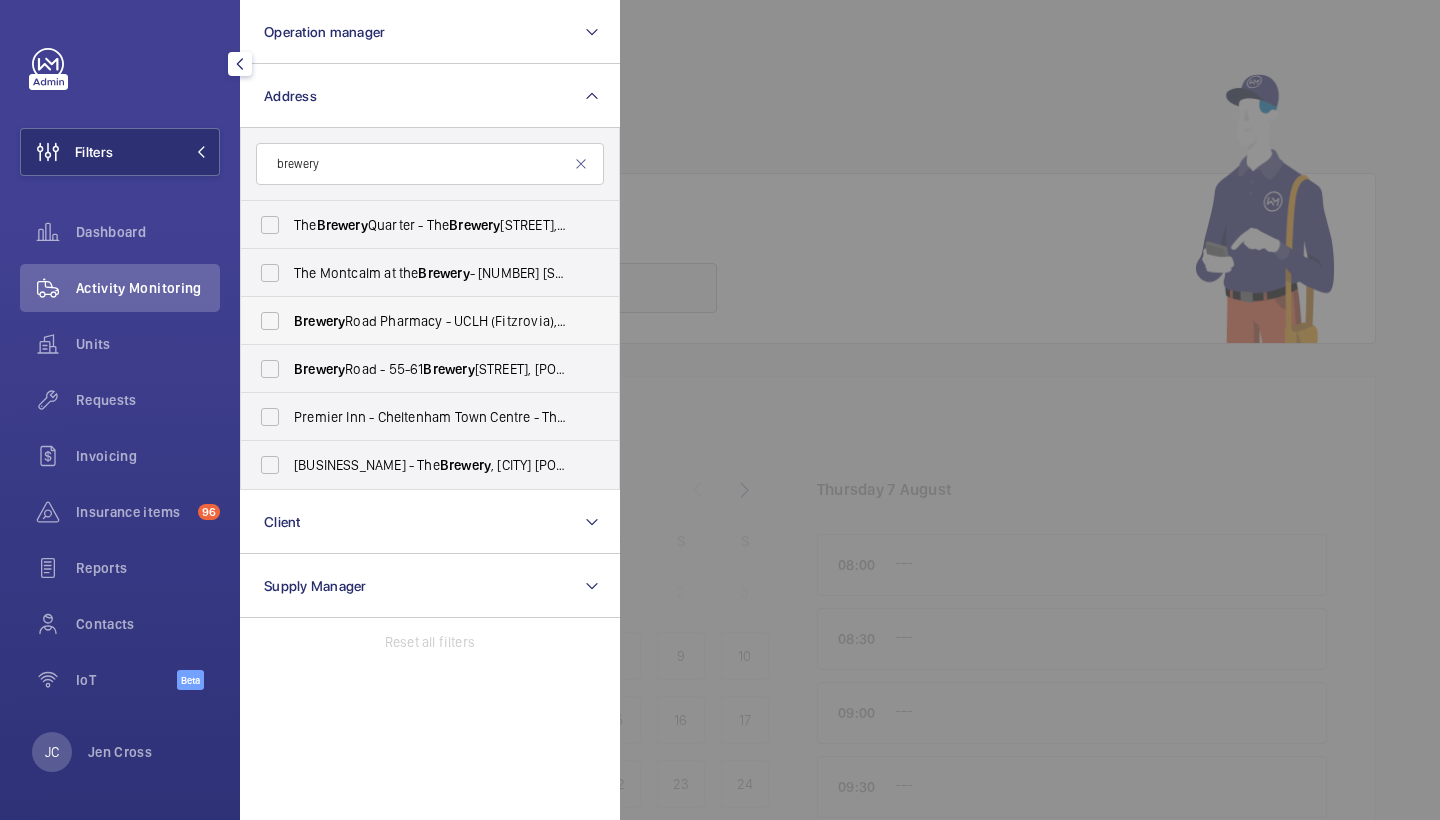 type on "brewery" 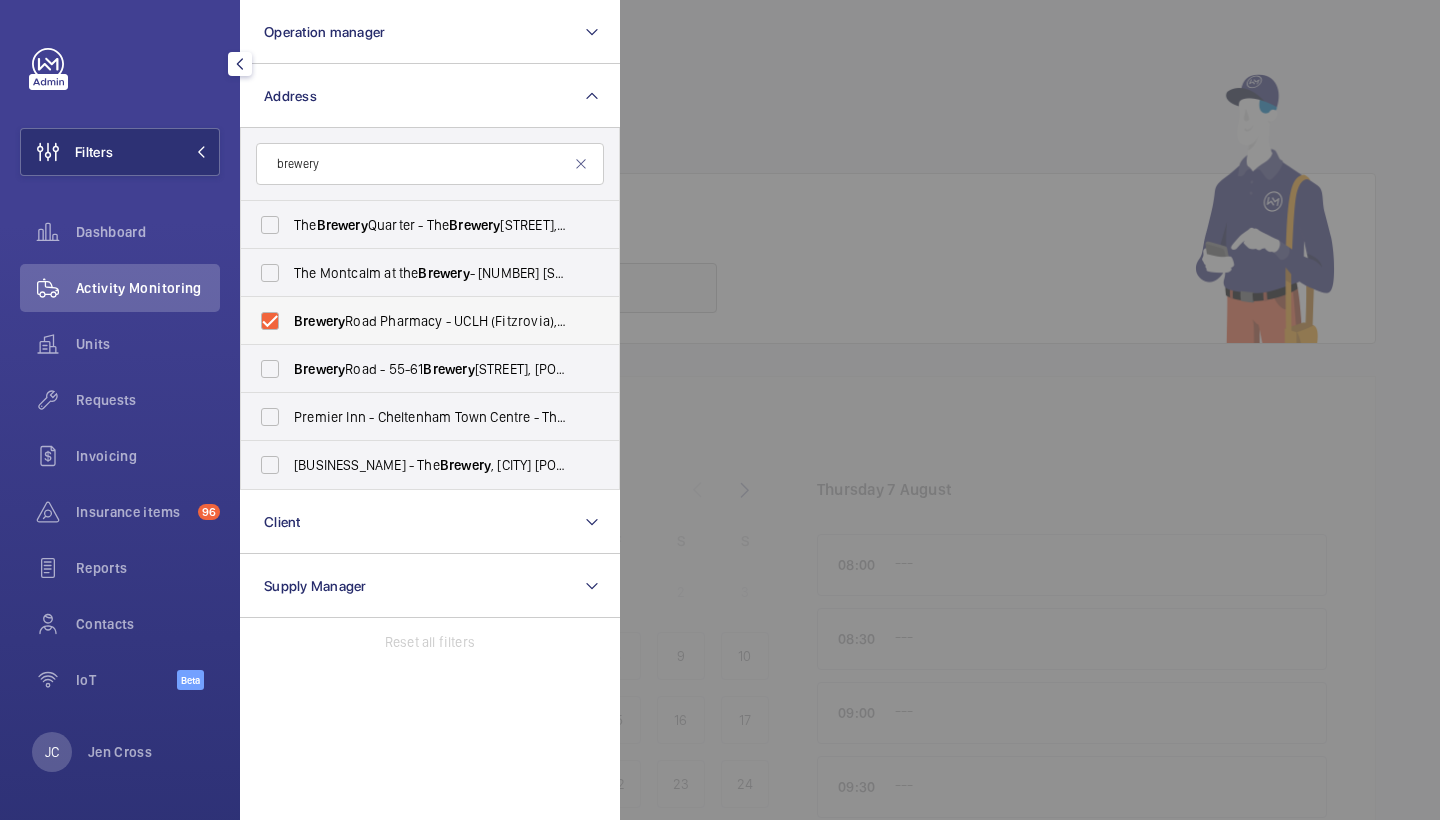checkbox on "true" 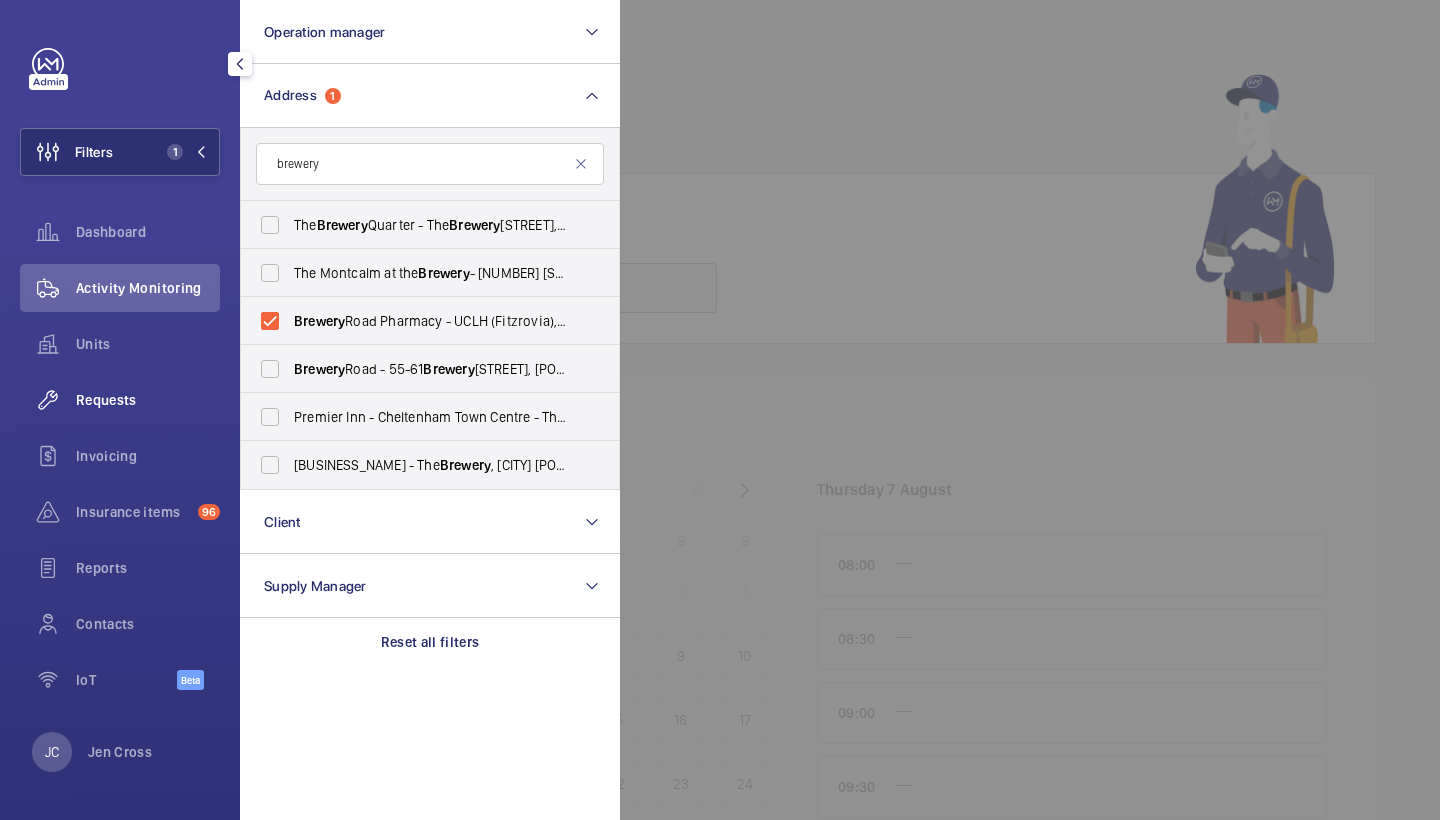 click on "Requests" 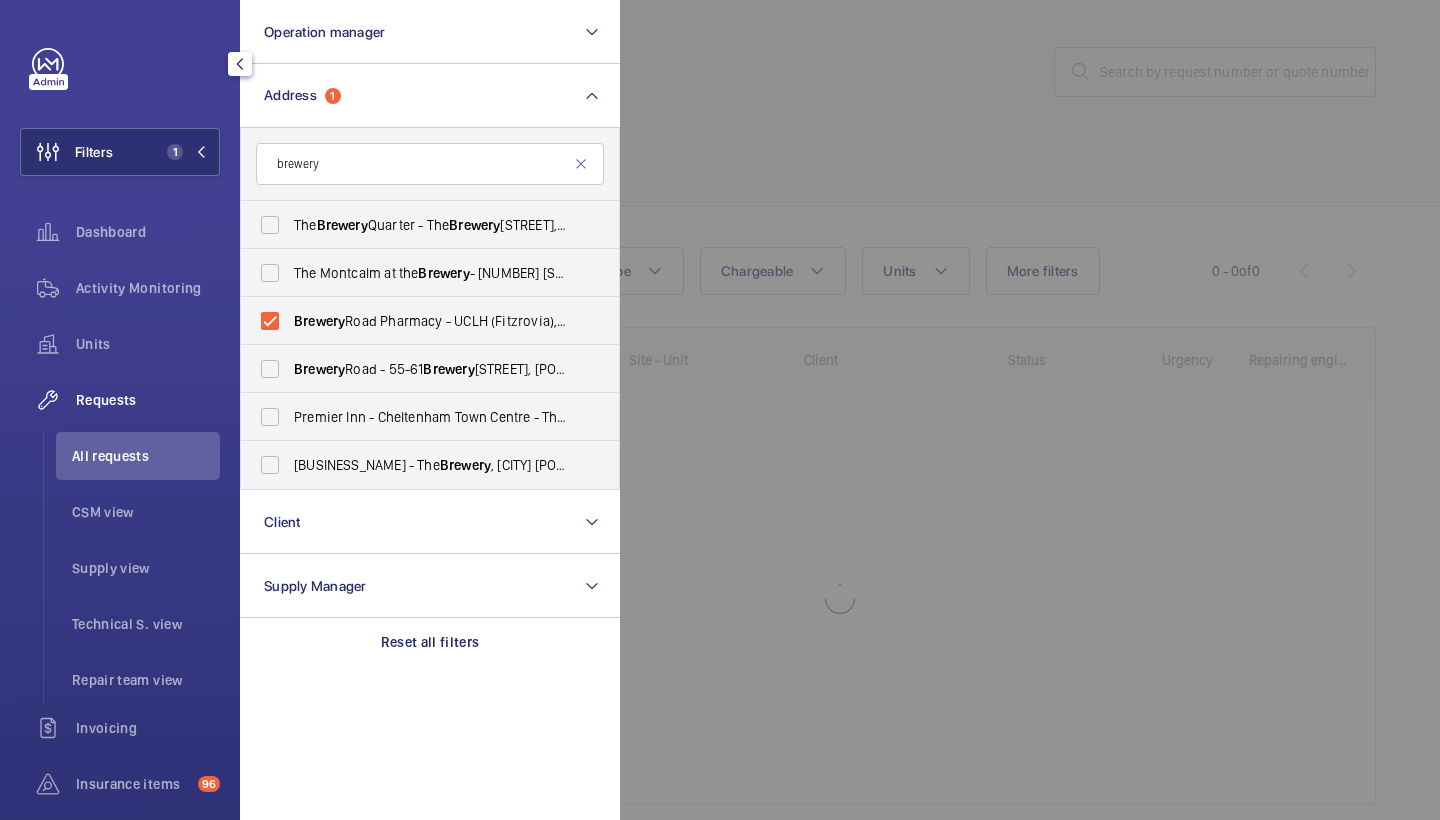 click 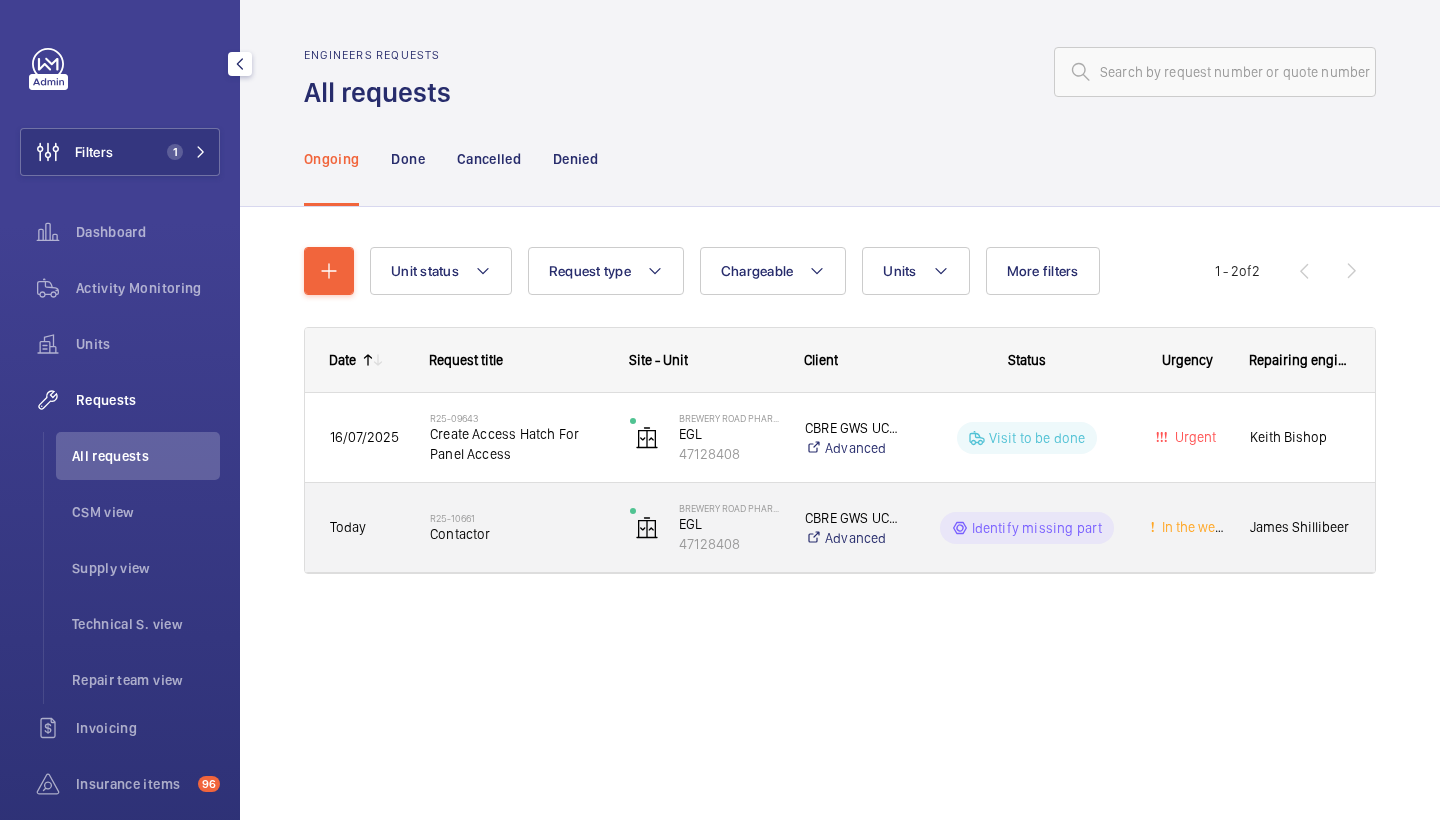 click on "R25-10661   Contactor" 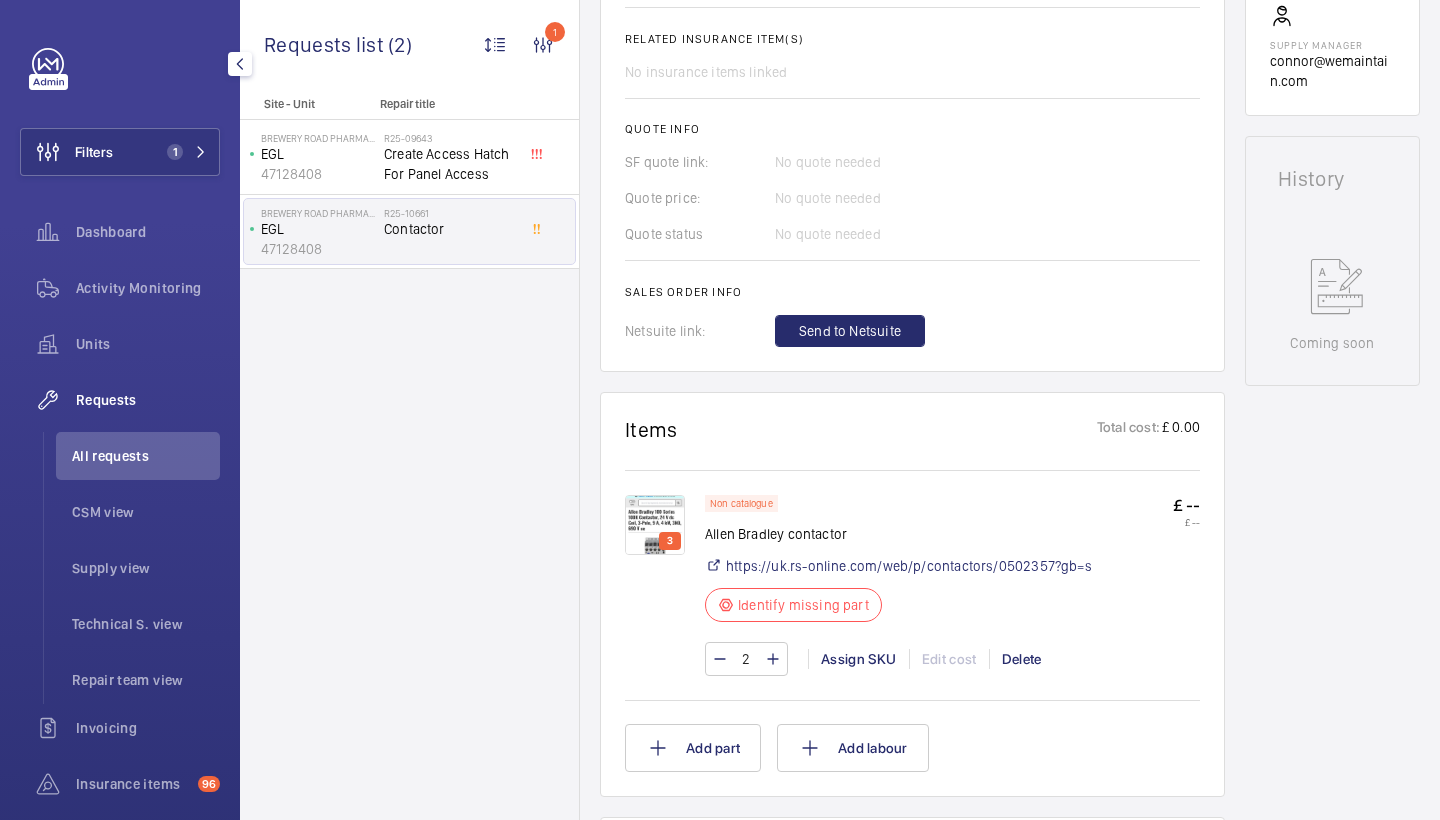 scroll, scrollTop: 760, scrollLeft: 0, axis: vertical 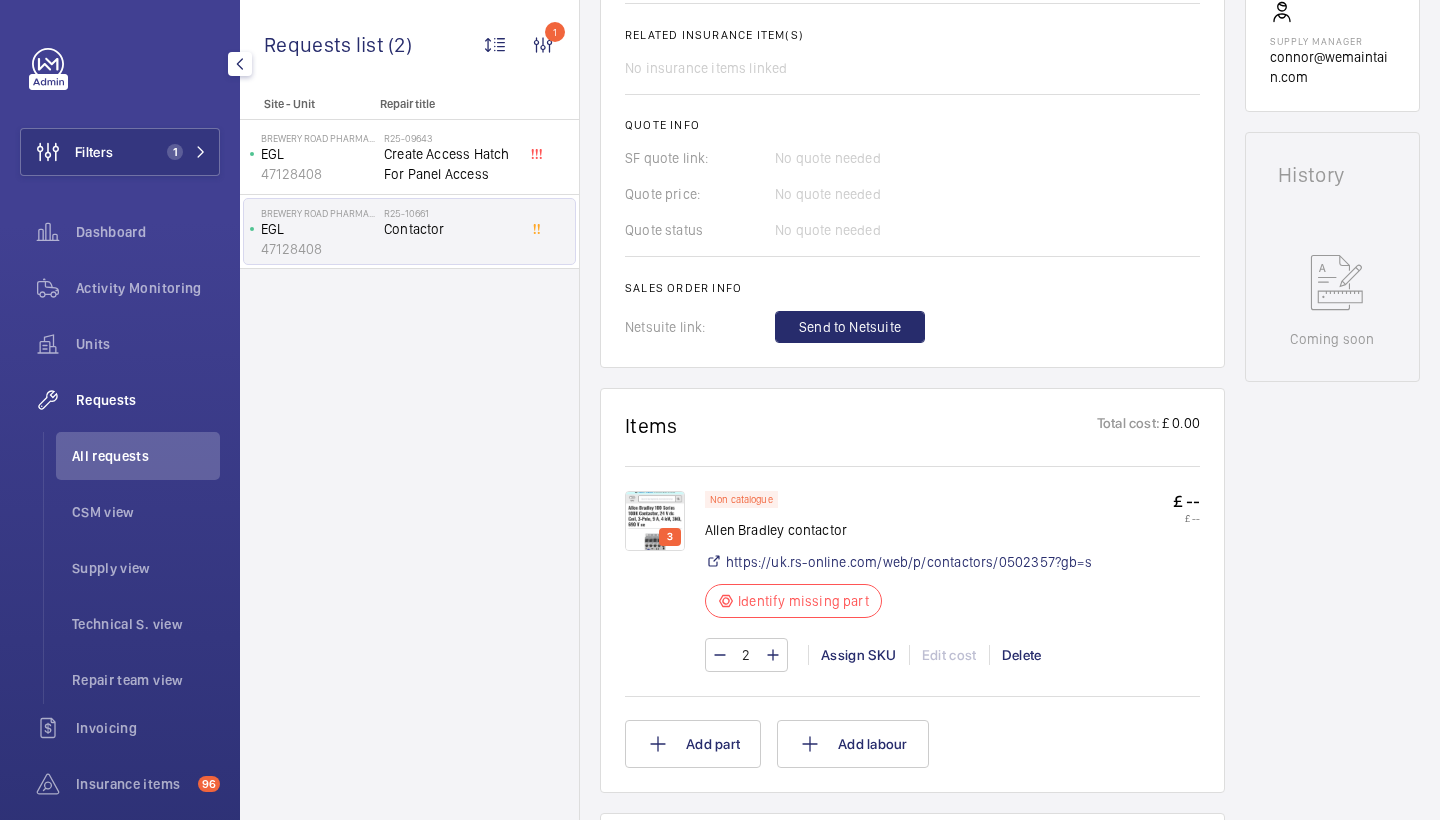 click 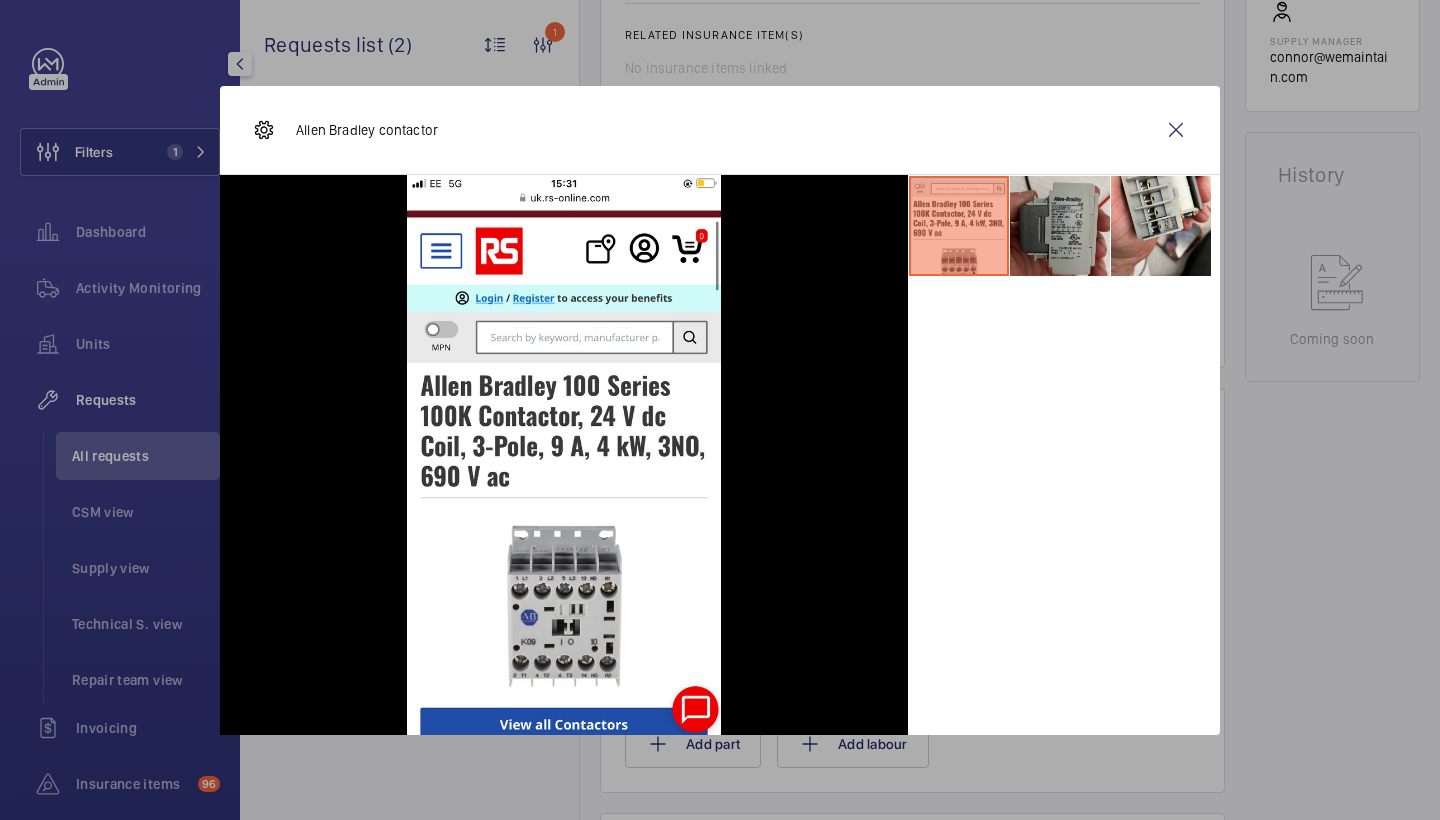 click at bounding box center [1060, 226] 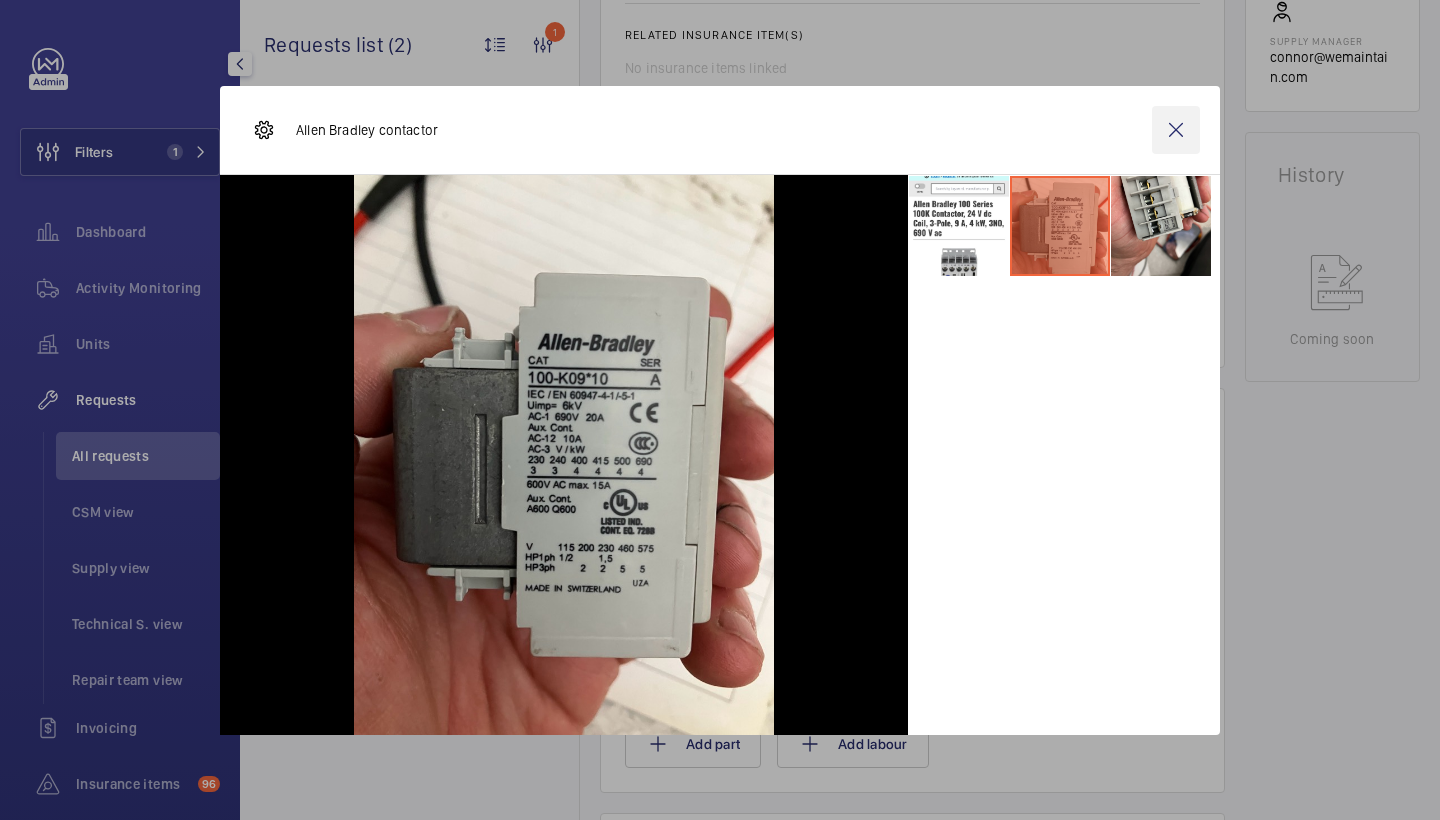 click at bounding box center (1176, 130) 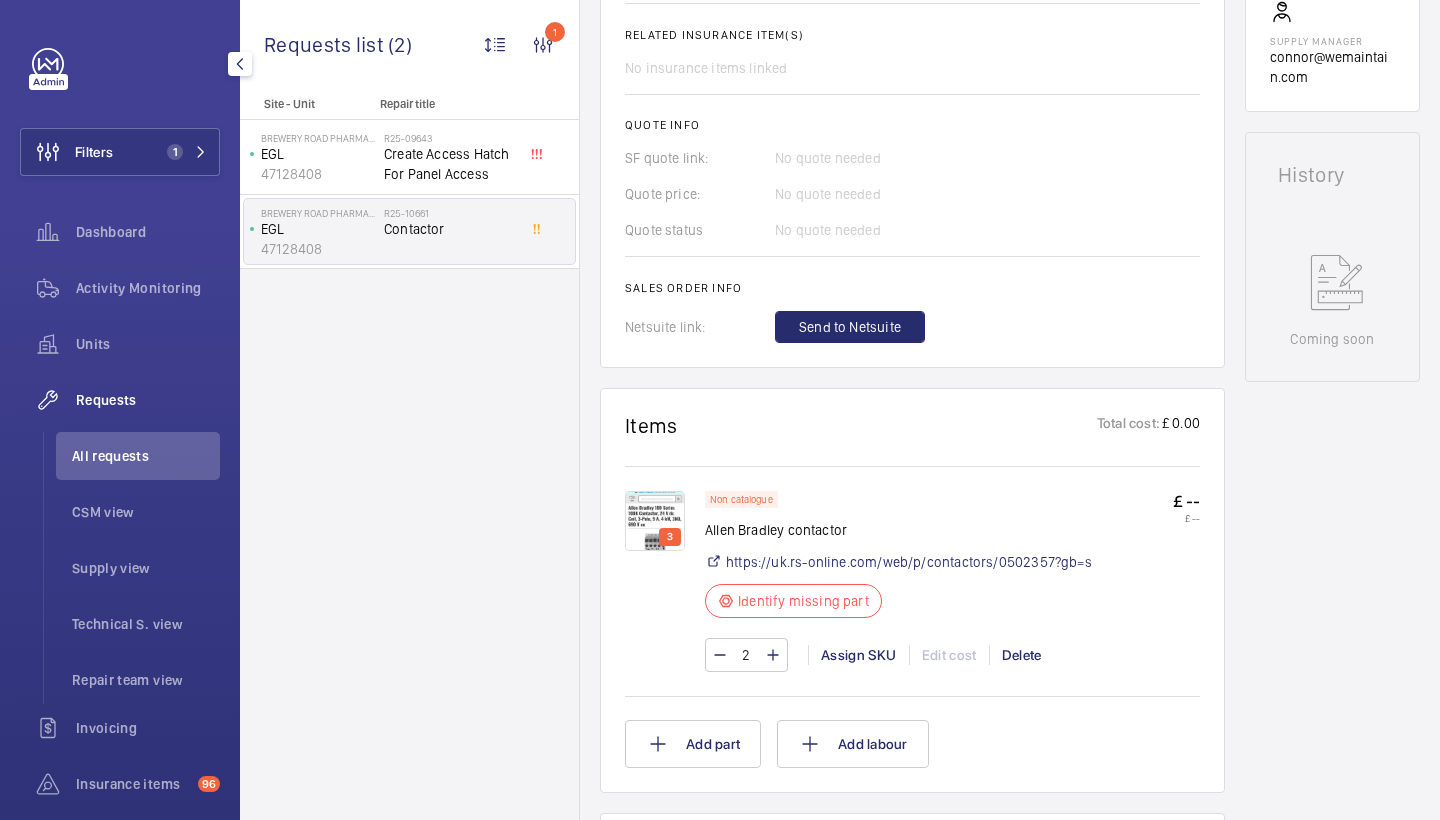 click 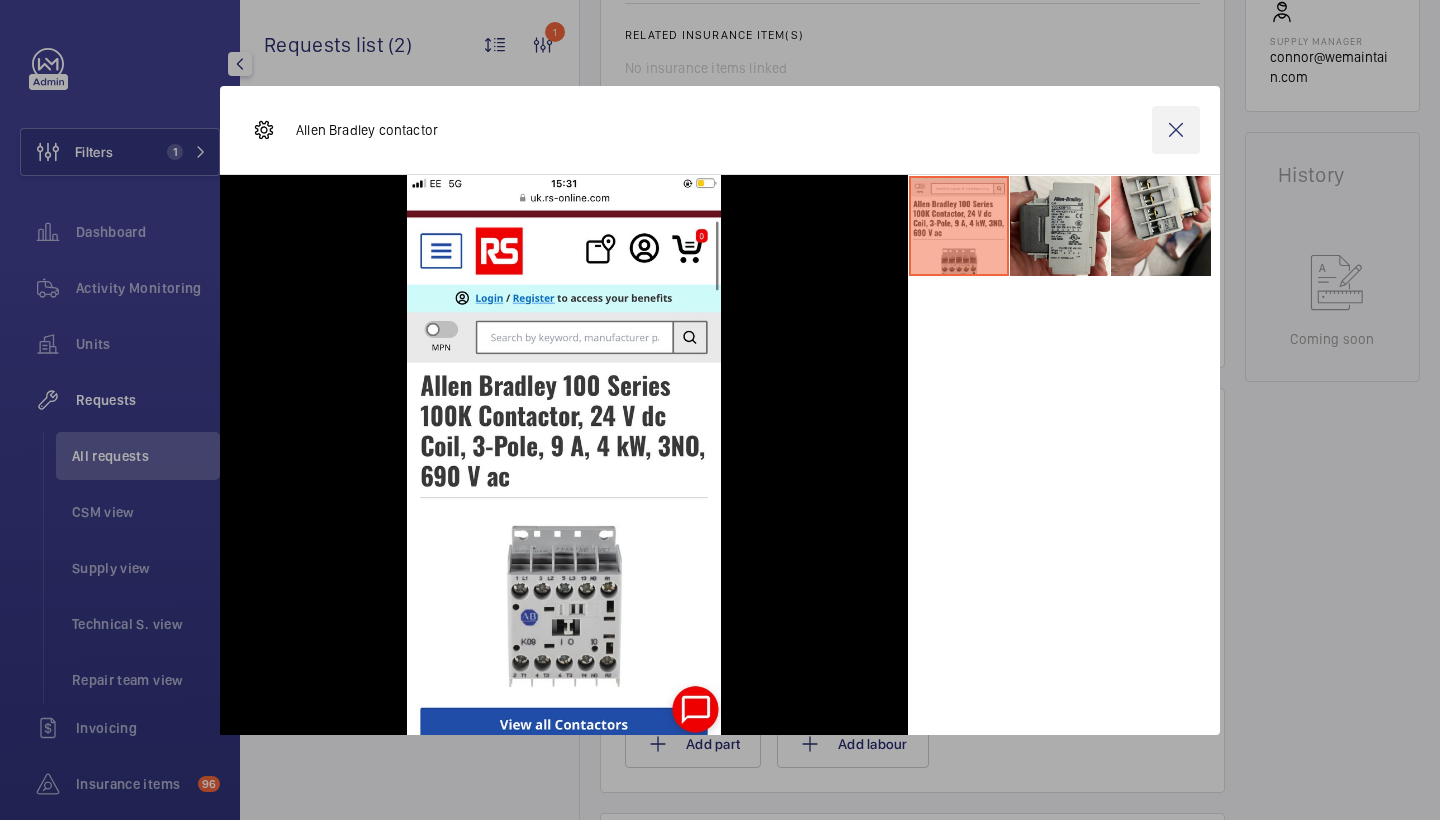 click at bounding box center (1176, 130) 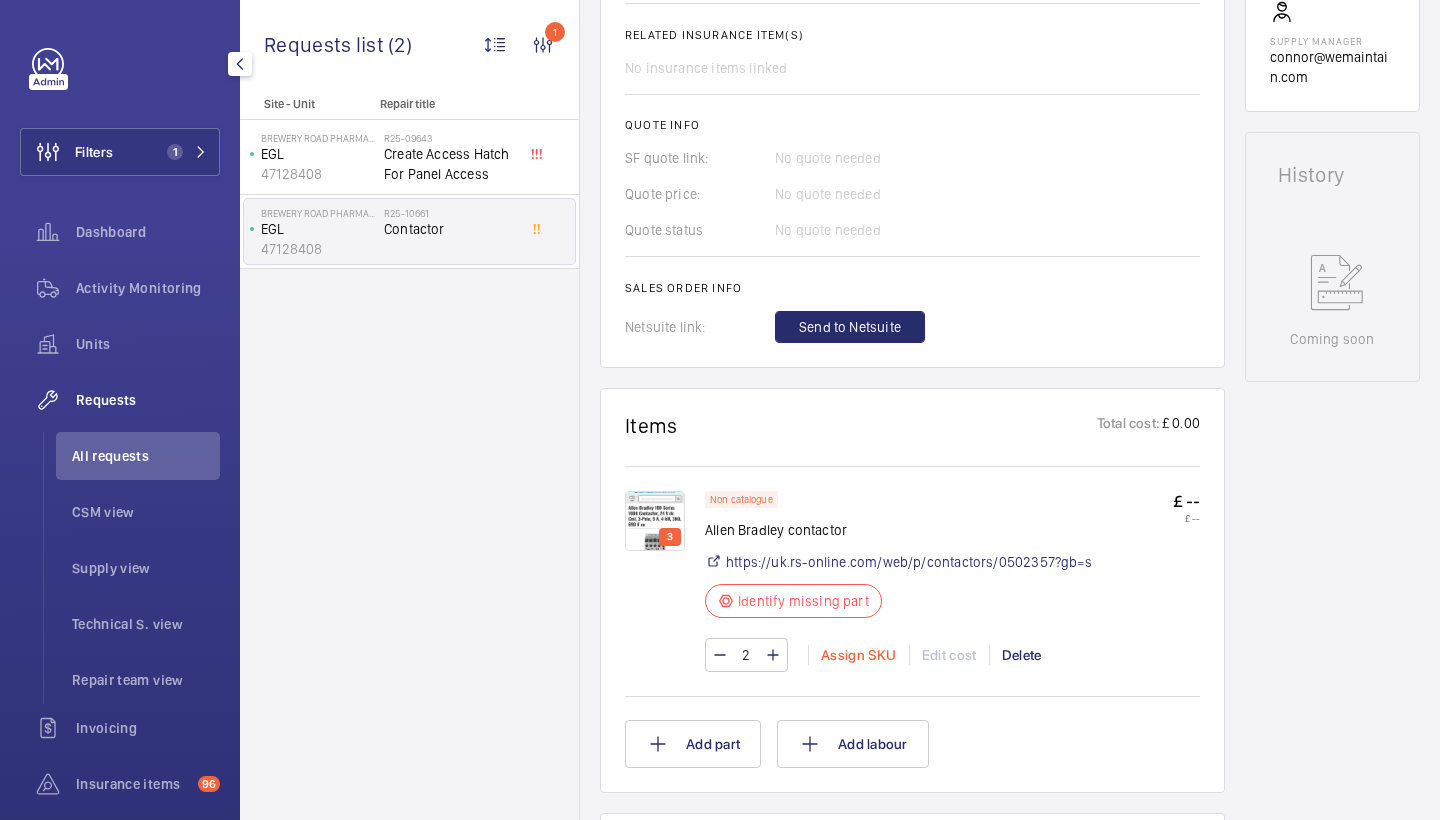 click on "Assign SKU" 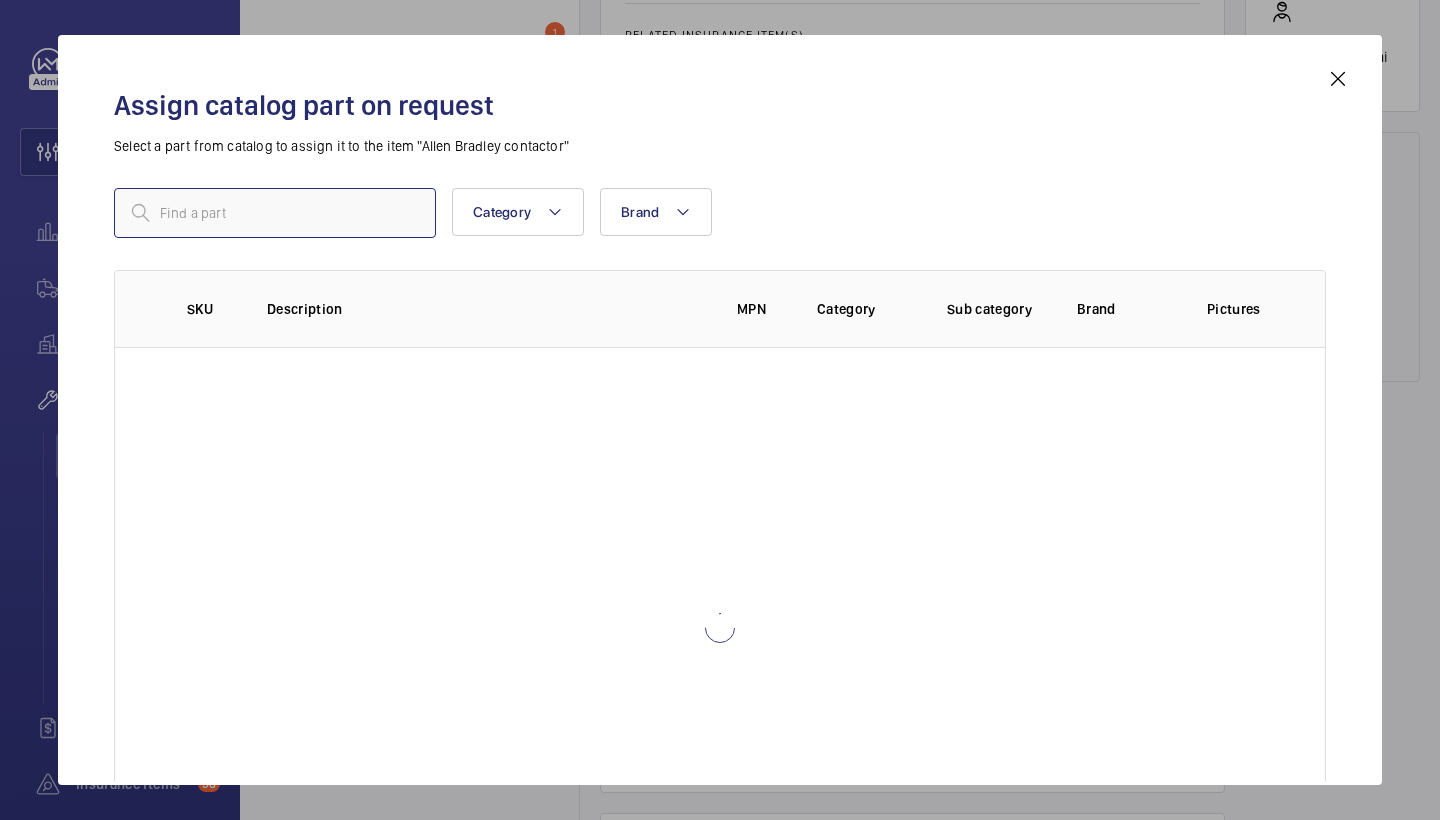click at bounding box center (275, 213) 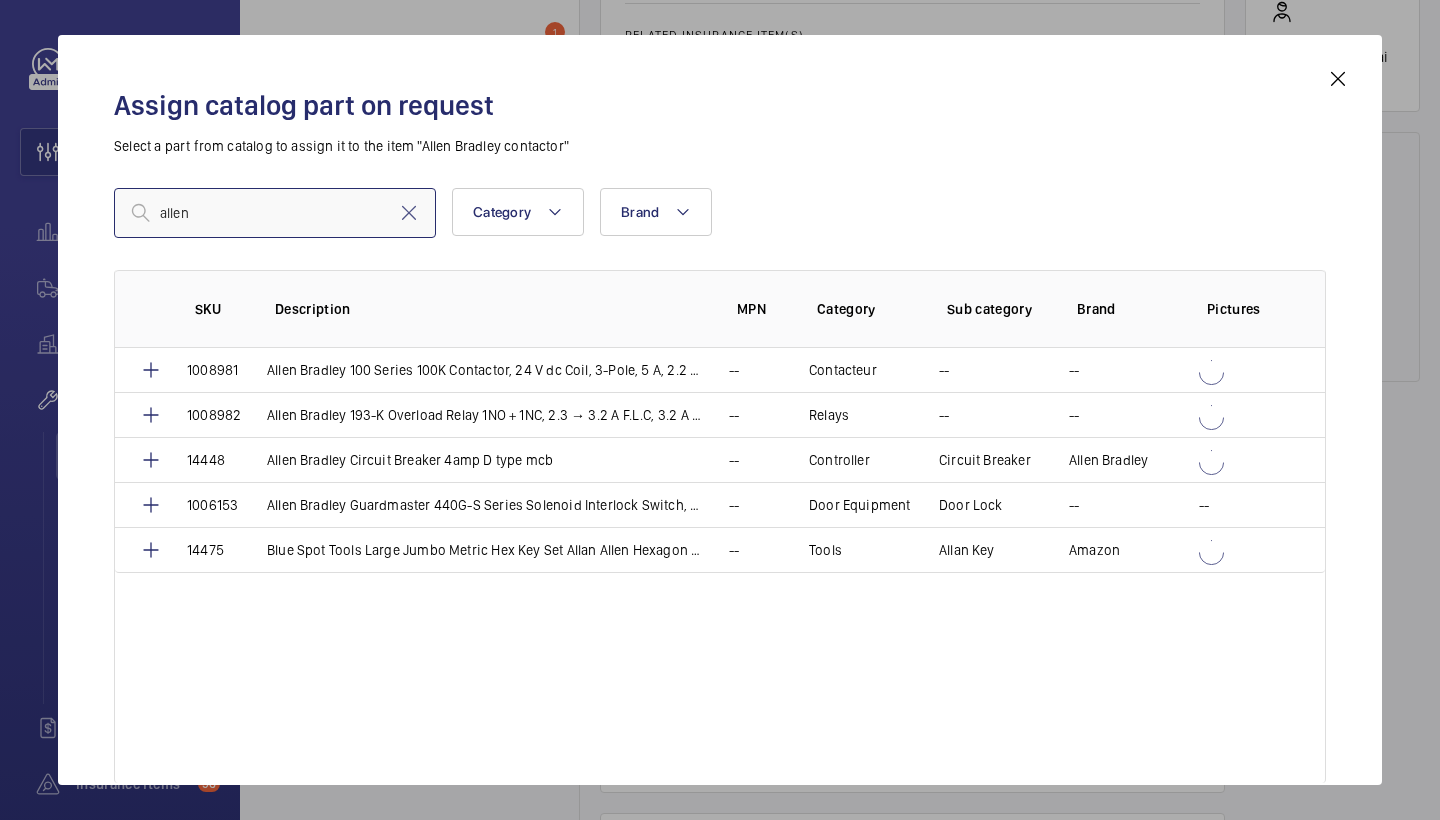 type on "allen" 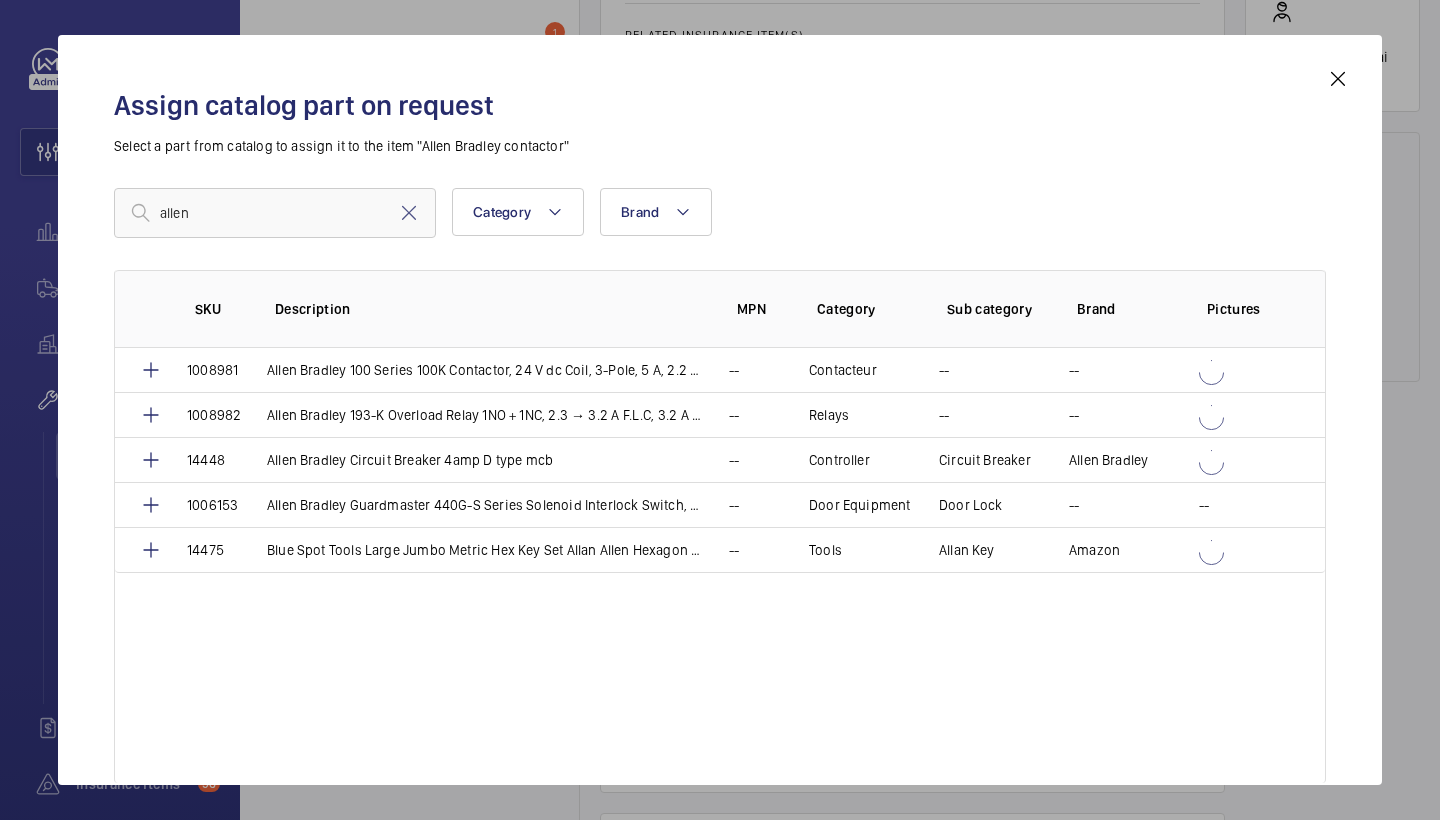 click at bounding box center [1338, 79] 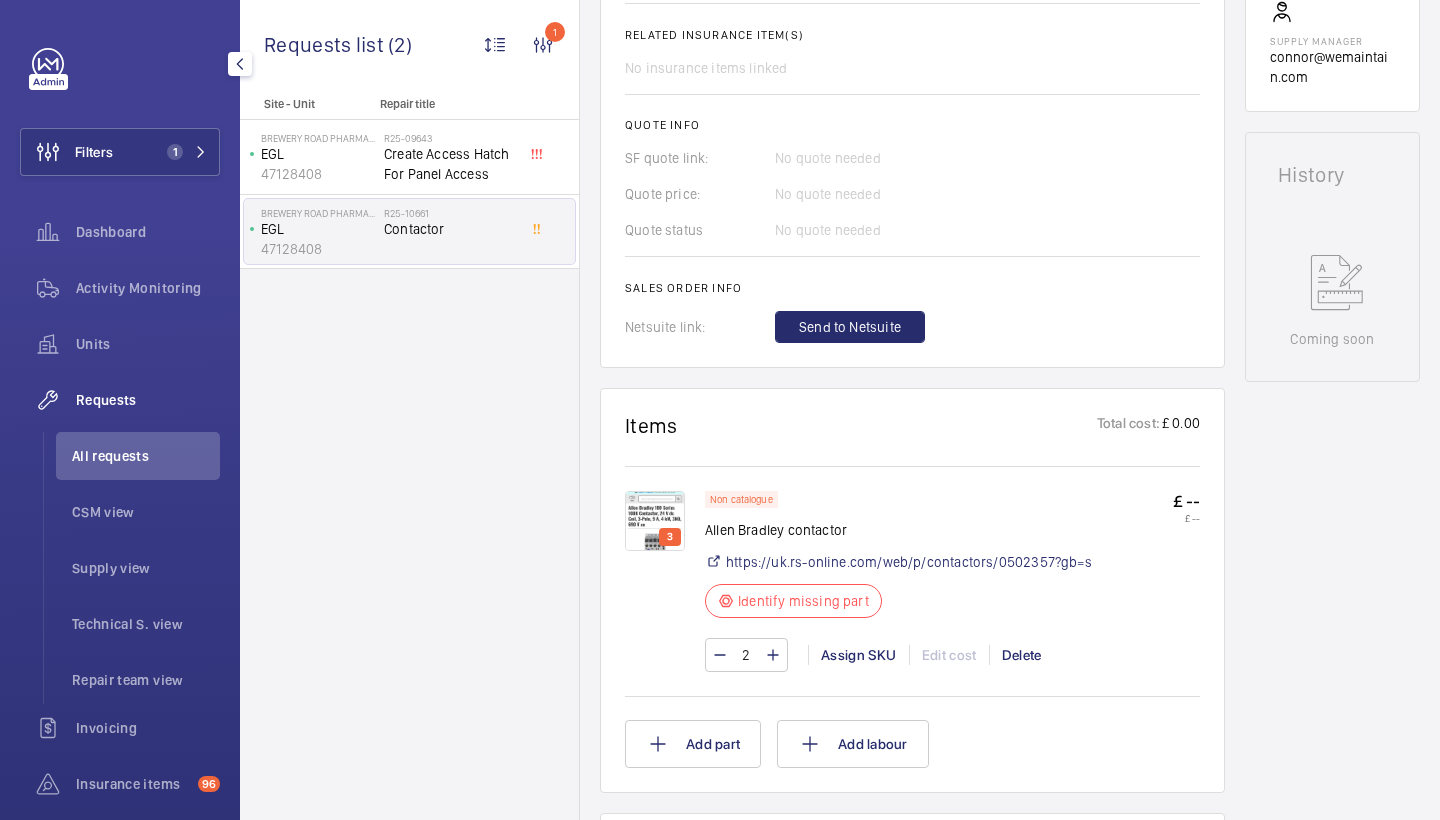 click 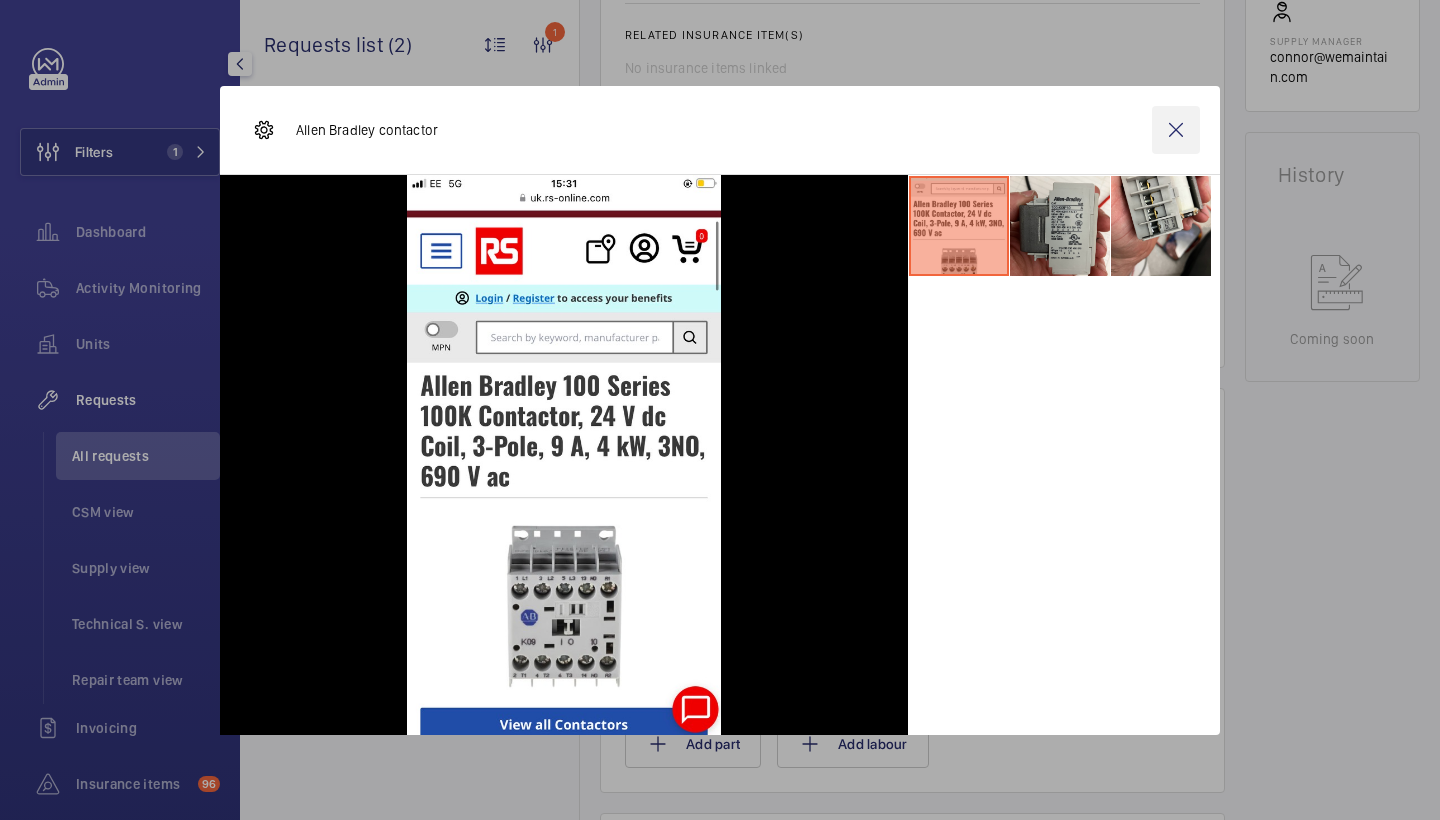 click at bounding box center [1176, 130] 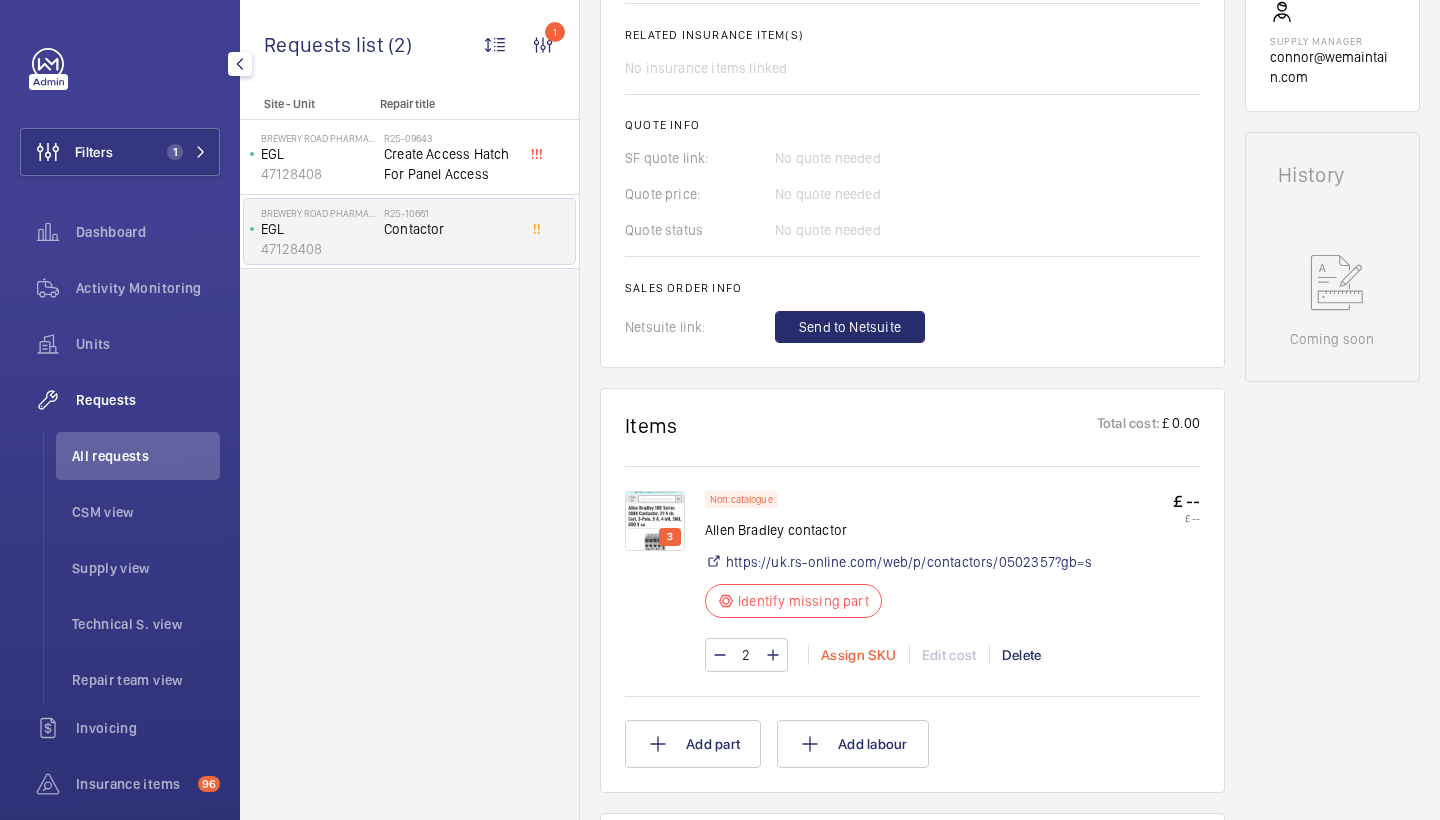 click on "Assign SKU" 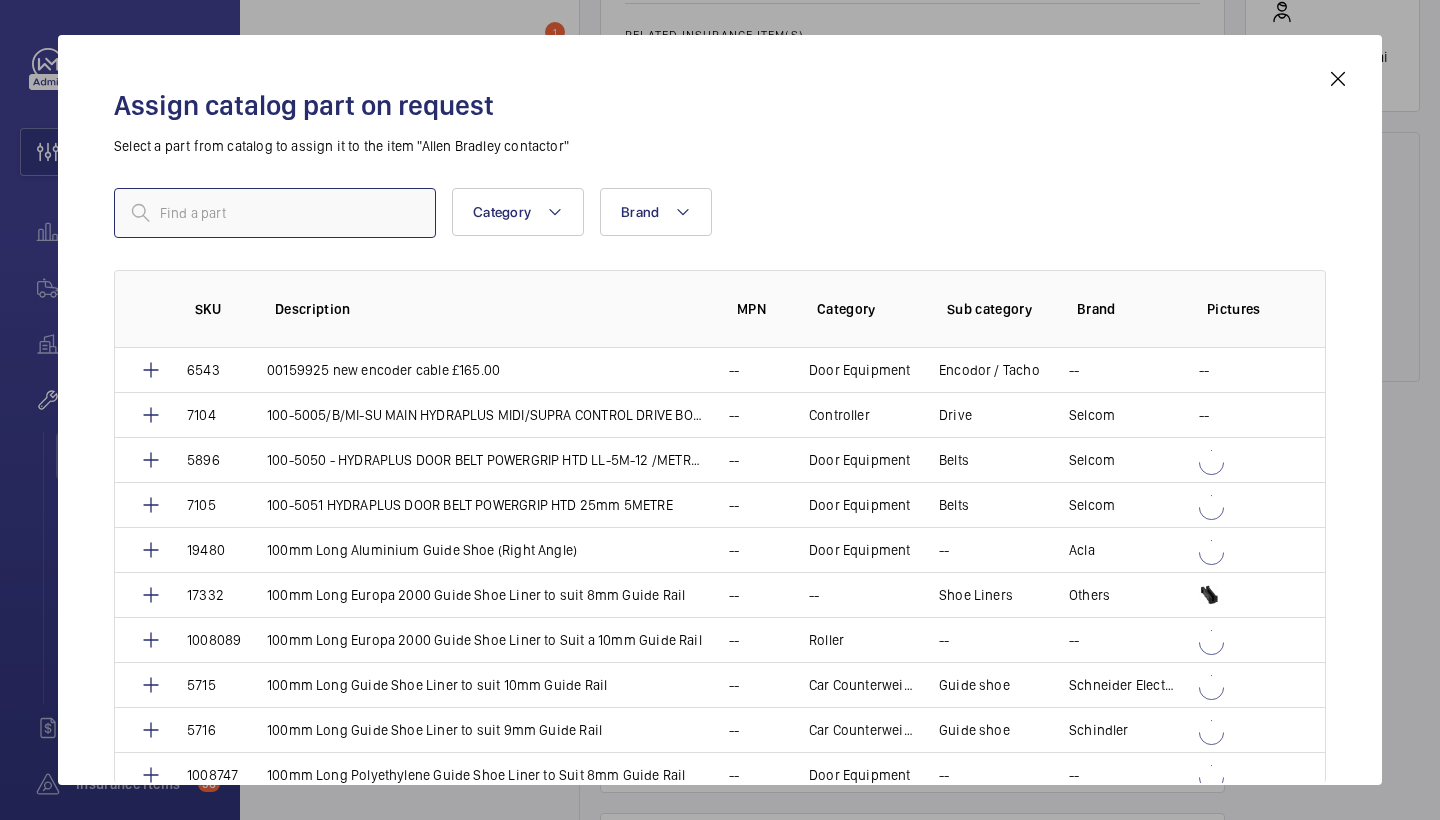 click at bounding box center (275, 213) 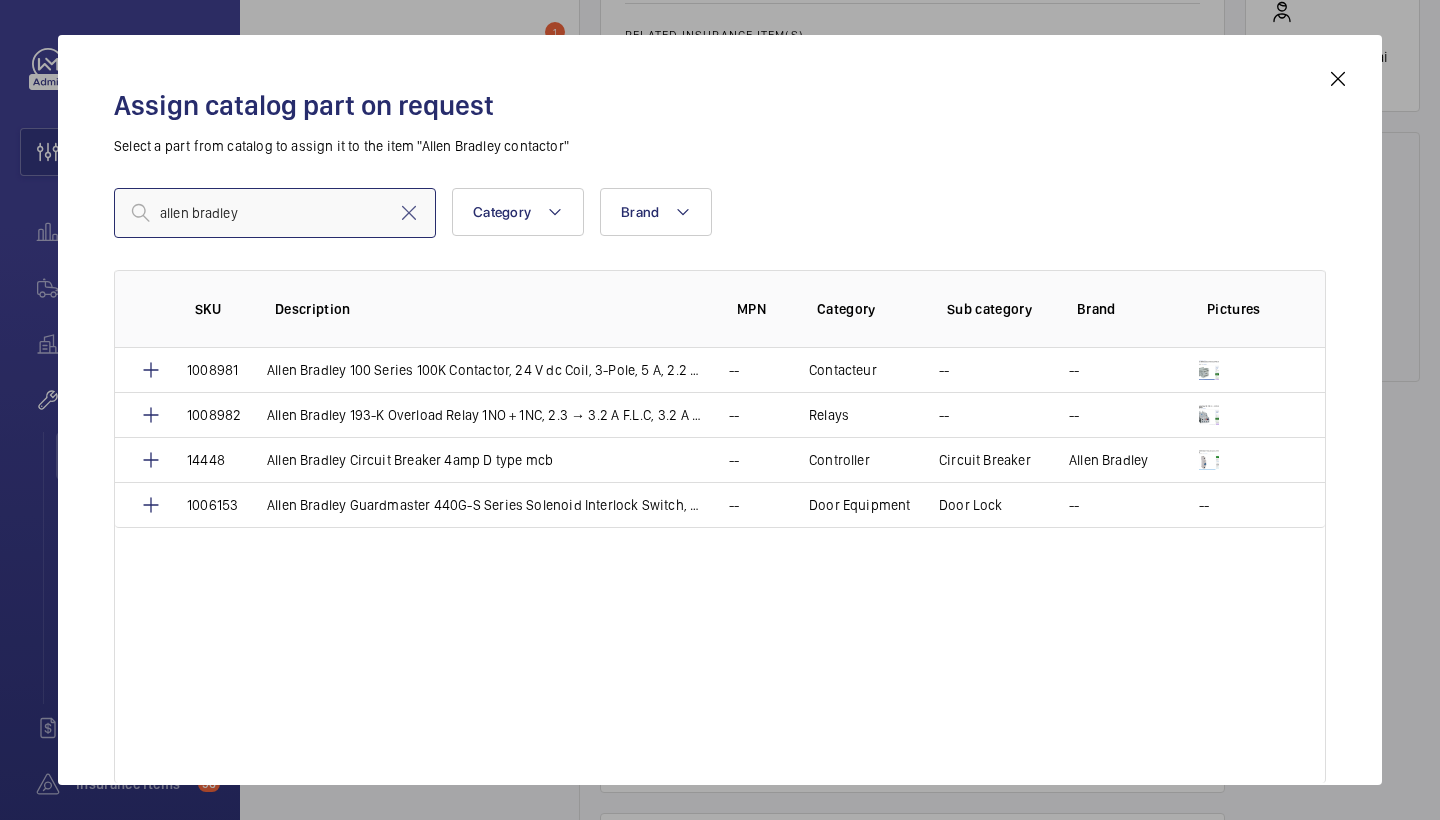 type on "allen bradley" 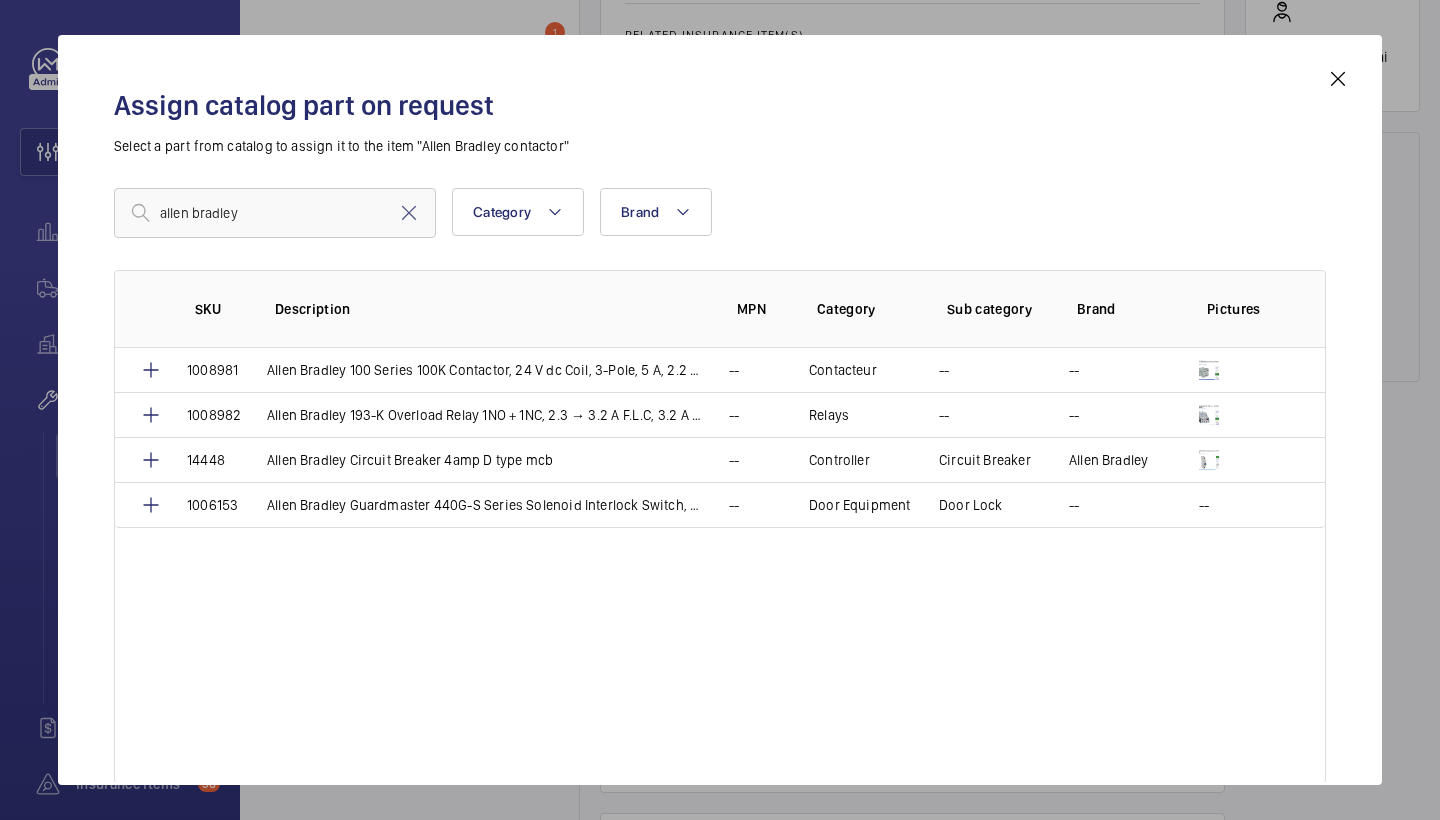 click on "Assign catalog part on request Select a part from catalog to assign it to the item "Allen Bradley contactor"  allen bradley Category Brand More filters Reset all filters SKU Description  MPN   Category Sub category Brand Pictures  1008981   Allen Bradley 100 Series 100K Contactor, 24 V dc Coil, 3-Pole, 5 A, 2.2 kW, 1NC, 690 V ac  --  Contacteur  -- --  1008982   Allen Bradley 193-K Overload Relay 1NO + 1NC, 2.3 → 3.2 A F.L.C, 3.2 A Contact Rating, 6 W, 690 Vac, Bulletin  --  Relays  -- --  14448   Allen Bradley Circuit Breaker 4amp D type mcb  --  Controller   Circuit Breaker   Allen Bradley   1006153   Allen Bradley Guardmaster 440G-S Series Solenoid Interlock Switch, Power to Unlock, 24V ac/dc, Actuator Included  --  Door Equipment   Door Lock  -- --" at bounding box center (720, 410) 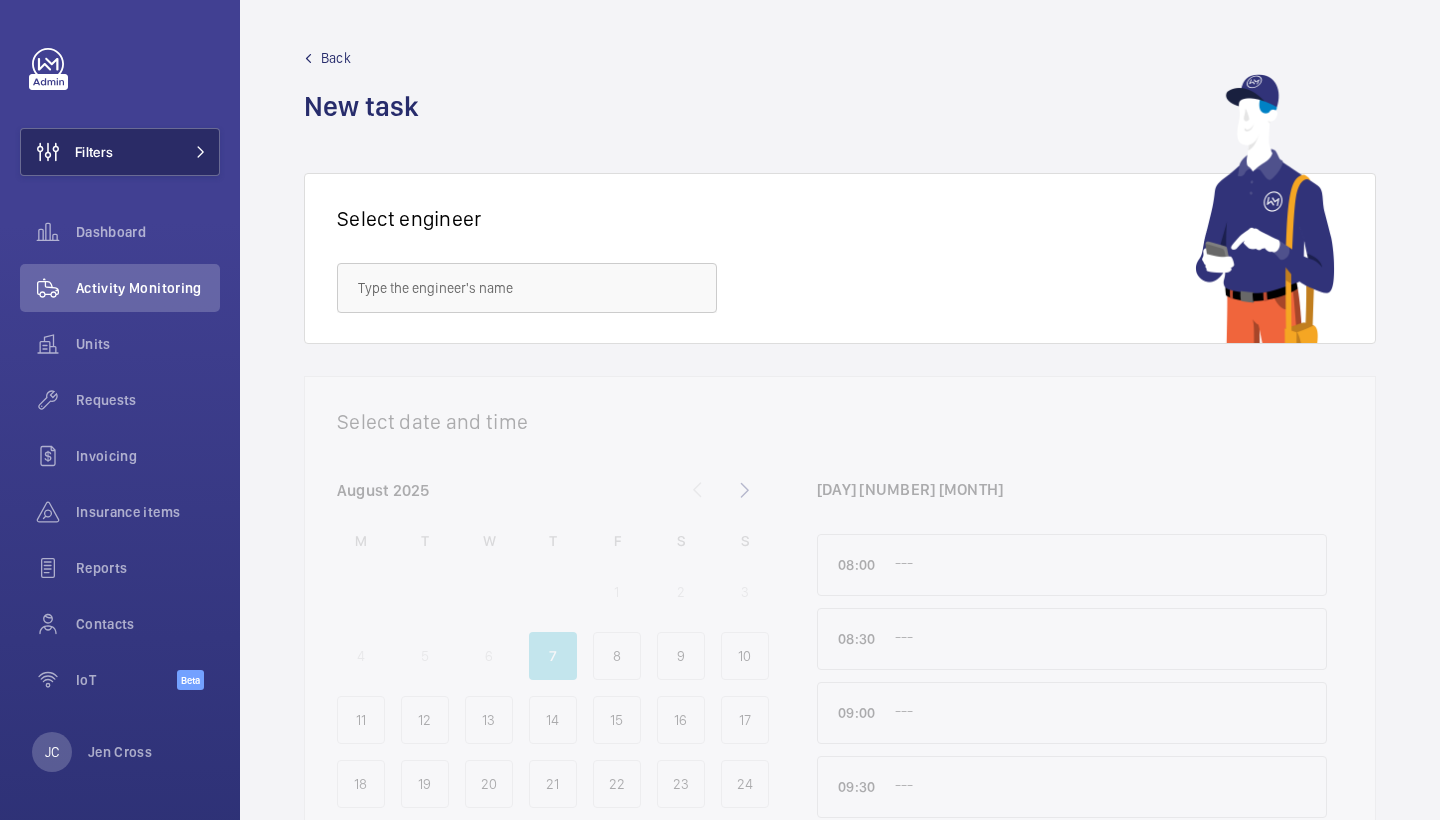 scroll, scrollTop: 0, scrollLeft: 0, axis: both 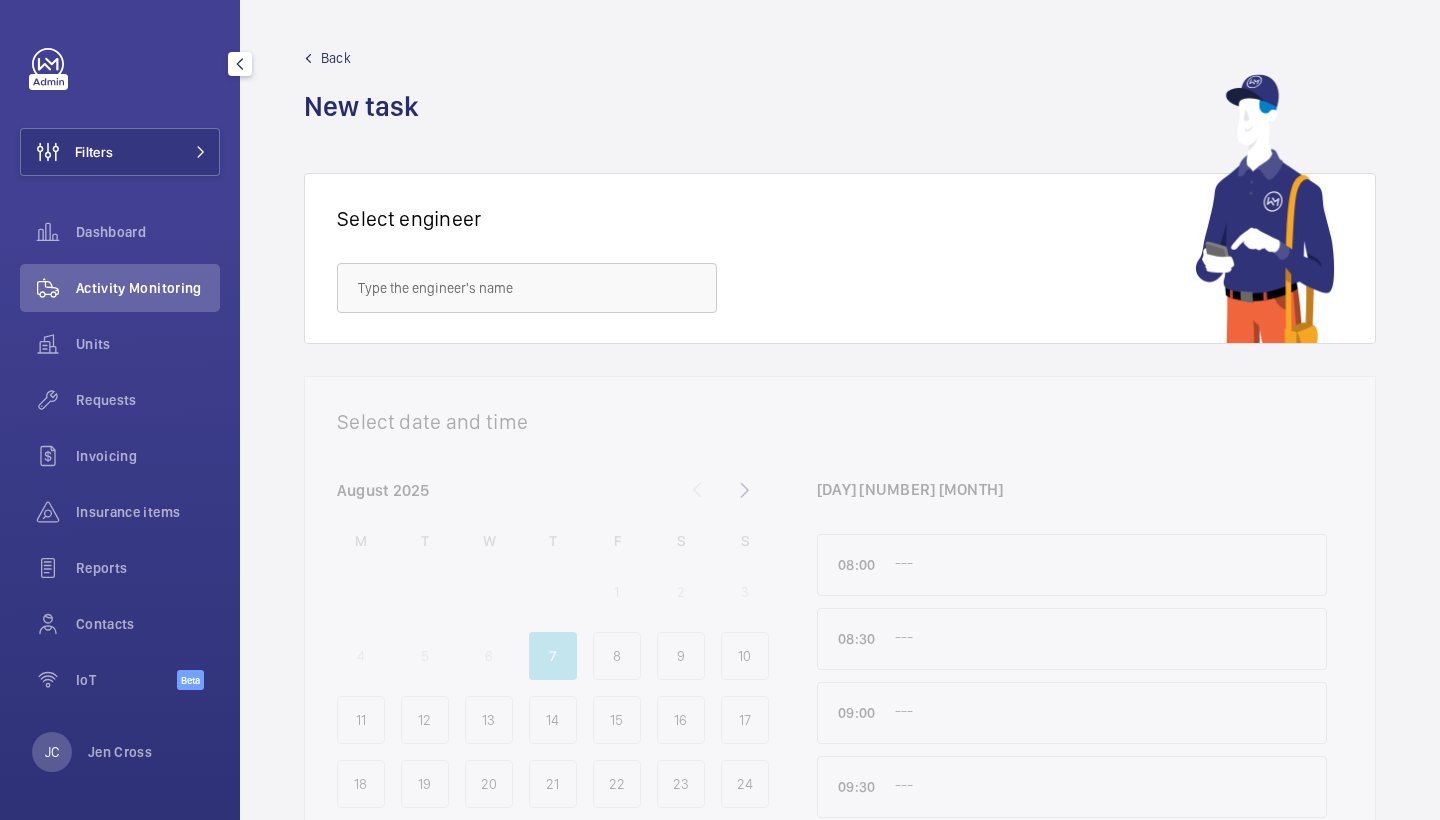 click on "Filters  Dashboard   Activity Monitoring   Units   Requests   Invoicing   Insurance items   Reports   Contacts   IoT  Beta JC Jen Cross" 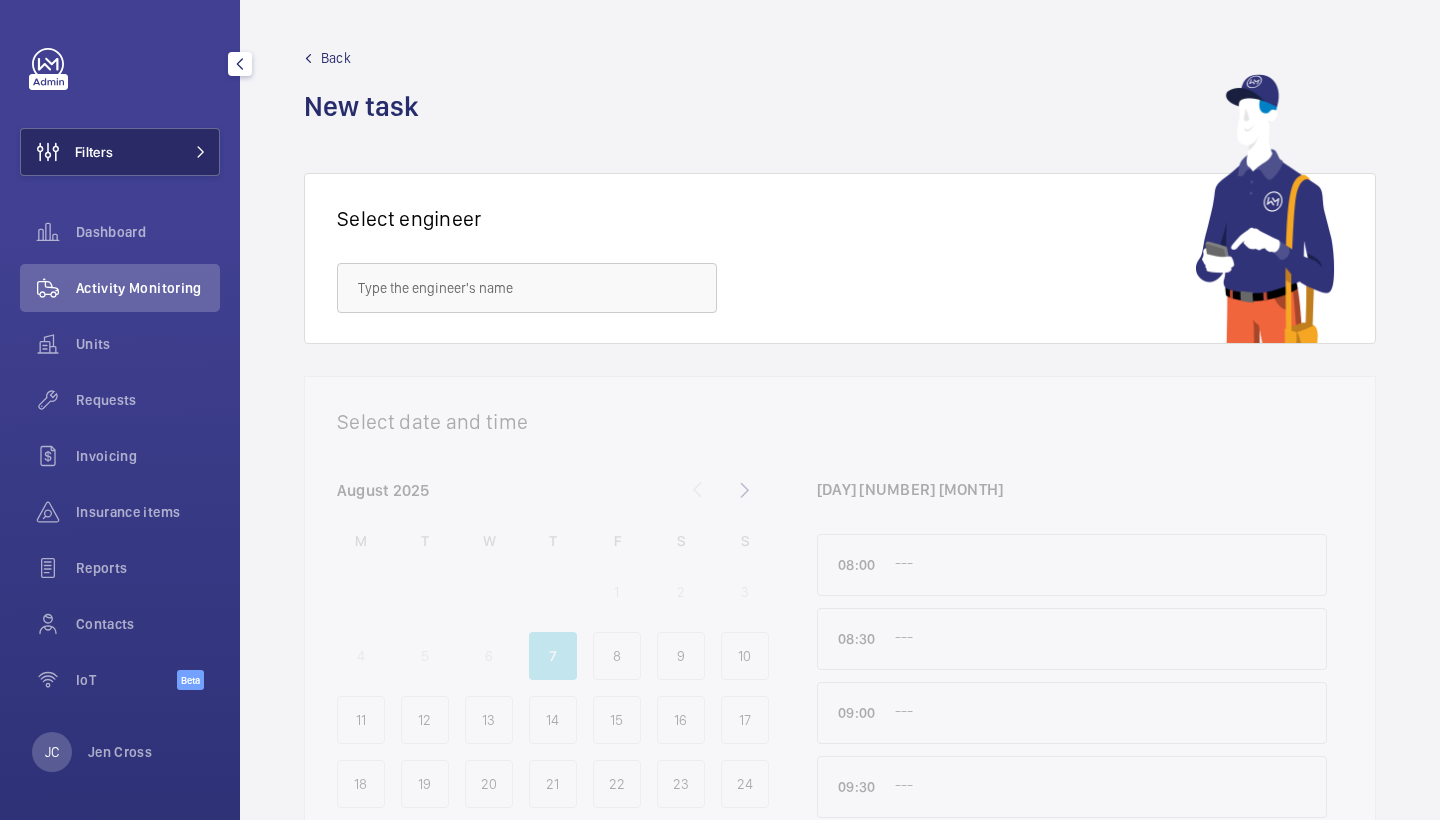 click 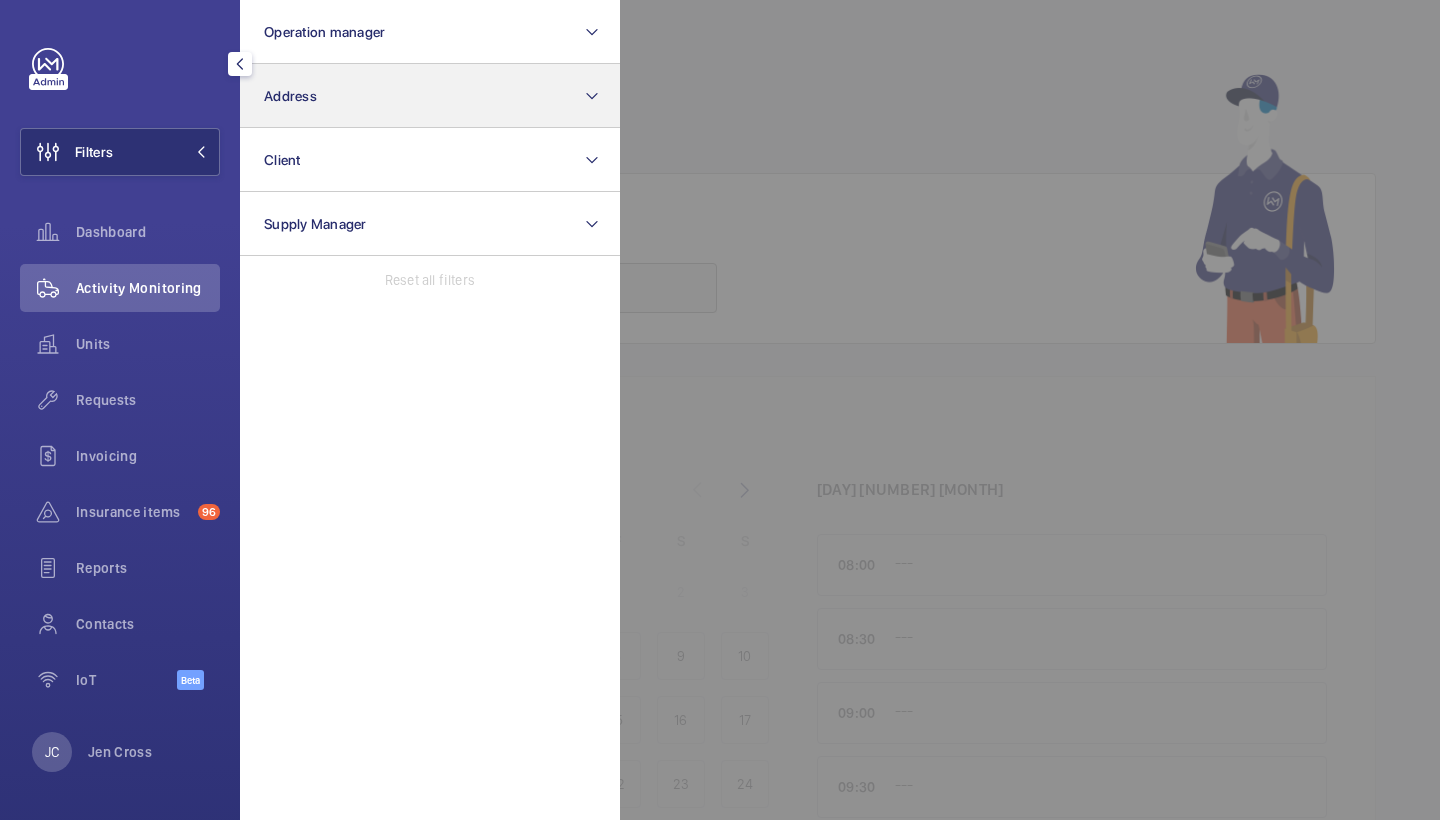 click on "Address" 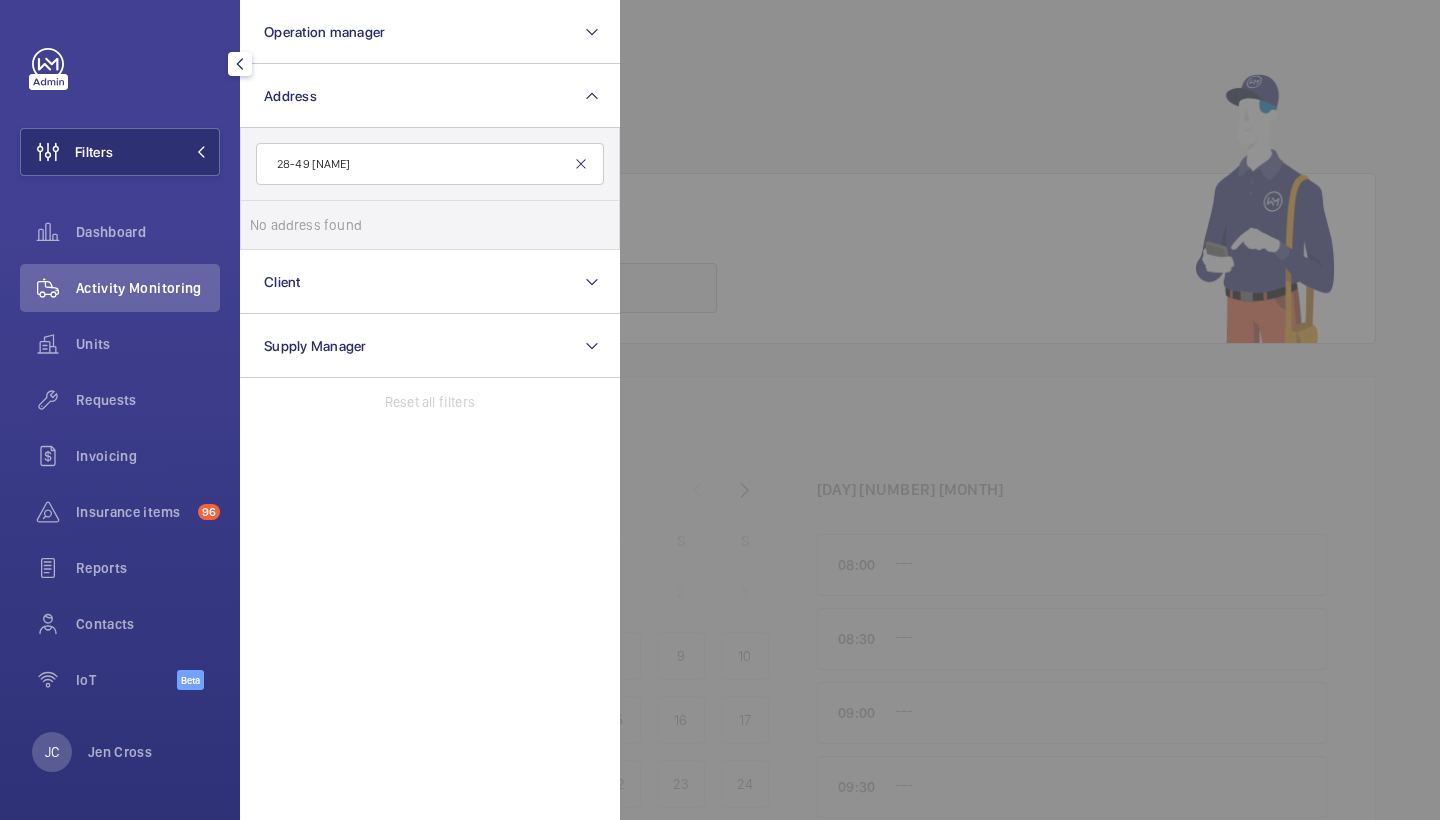 type on "28-49 wils" 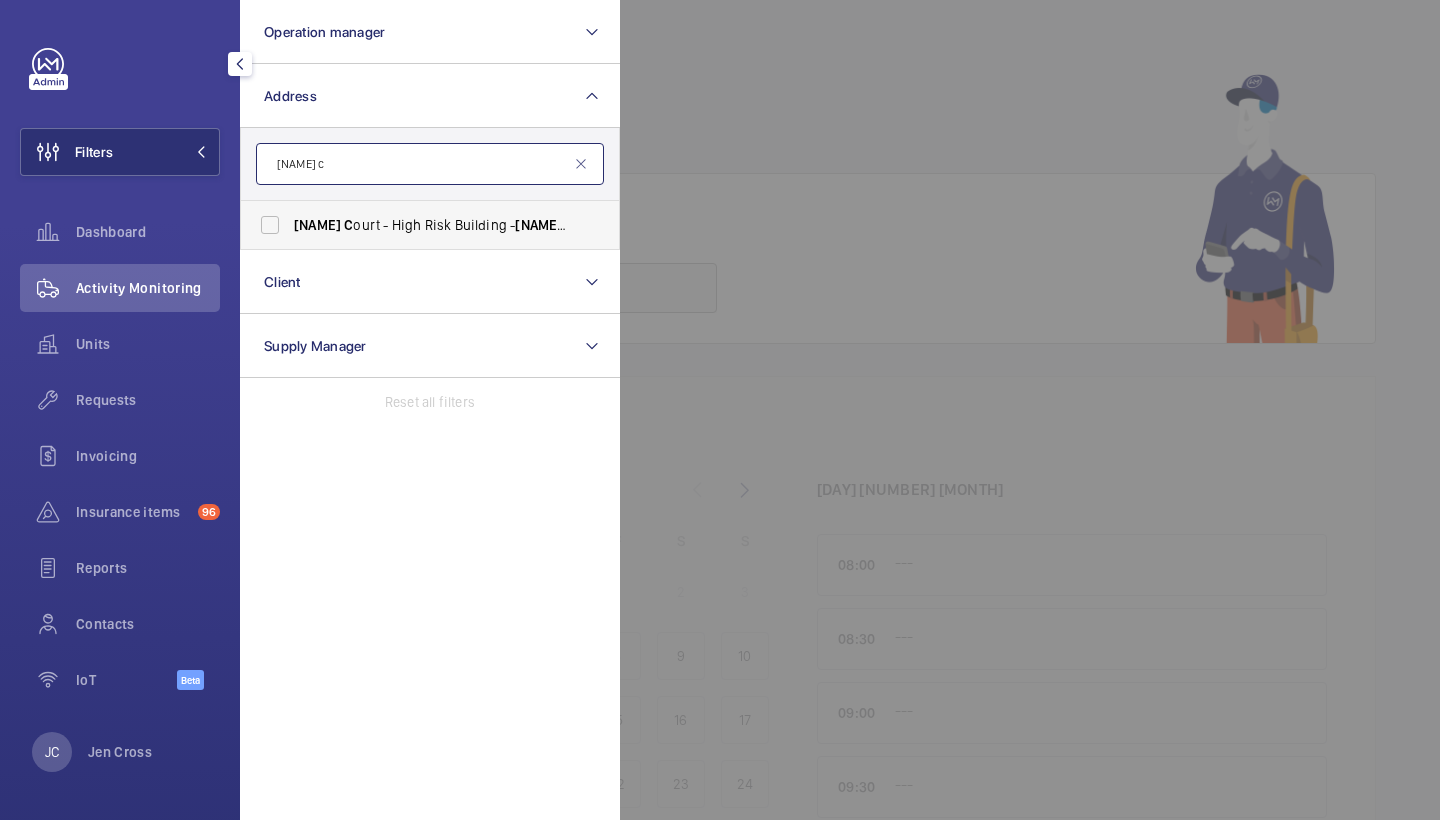 type on "wilson c" 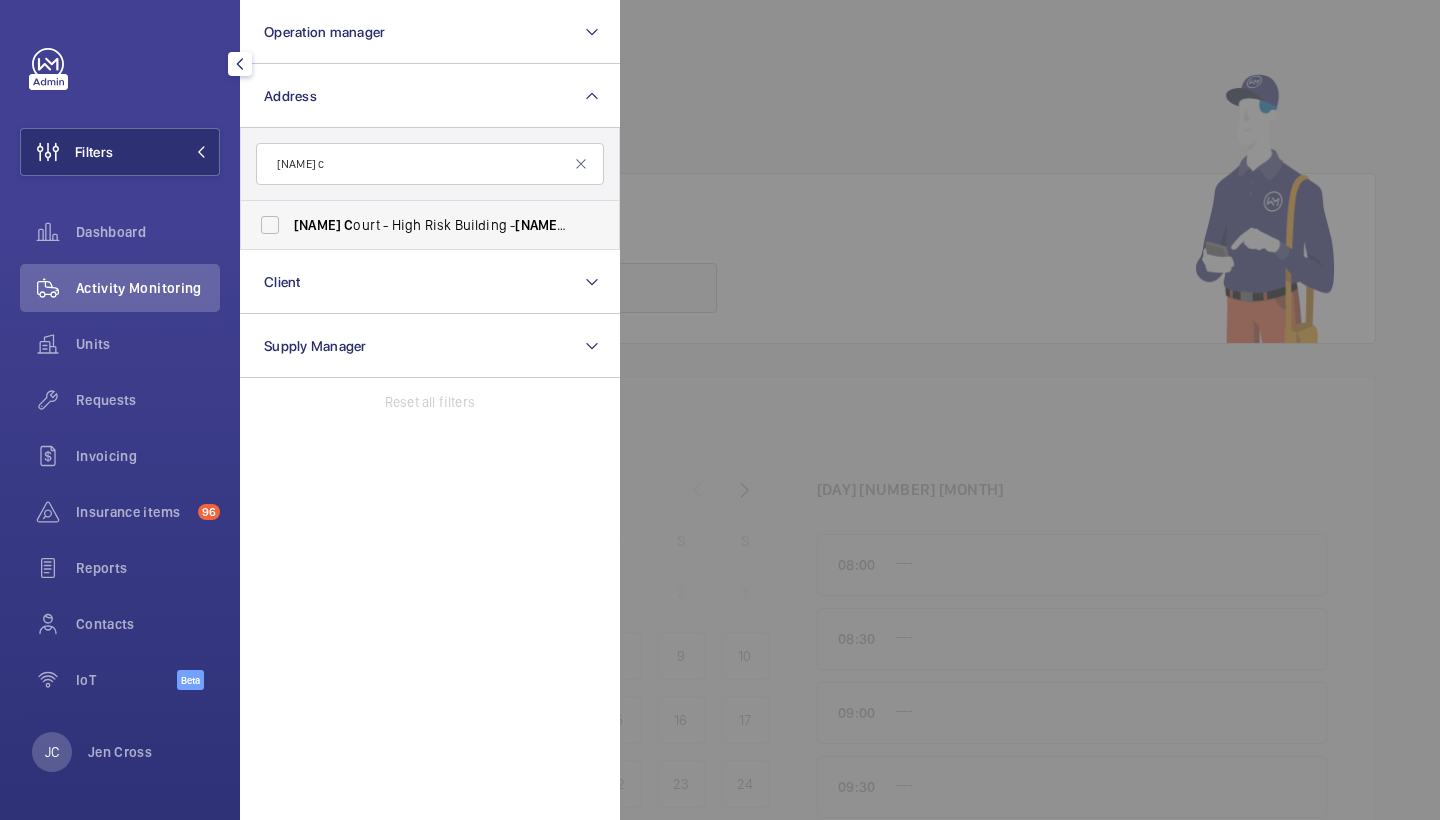 click on "Wilson   C ourt - High Risk Building -  Wilson   C ourt, LONDON NW9 5BG" at bounding box center [415, 225] 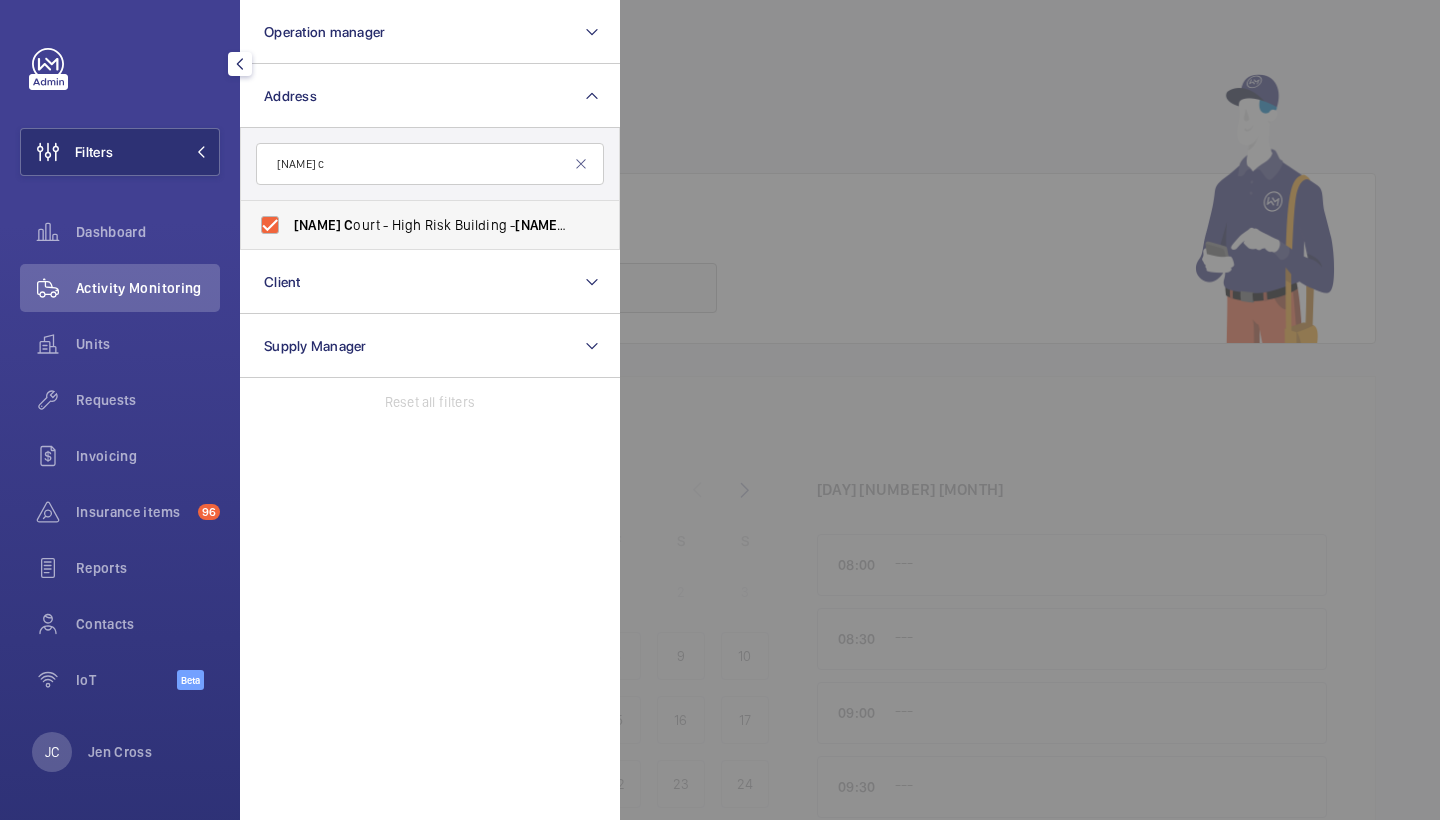 checkbox on "true" 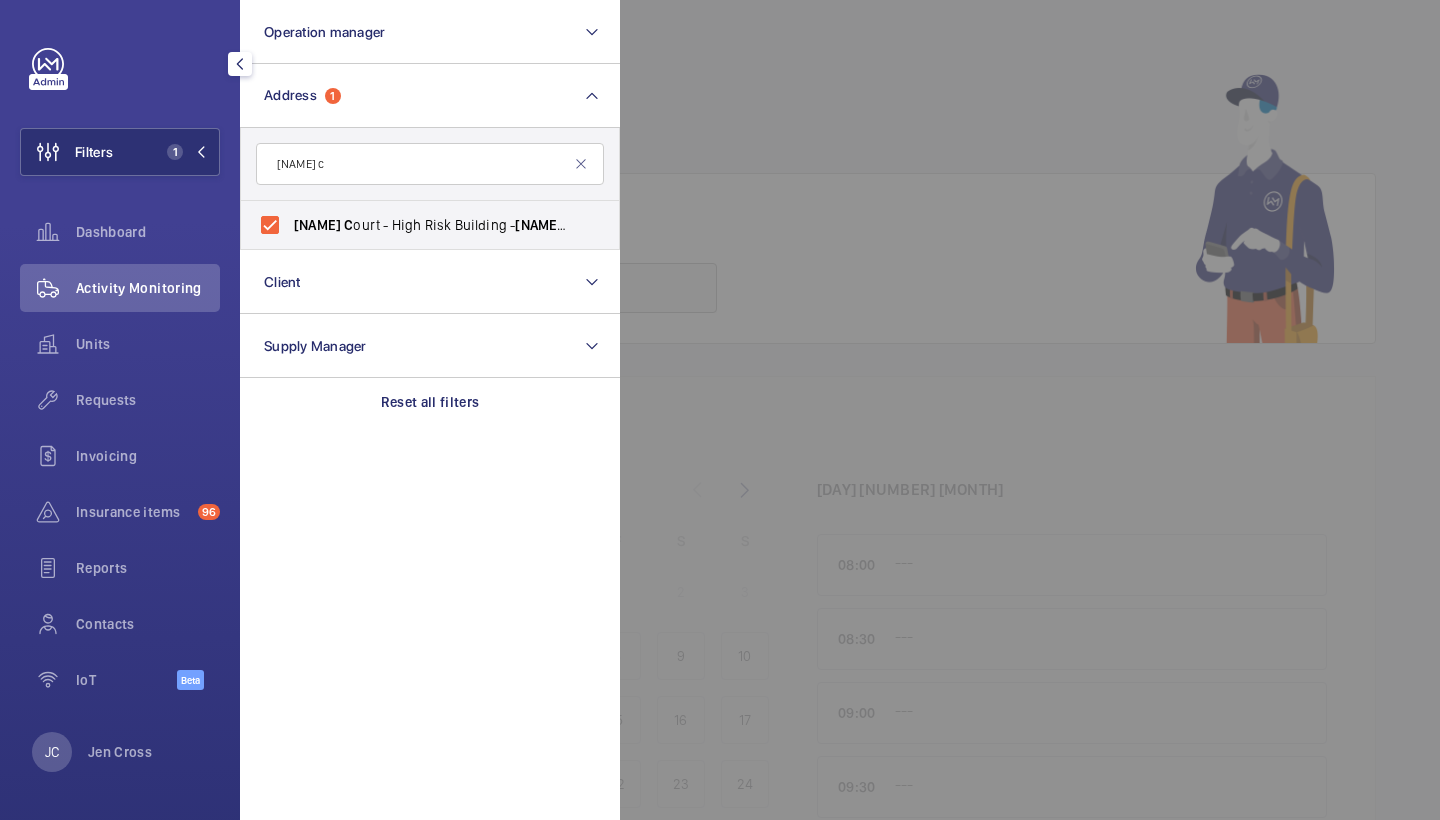 click on "Activity Monitoring" 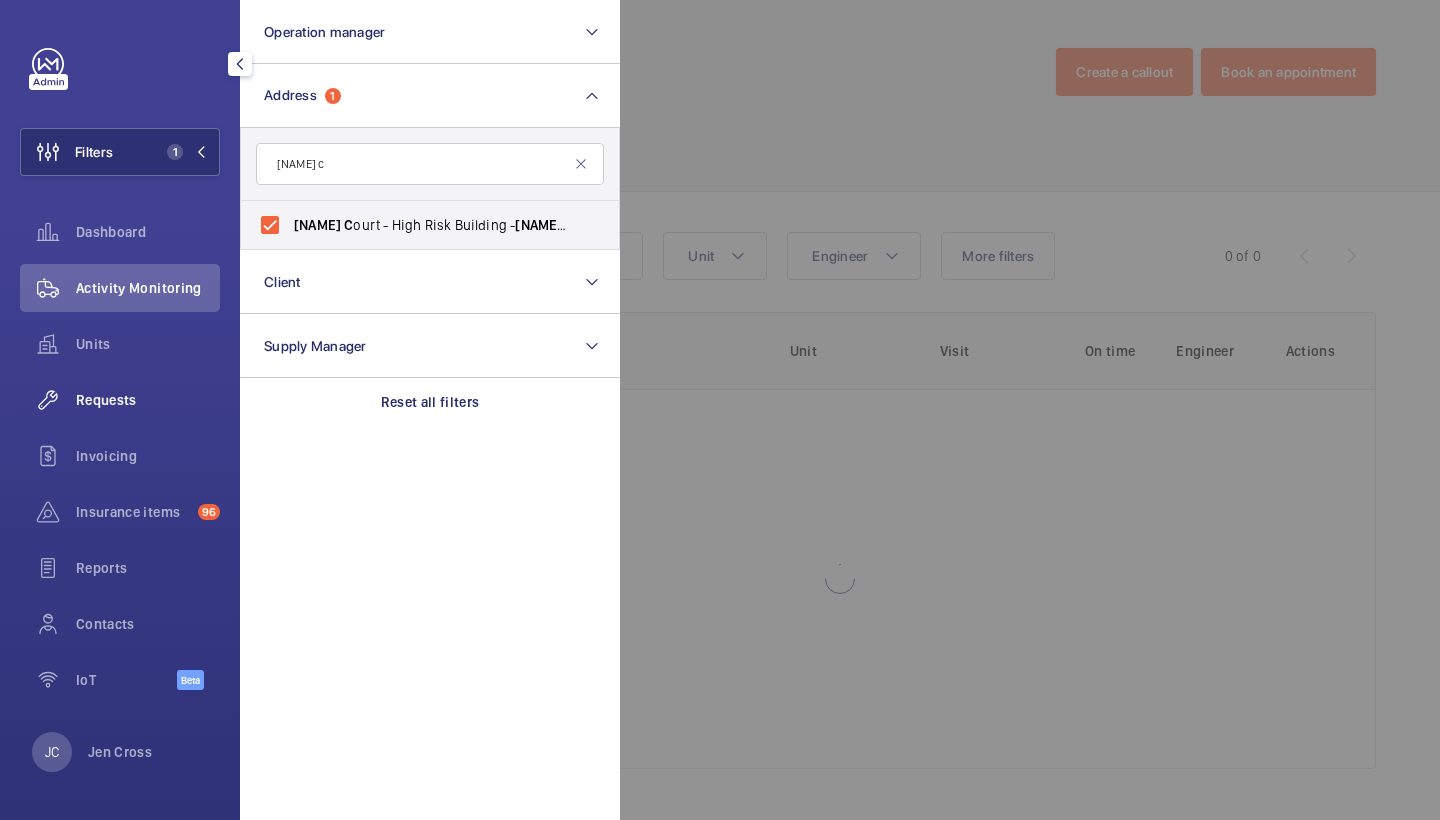 click on "Requests" 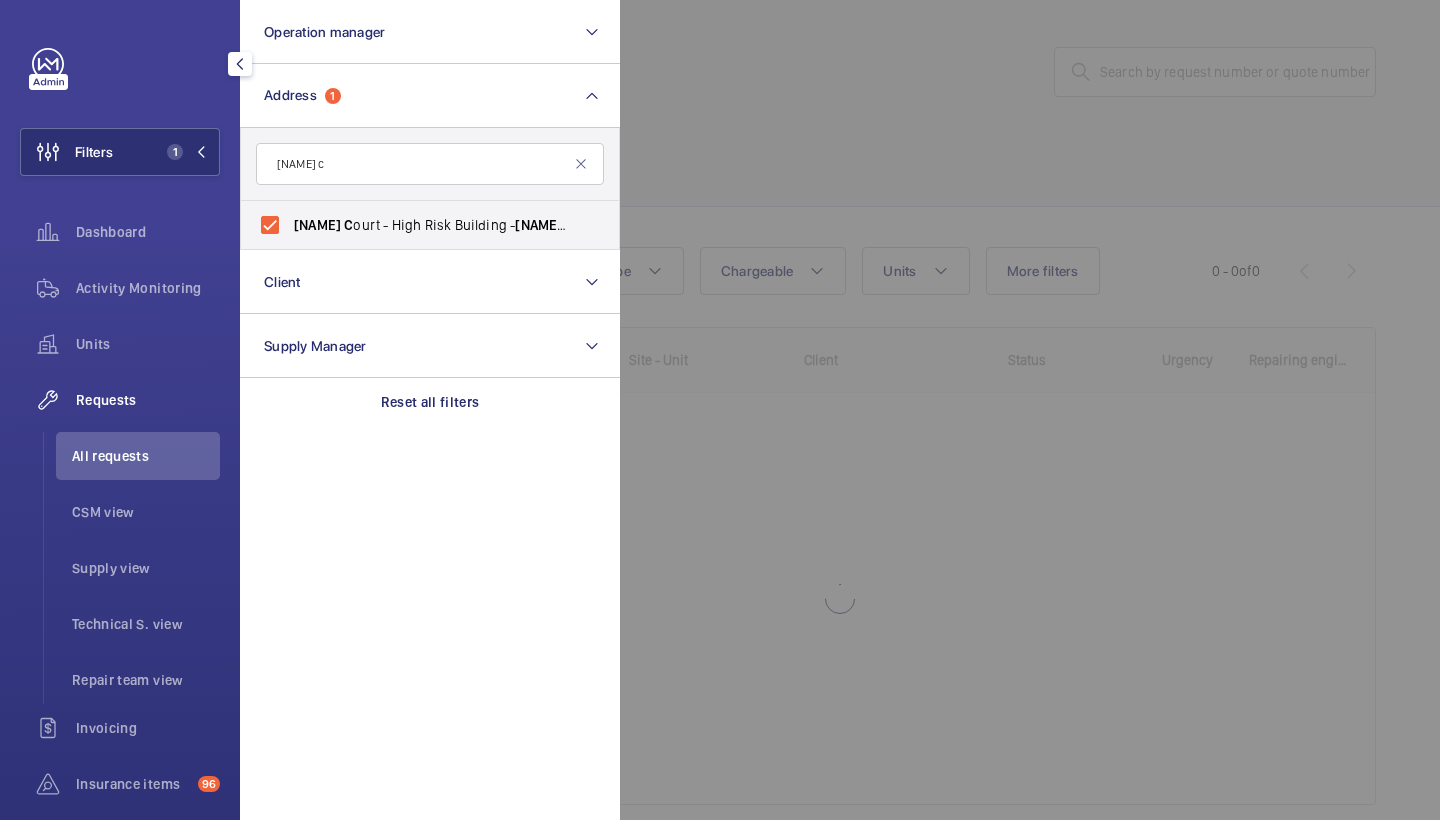 click 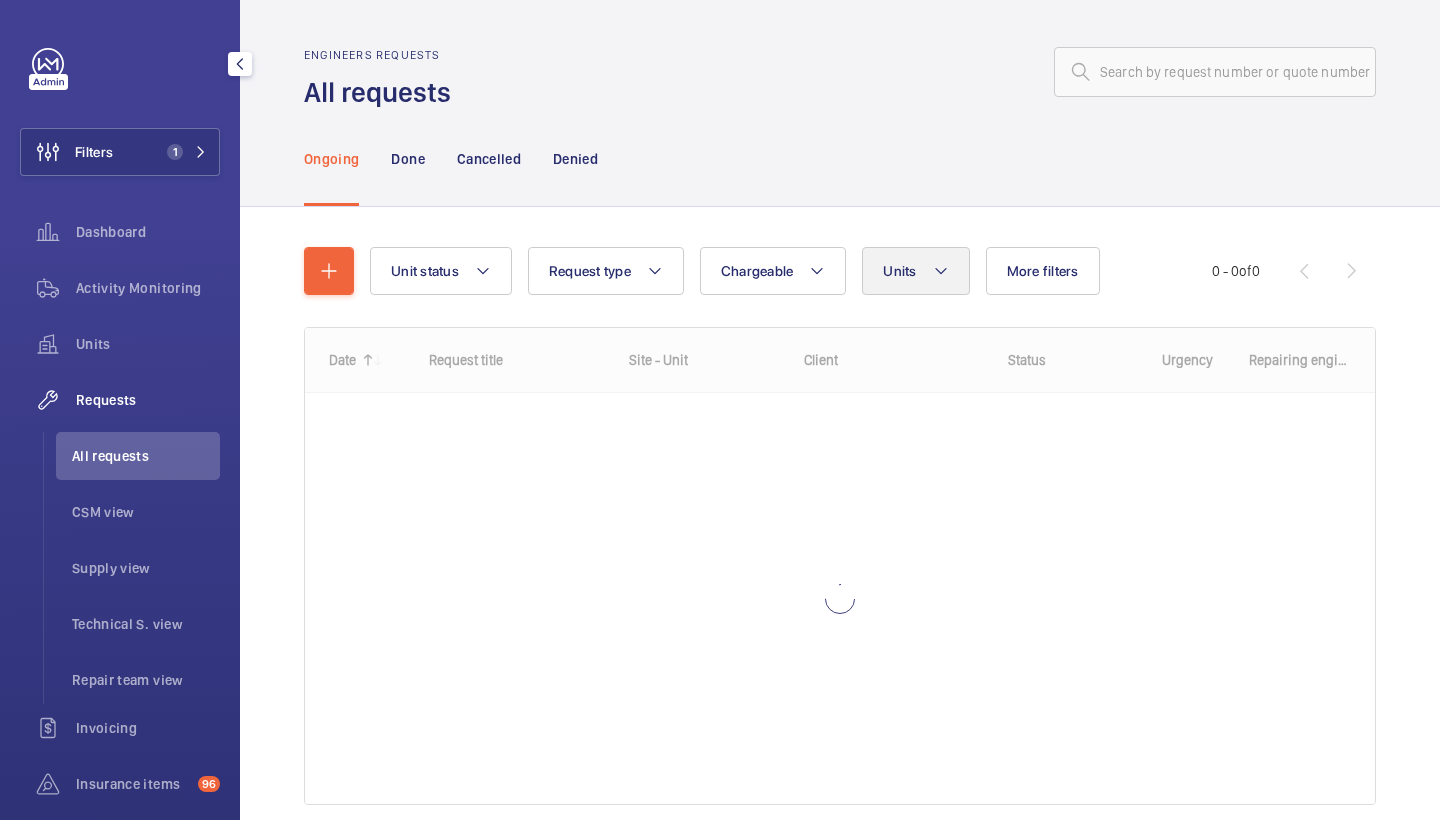 click on "Units" 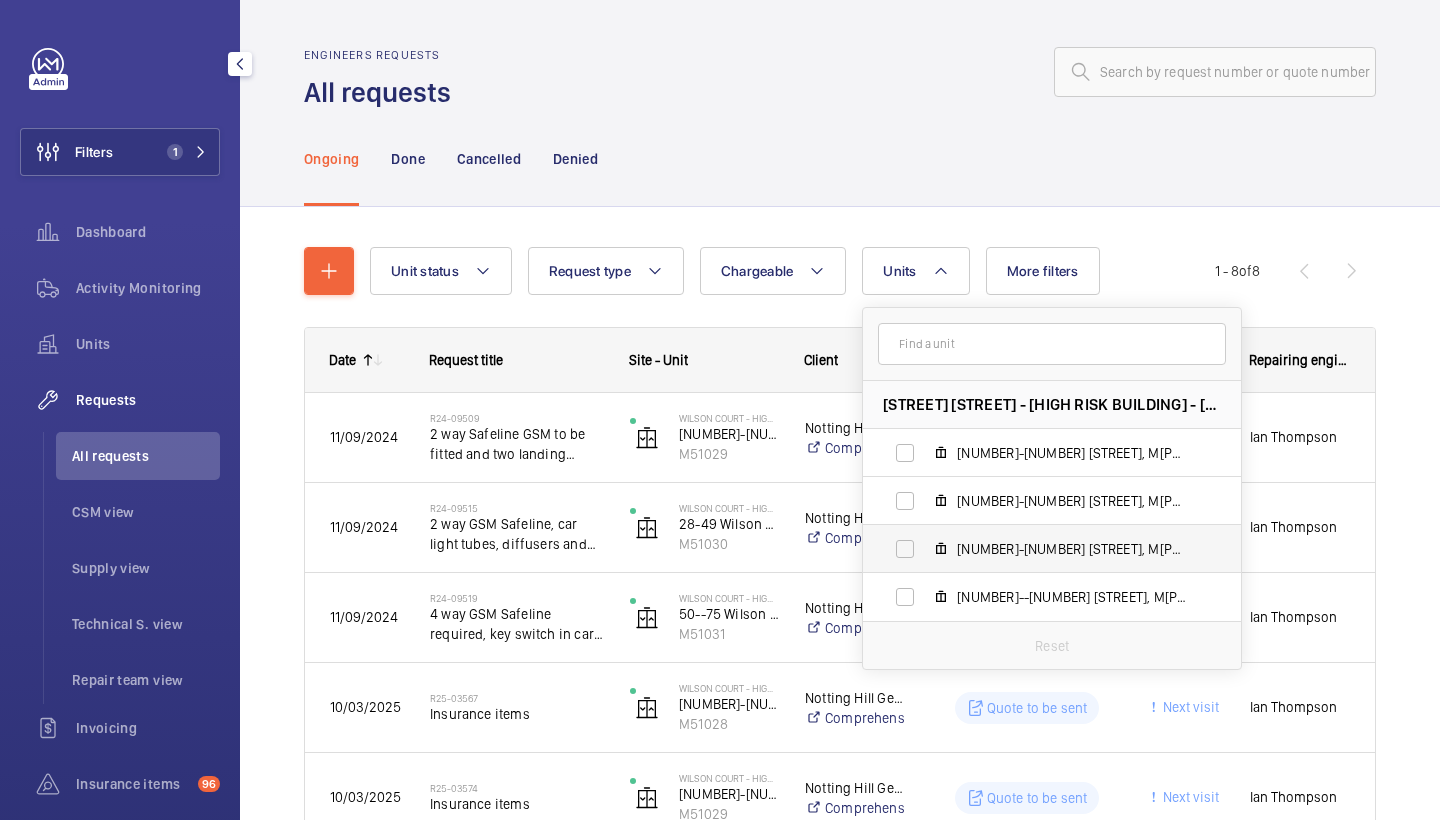 click on "28-49 Wilson Court, M51030" at bounding box center [1073, 549] 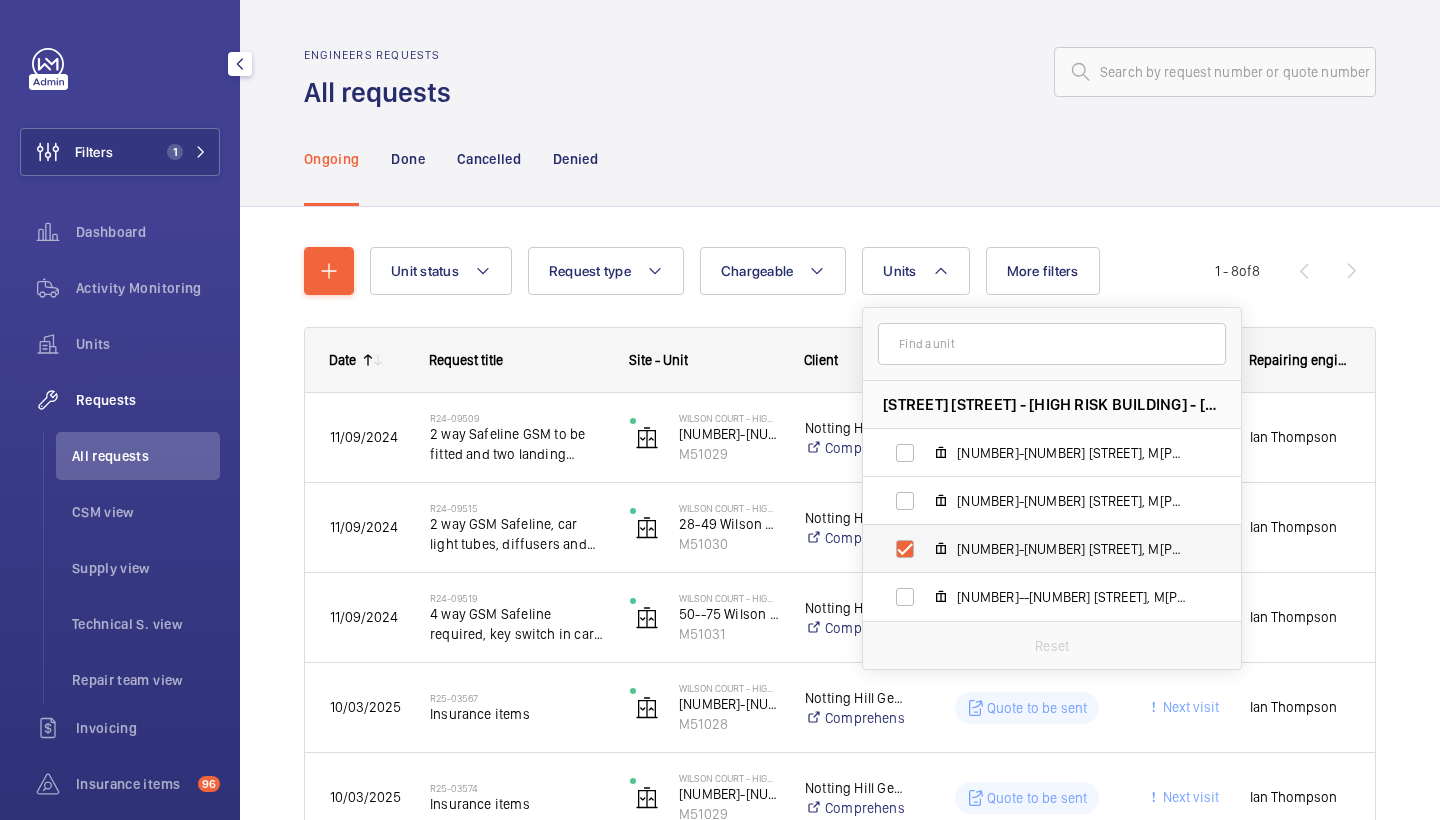 checkbox on "true" 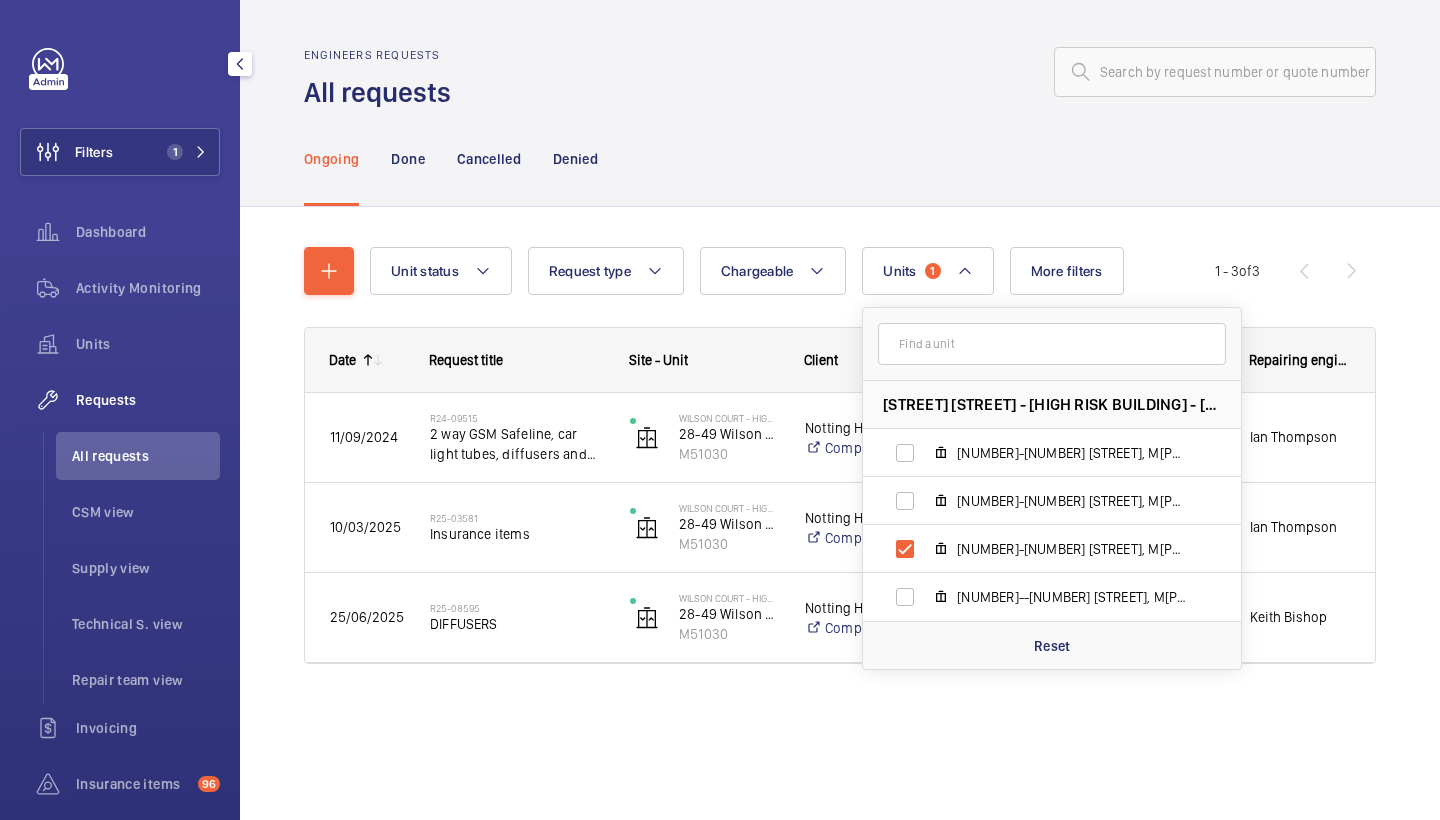 click on "Ongoing Done Cancelled Denied" 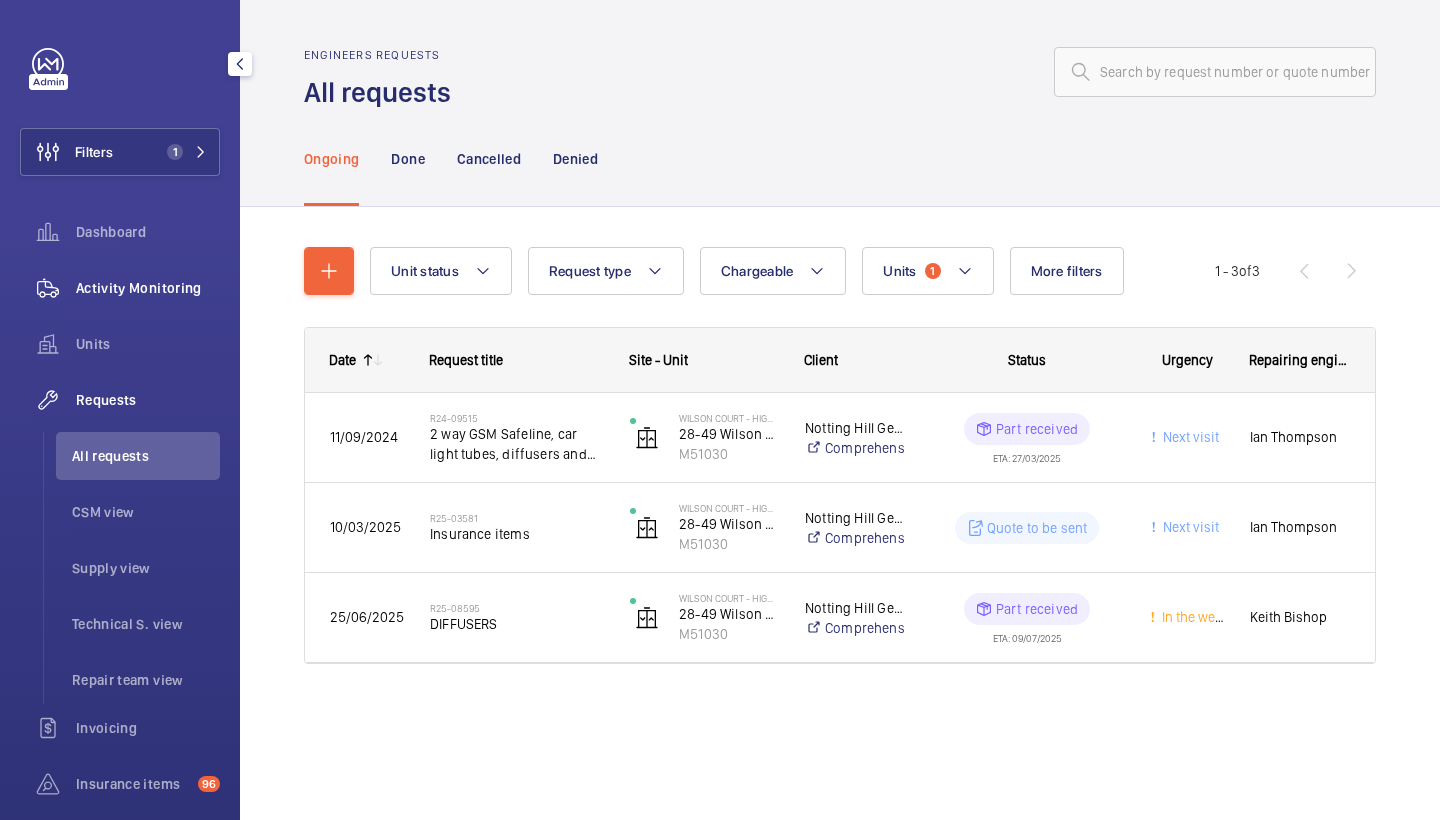 click on "Activity Monitoring" 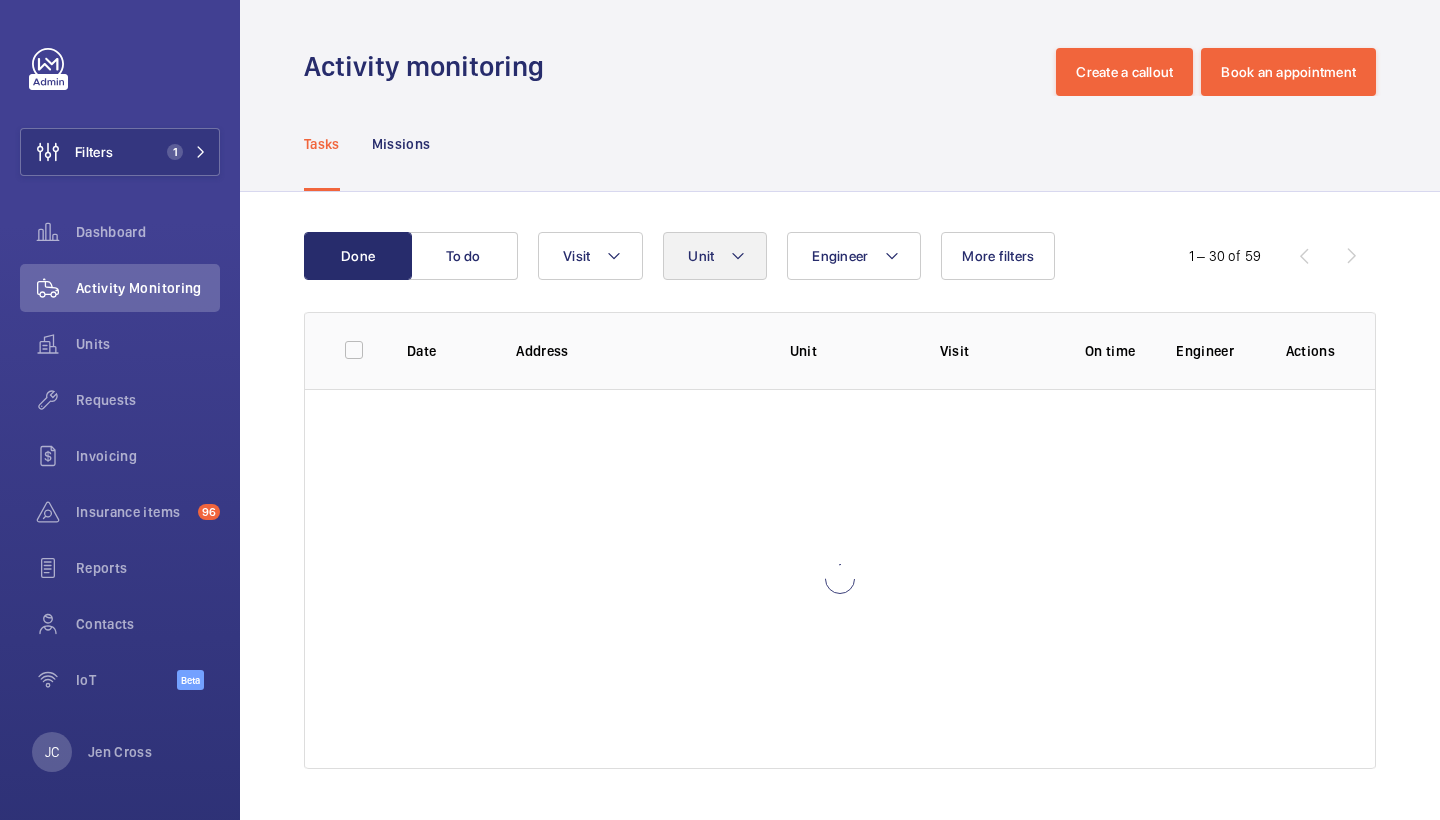 click on "Unit" 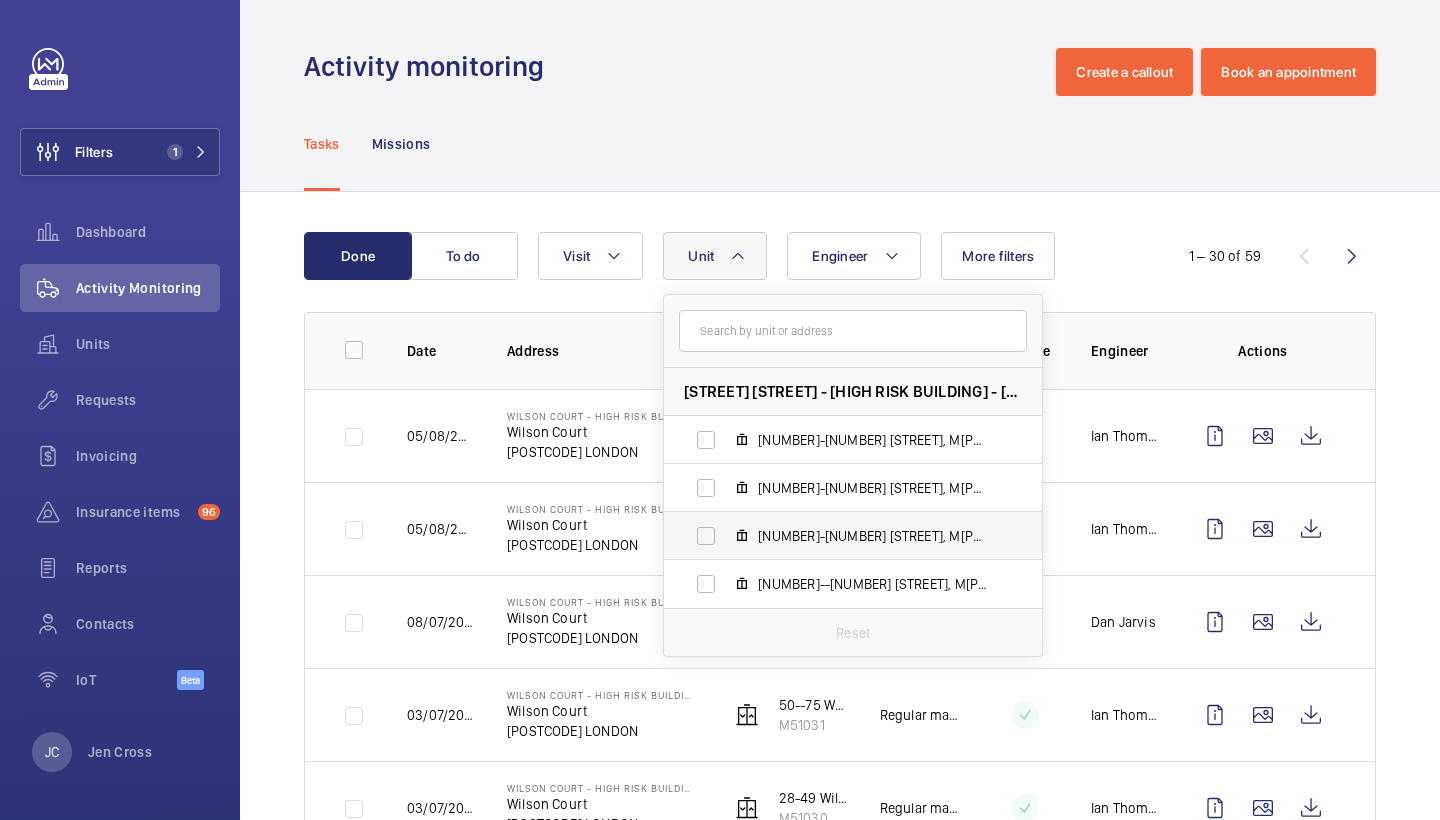 click on "28-49 Wilson Court, M51030" at bounding box center (837, 536) 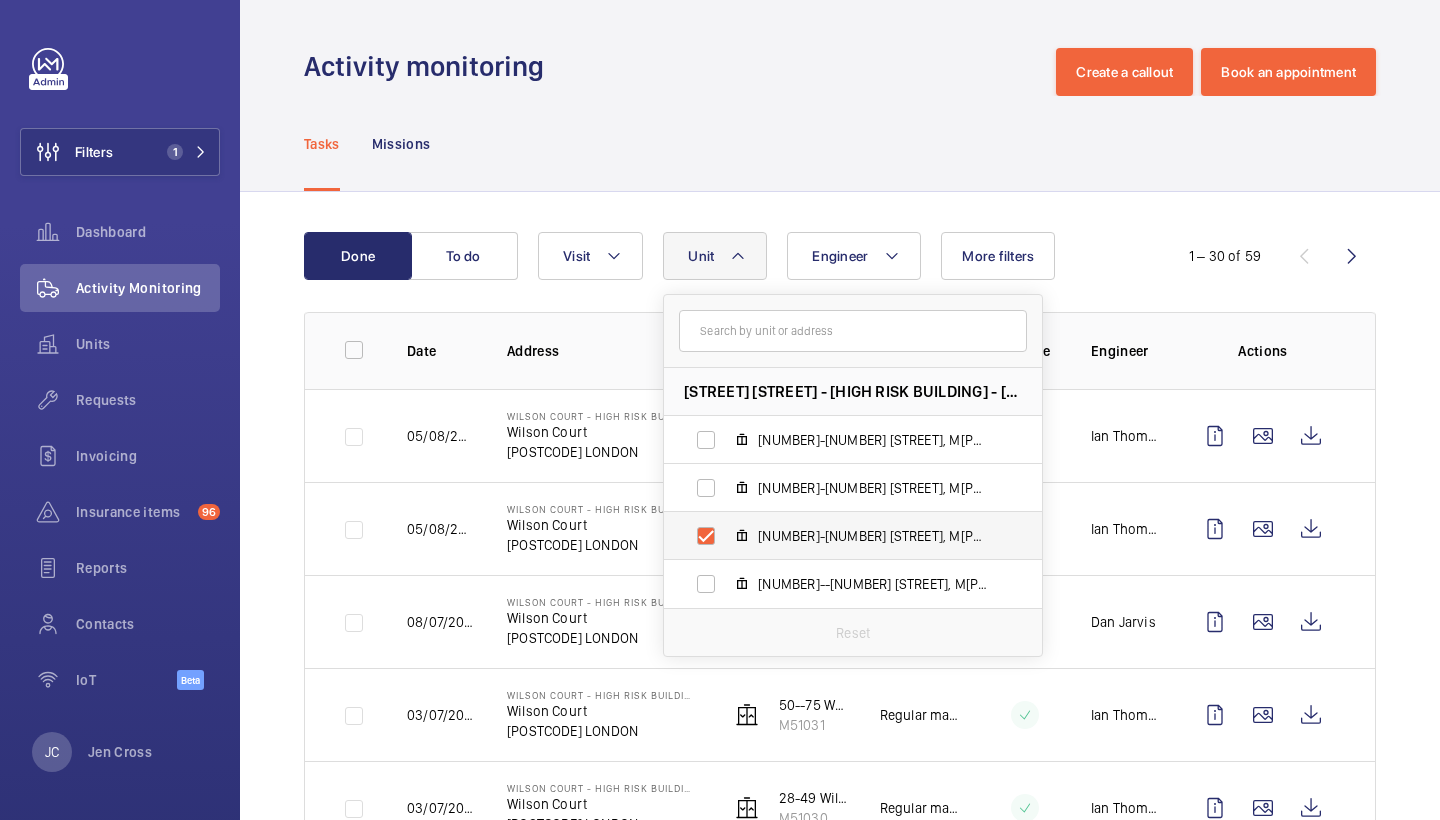checkbox on "true" 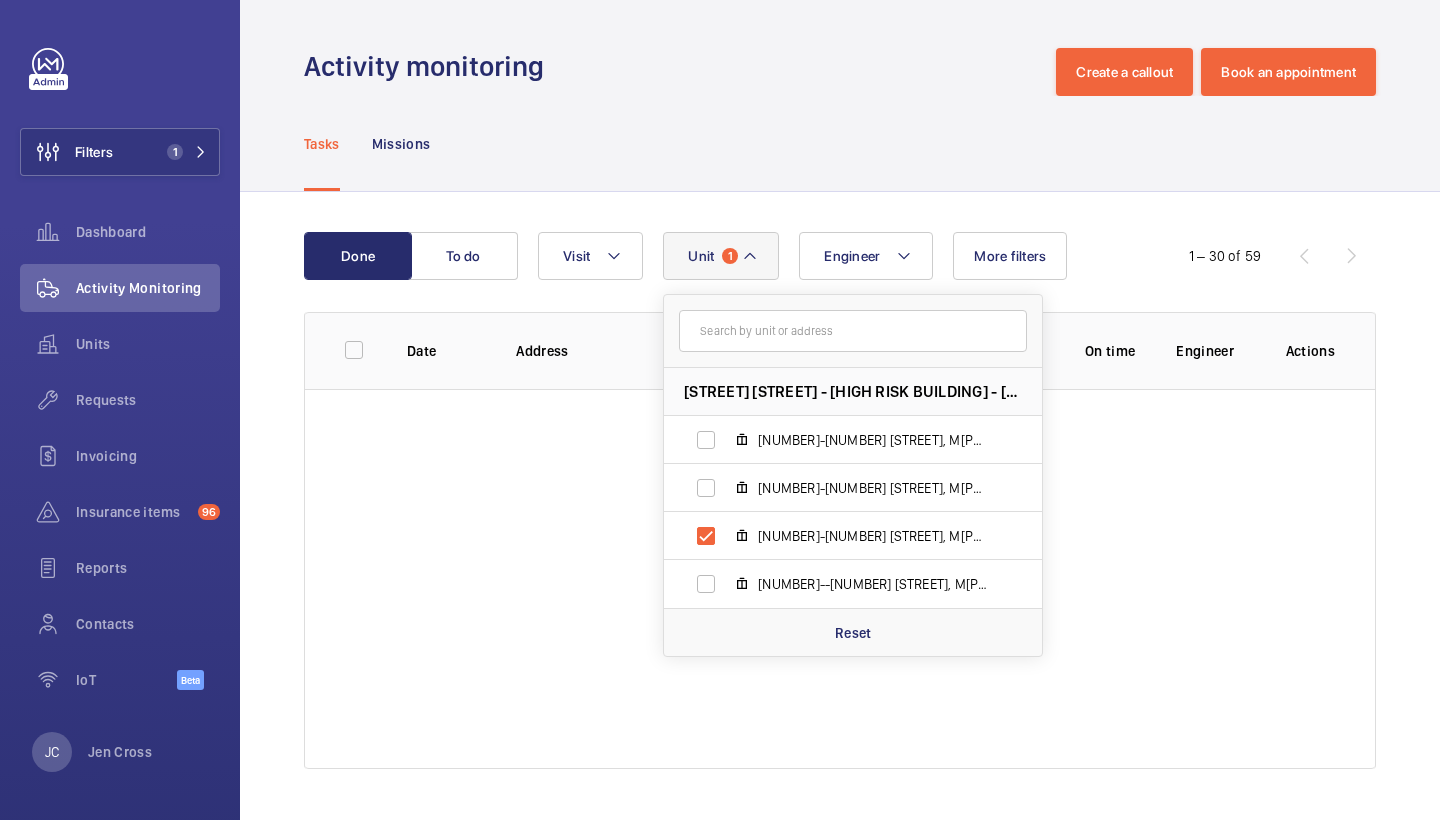 click on "Tasks Missions" 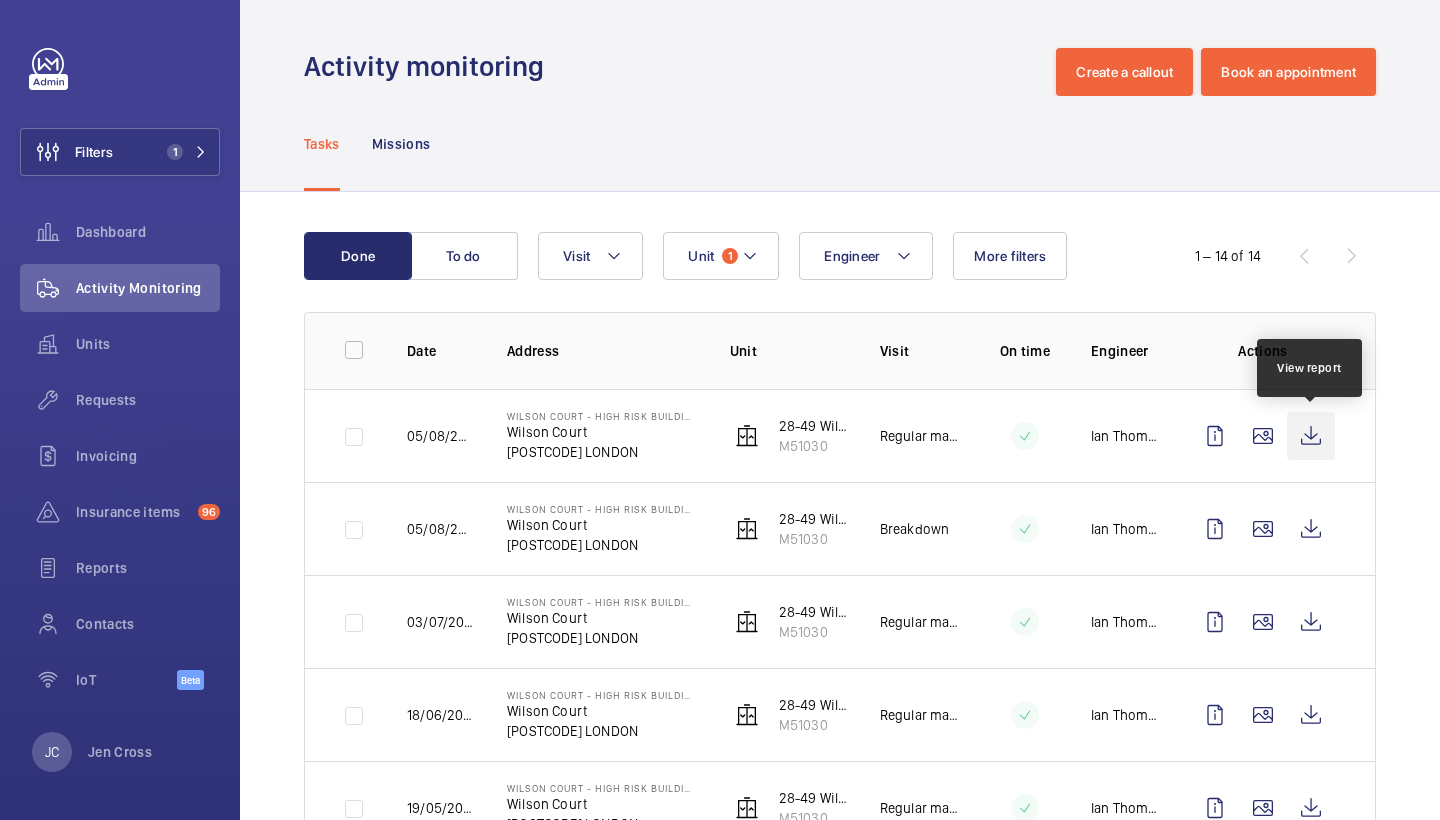 click 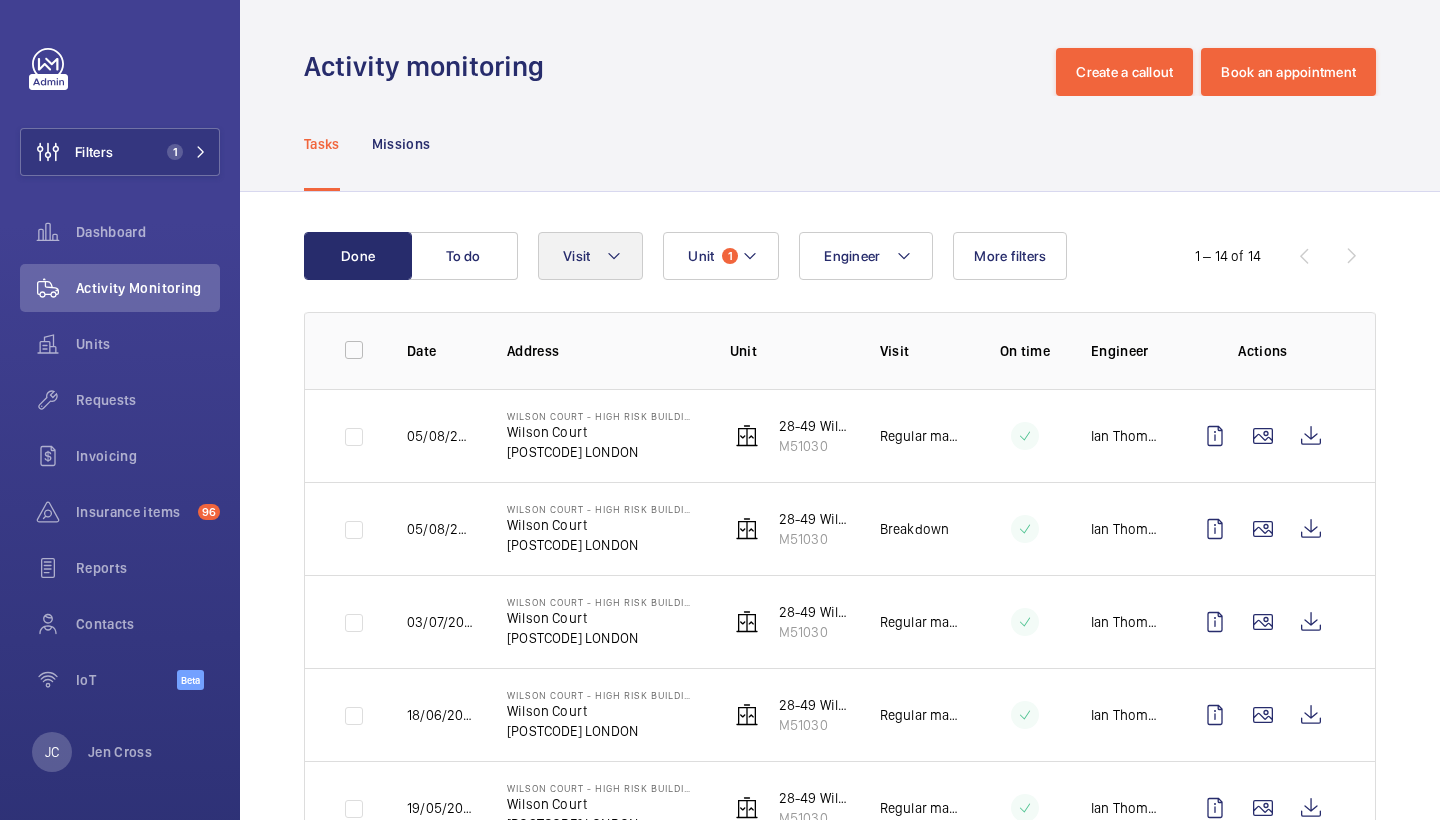click 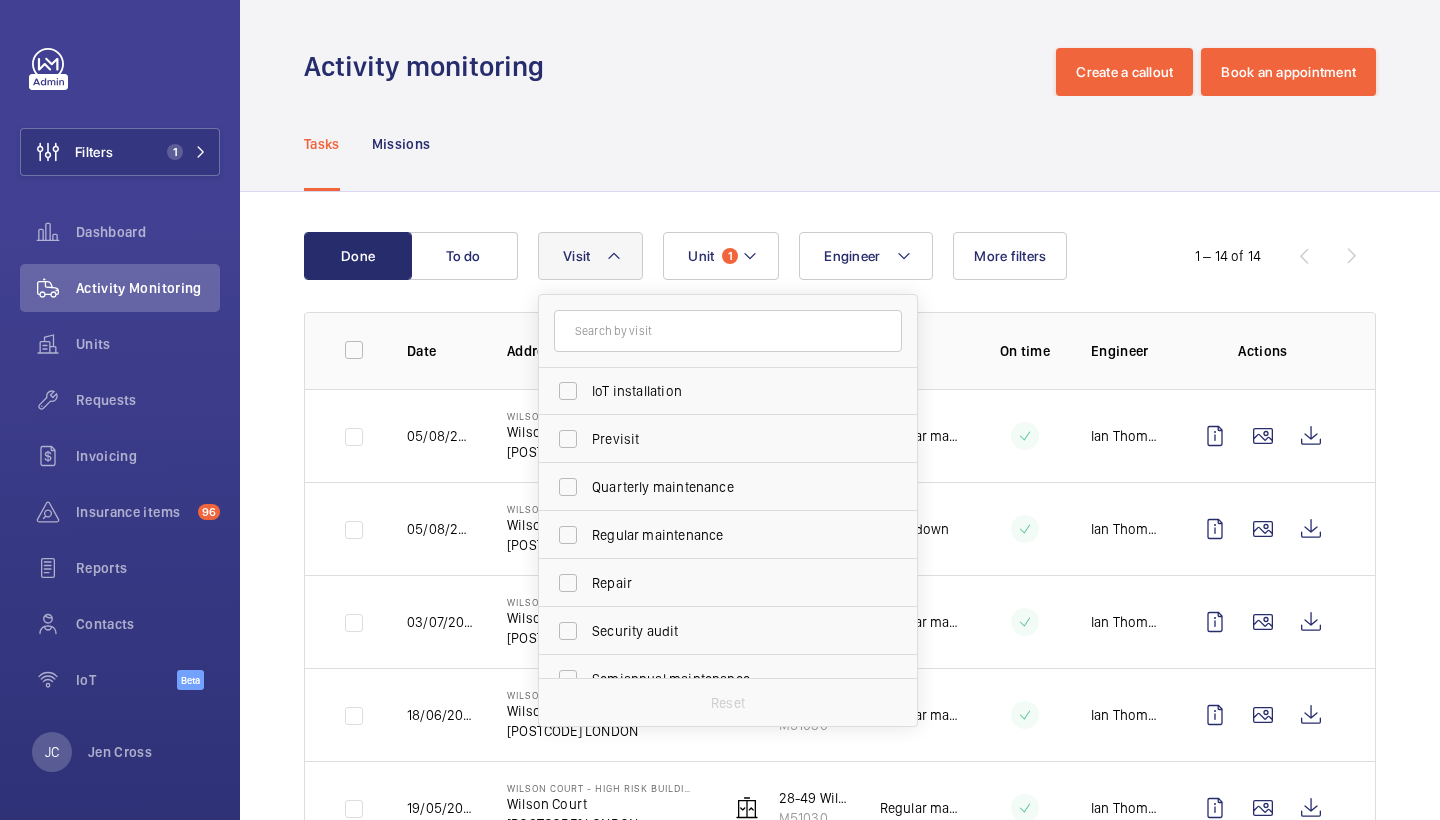 scroll, scrollTop: 243, scrollLeft: 0, axis: vertical 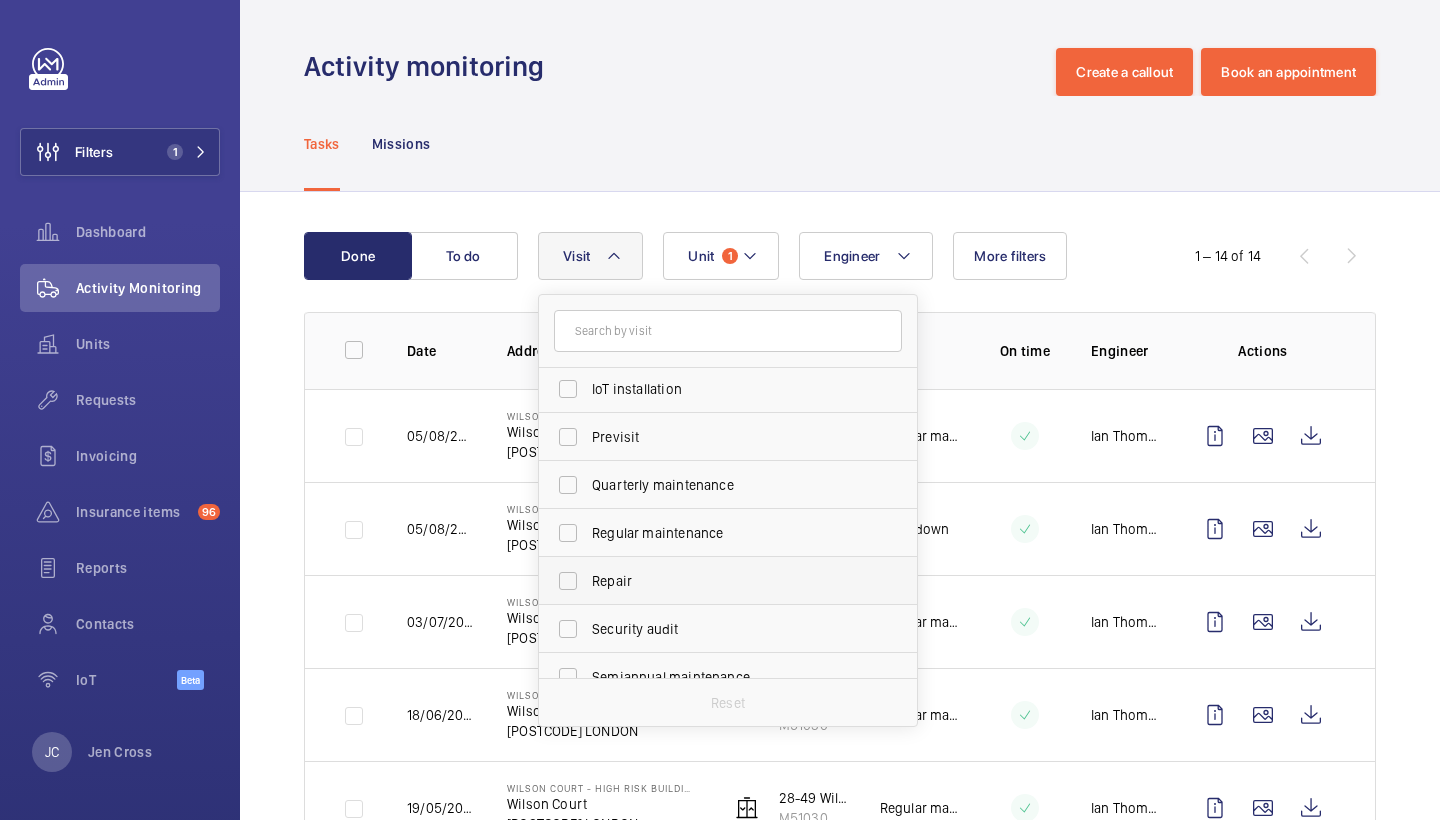 click on "Repair" at bounding box center (729, 581) 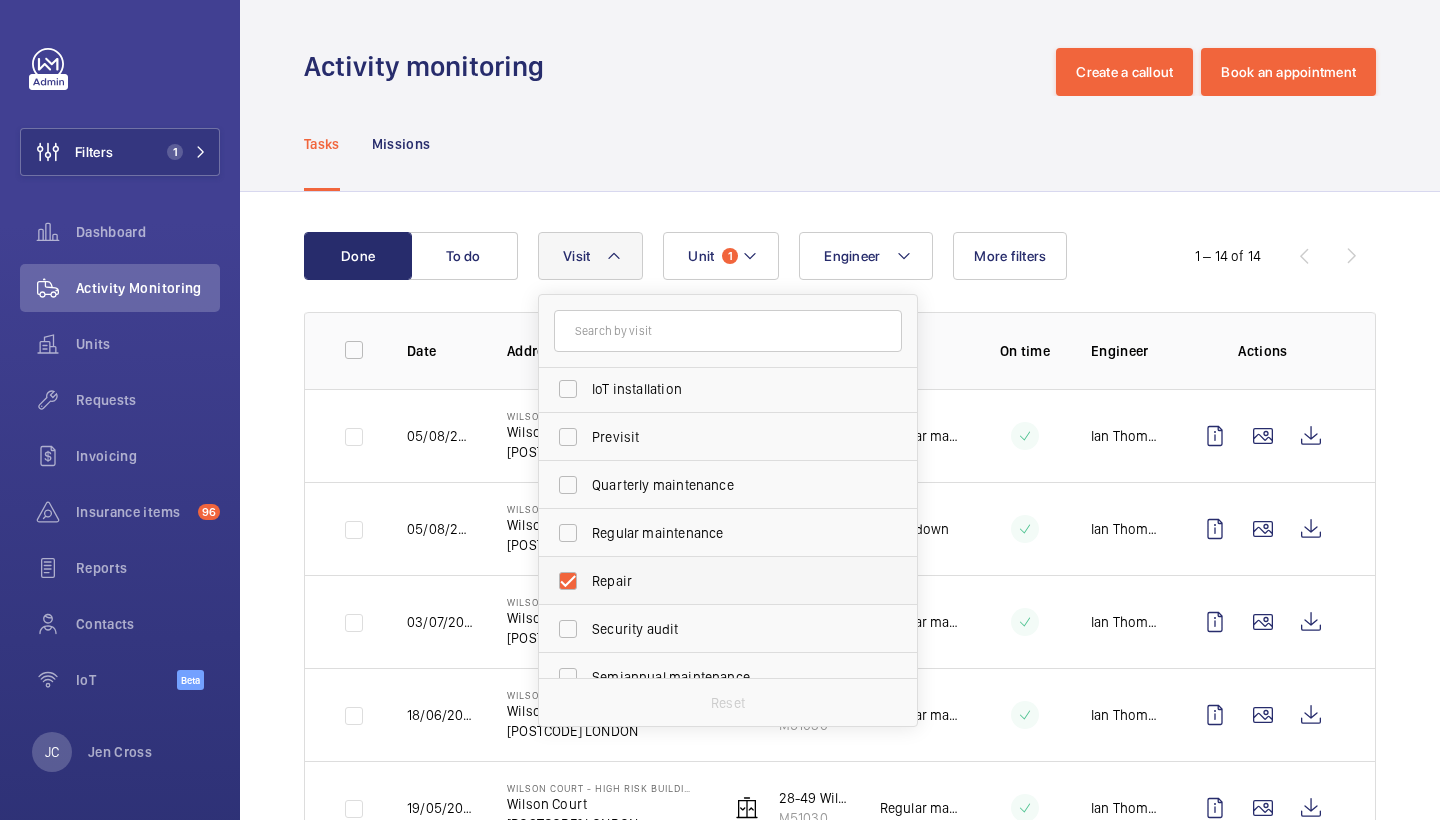checkbox on "true" 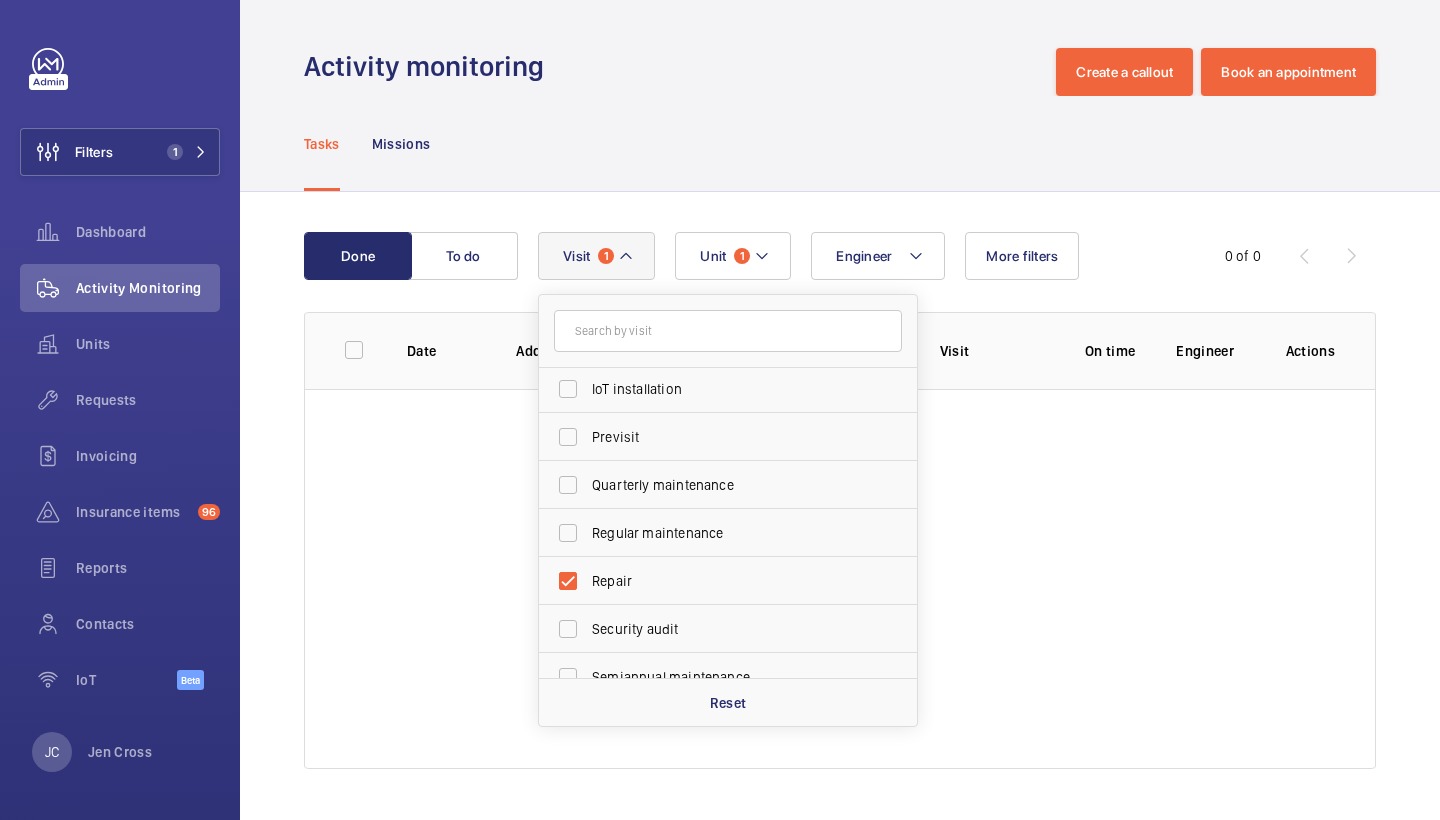click on "Tasks Missions" 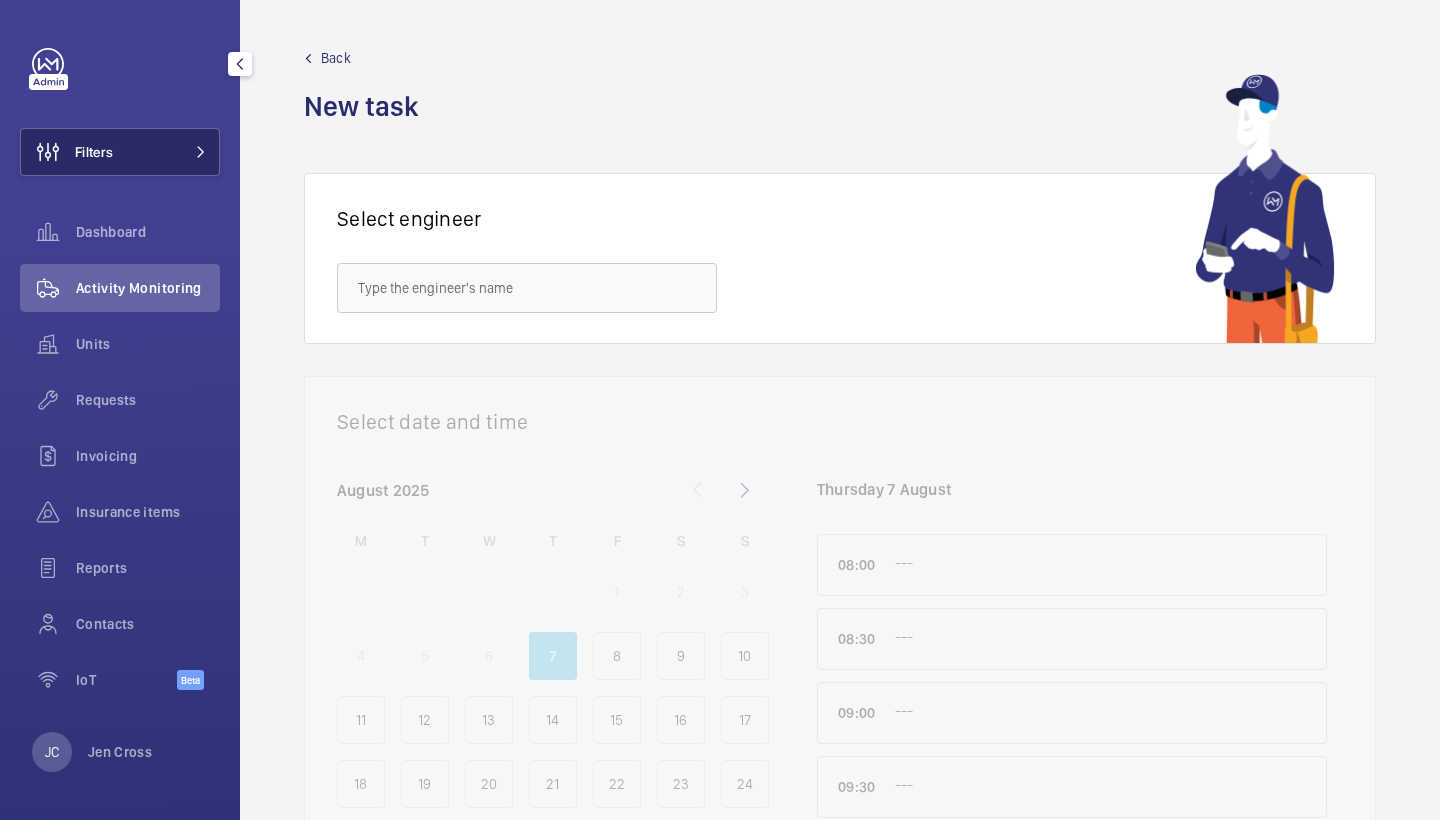 scroll, scrollTop: 0, scrollLeft: 0, axis: both 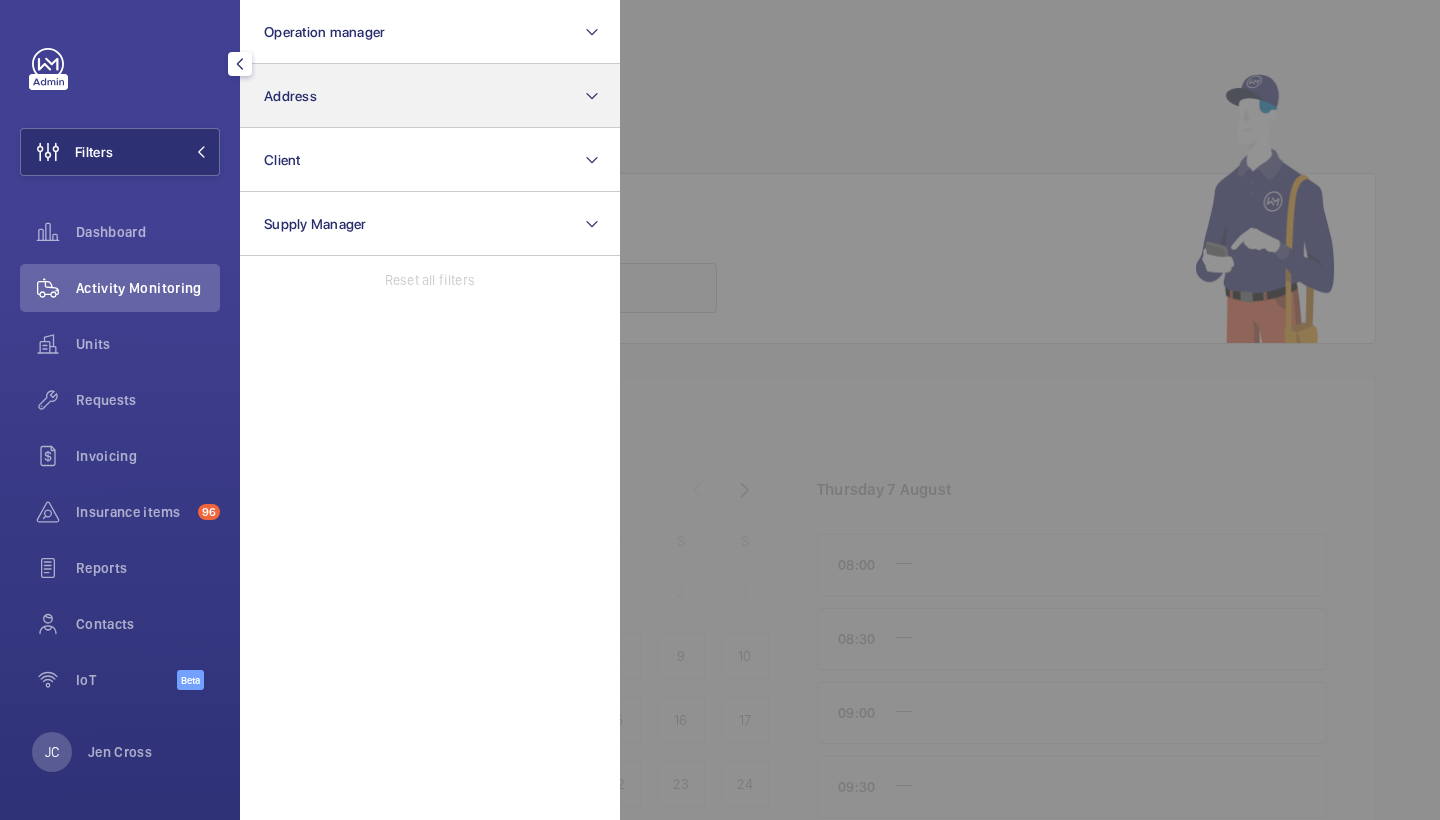 click on "Address" 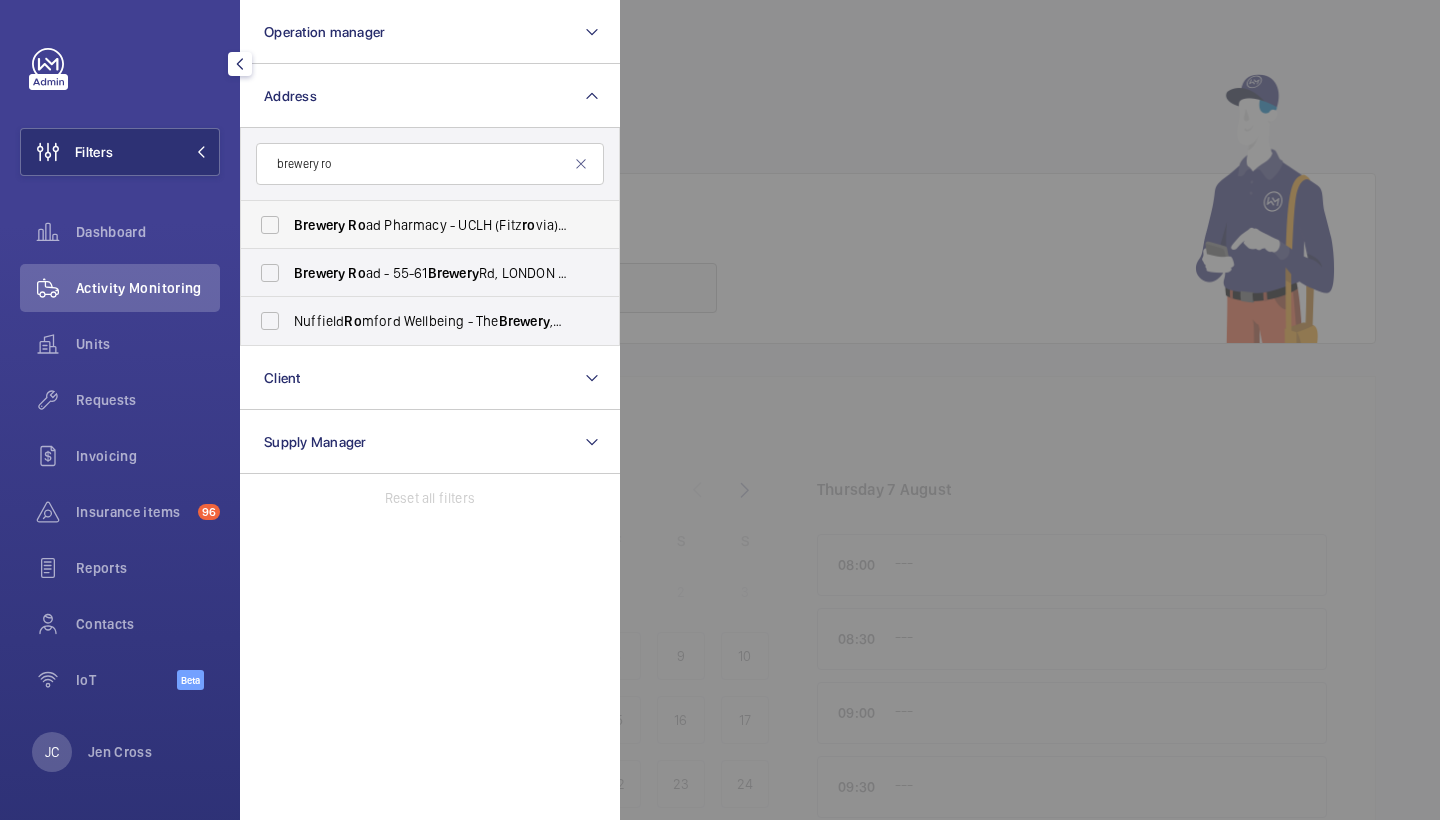 type on "brewery ro" 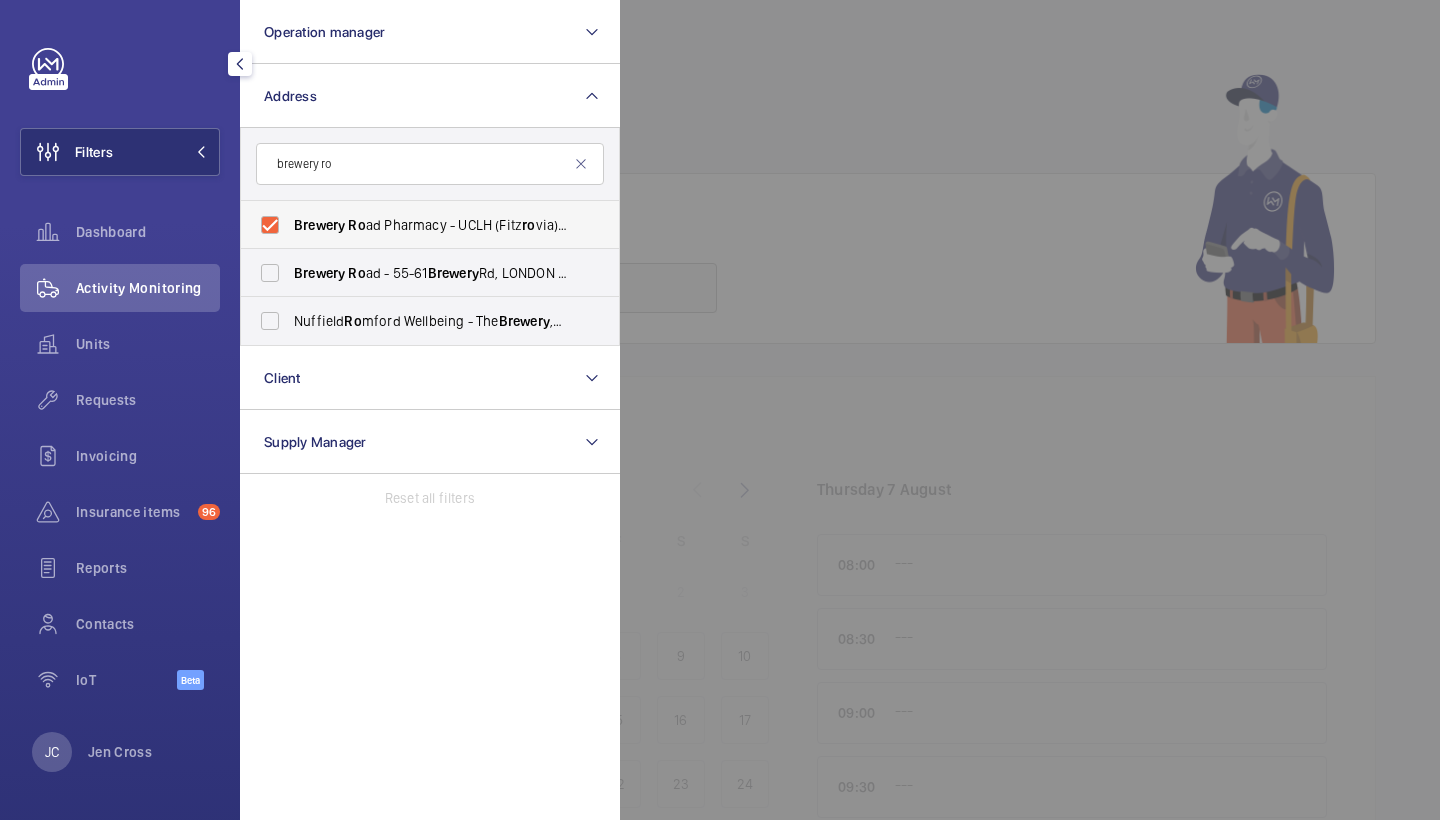 checkbox on "true" 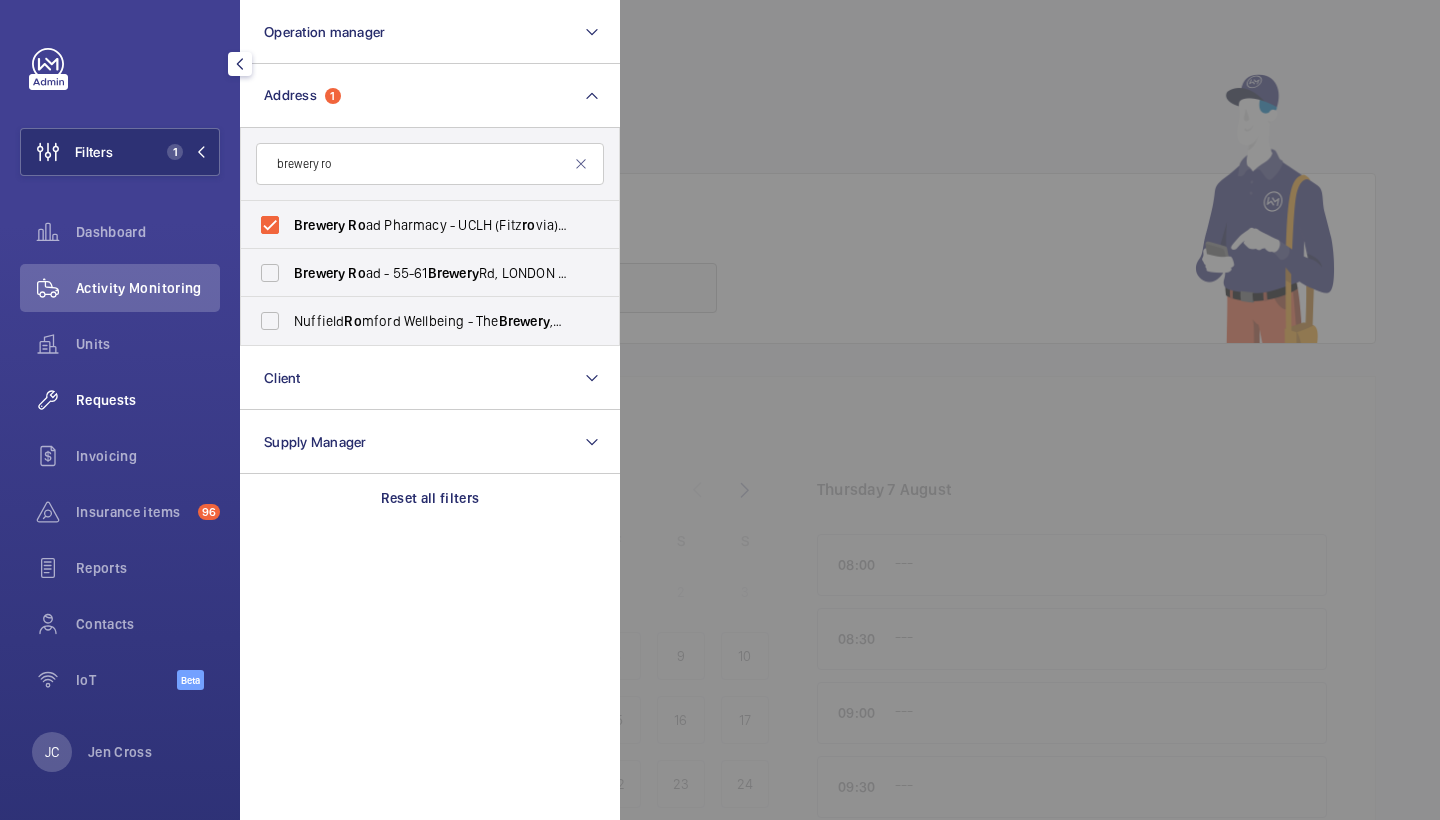 click on "Requests" 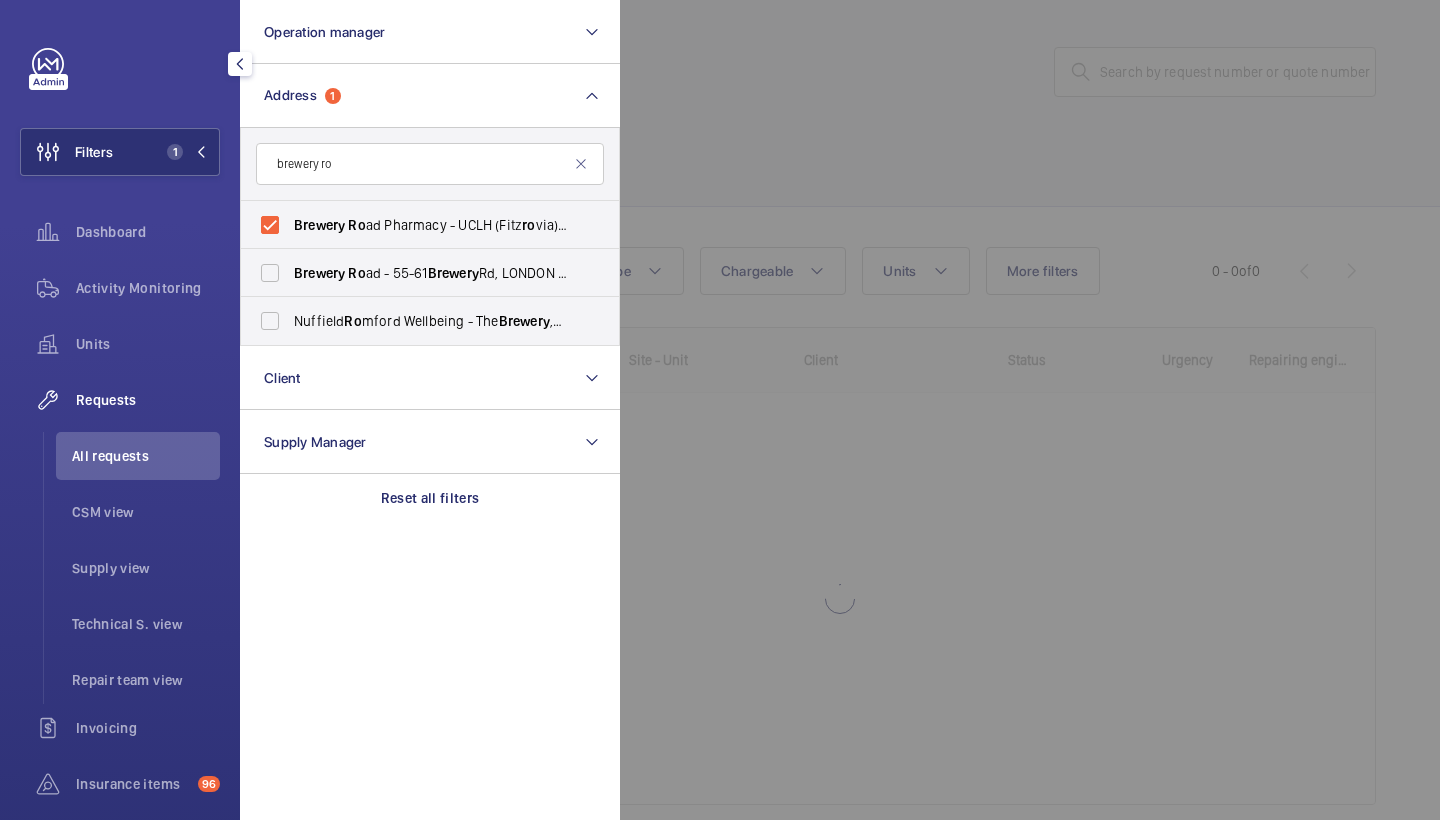 click 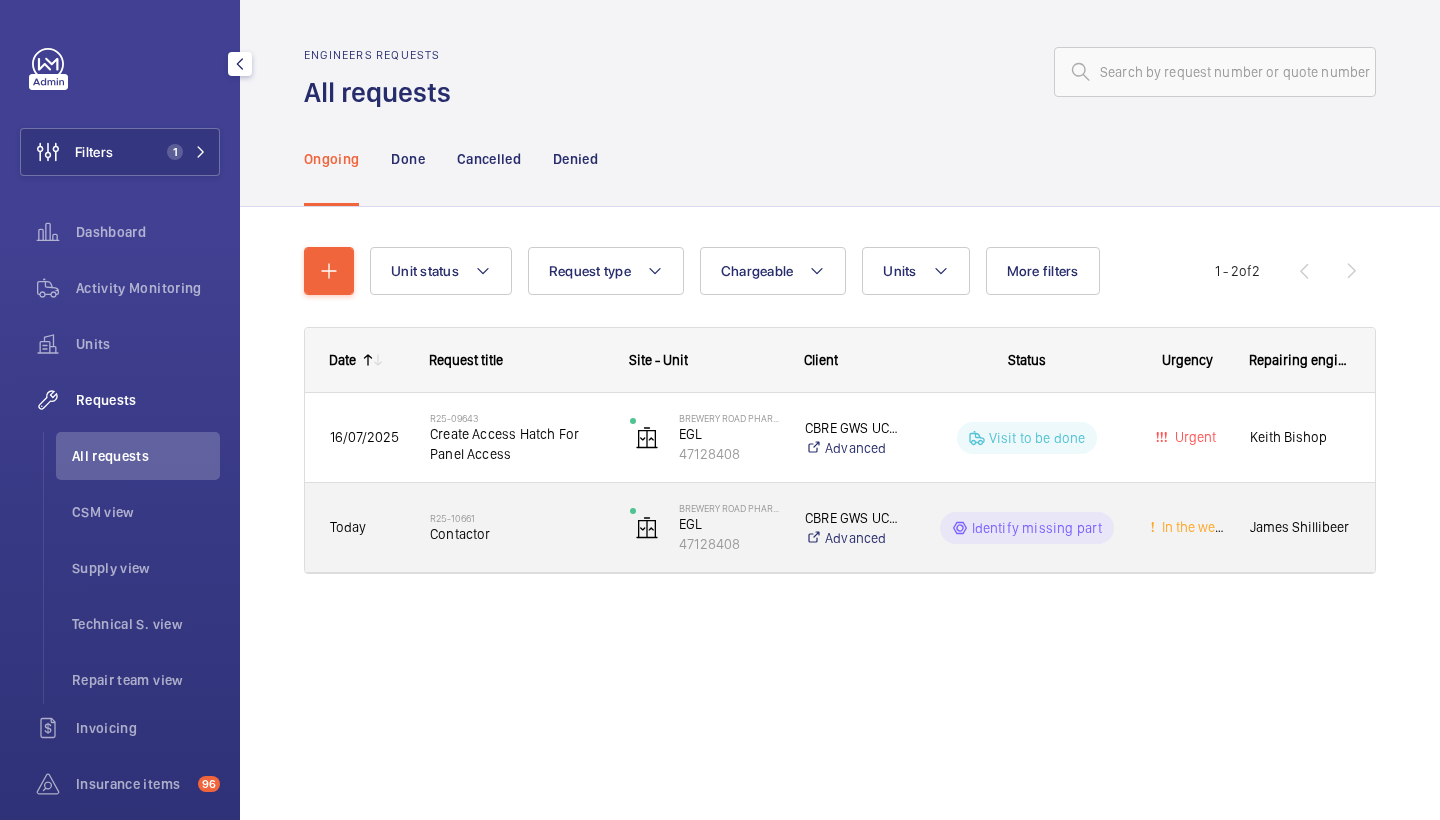 click on "R25-10661   Contactor" 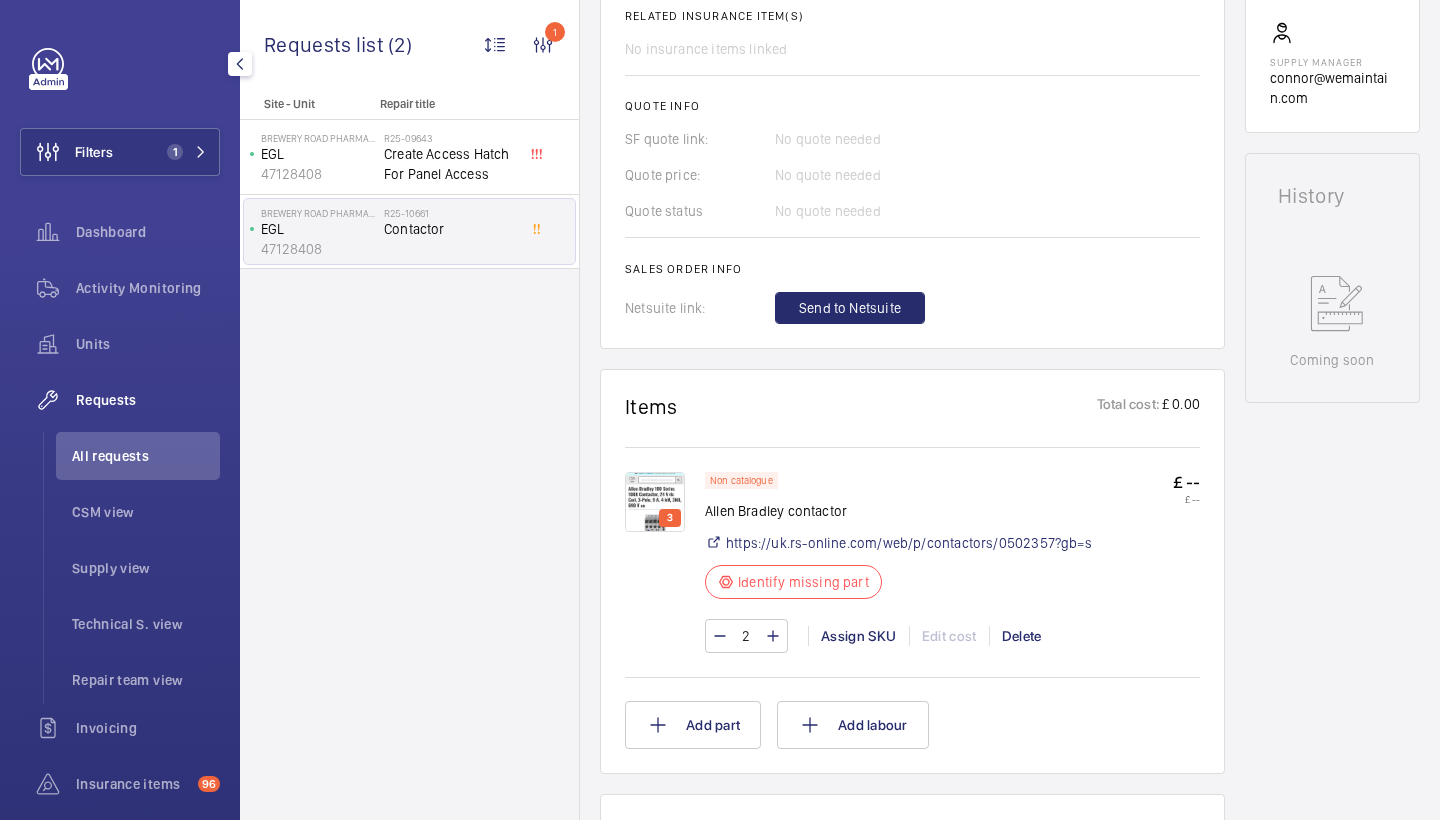 scroll, scrollTop: 782, scrollLeft: 0, axis: vertical 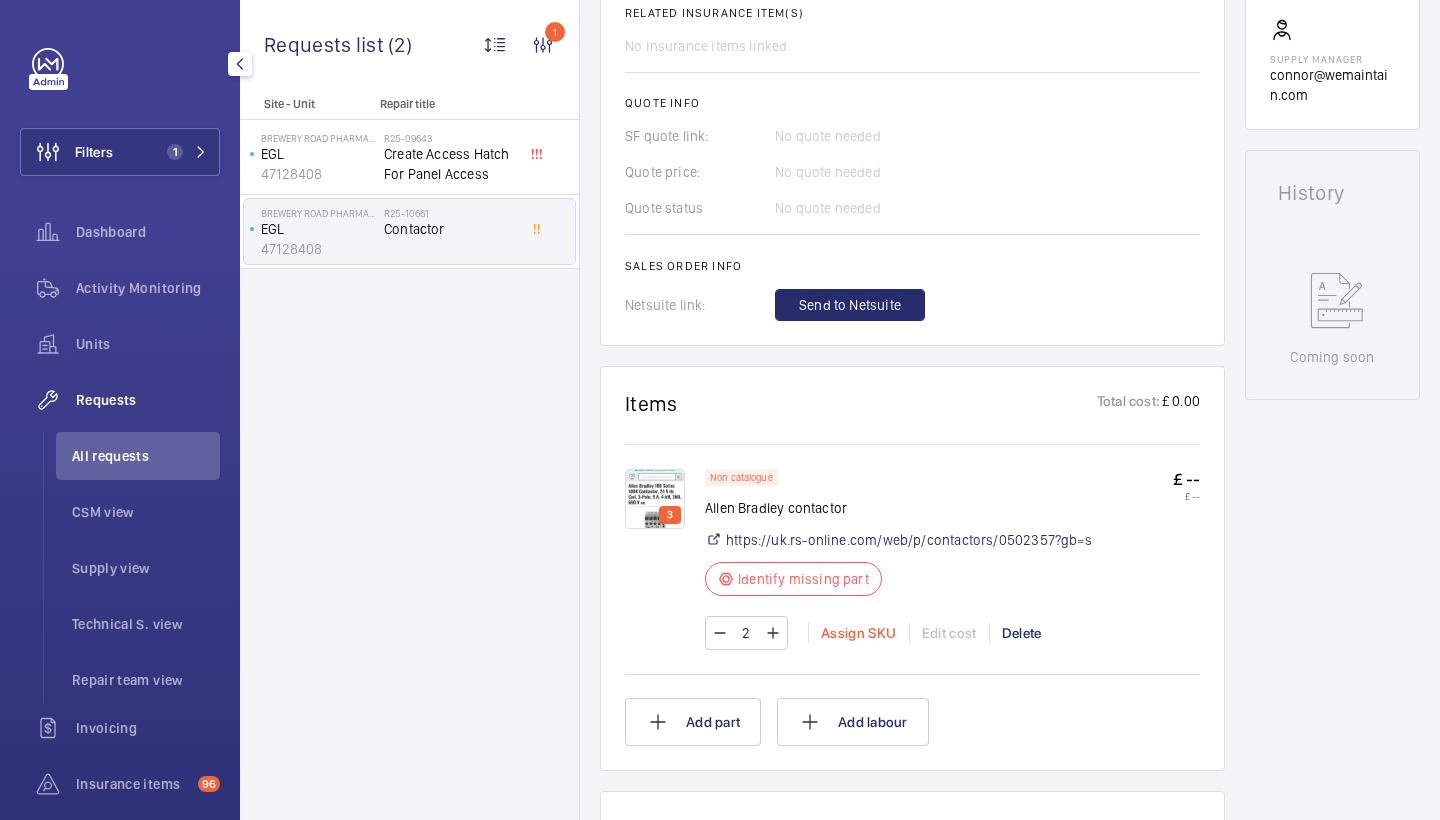 click on "Assign SKU" 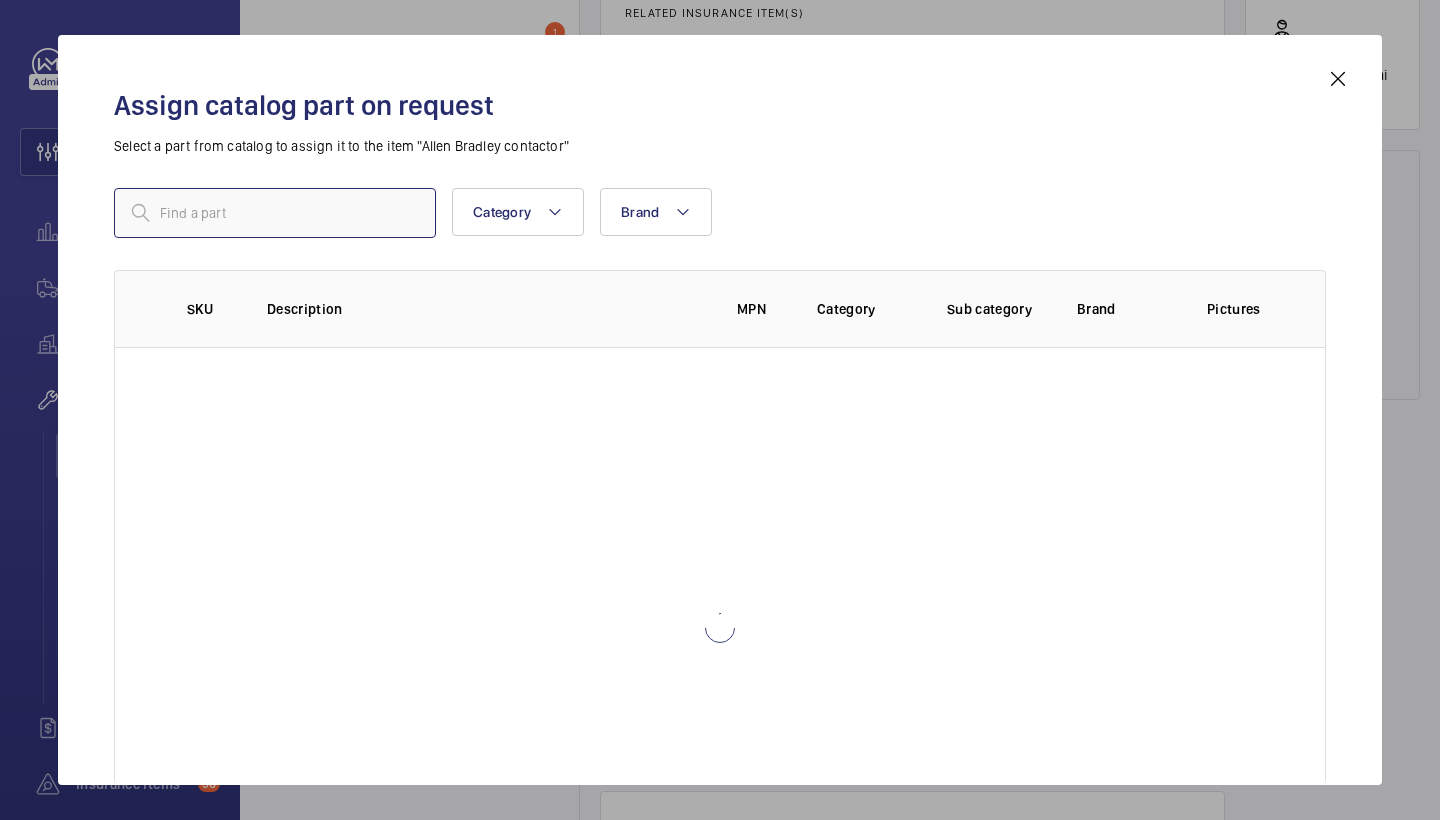 click at bounding box center [275, 213] 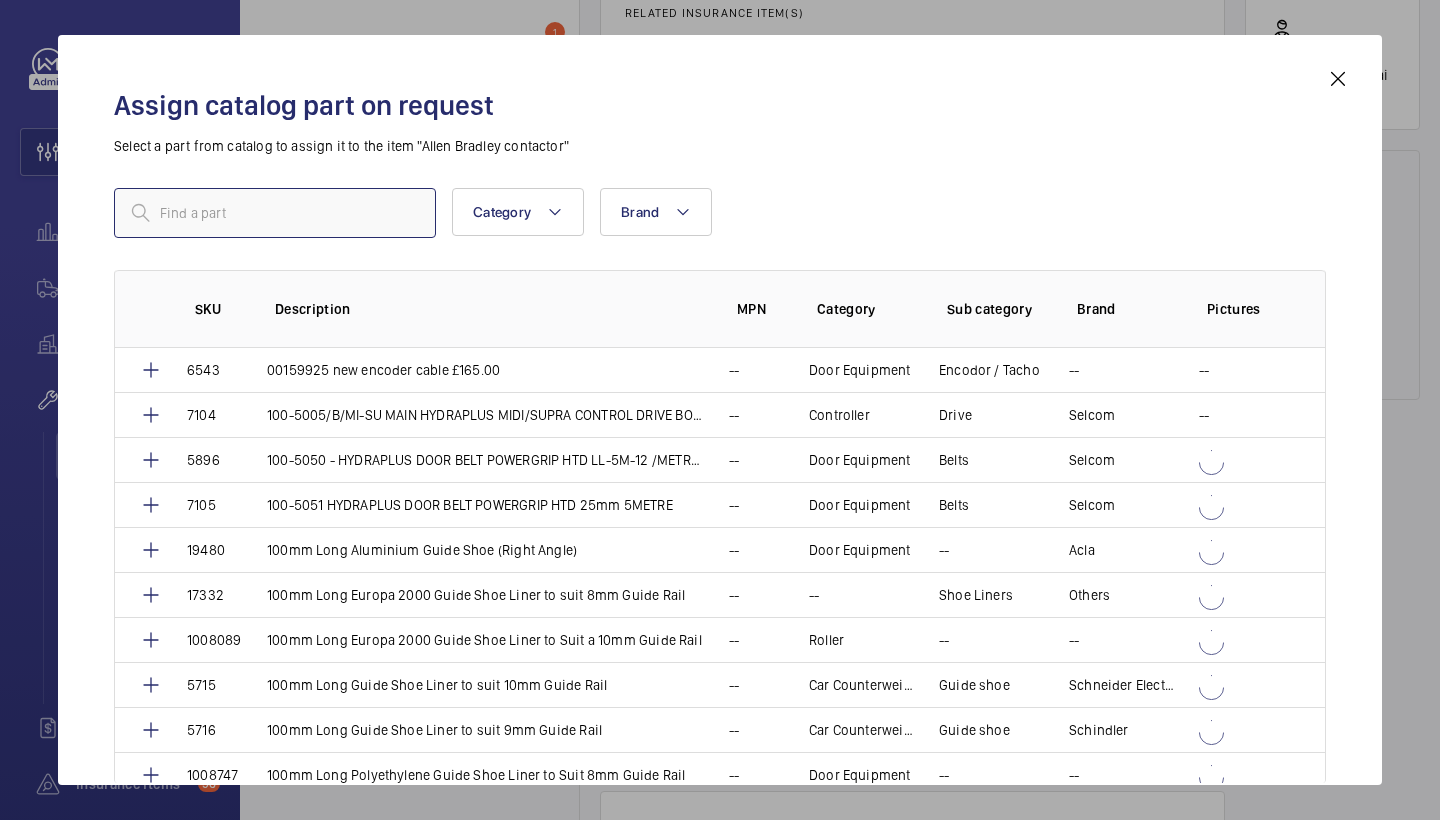 type on "1009909" 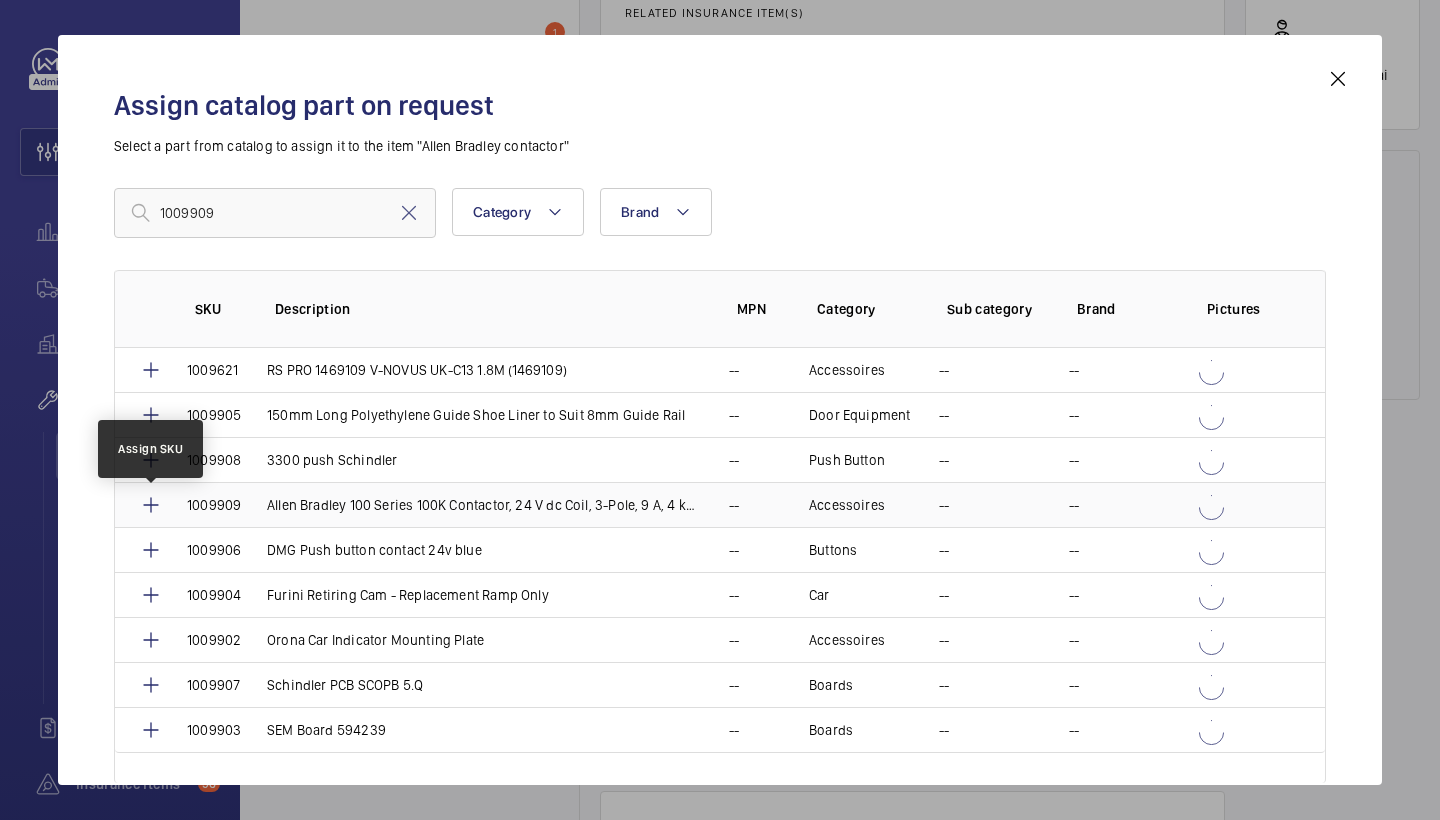 click at bounding box center (151, 505) 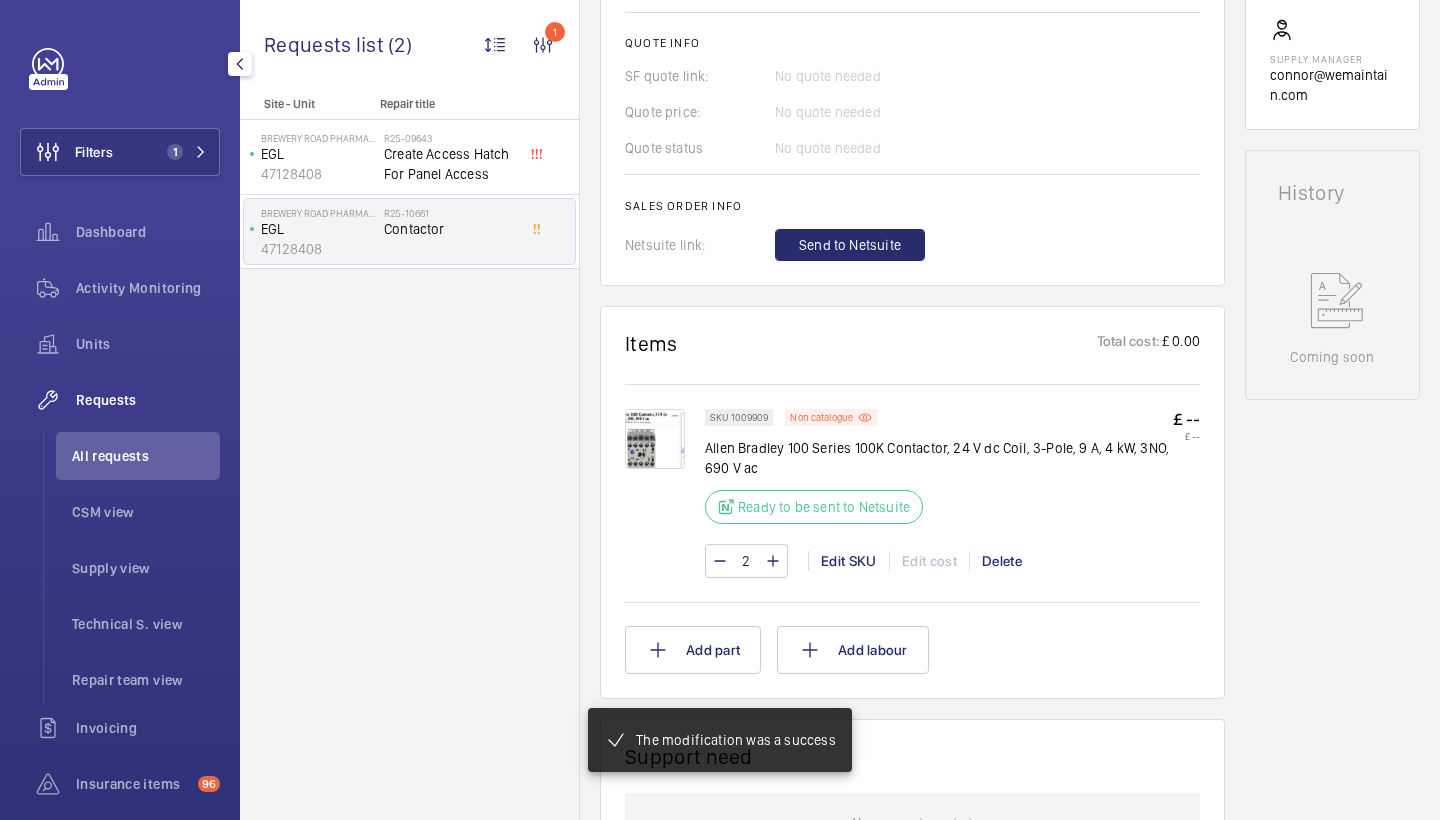 scroll, scrollTop: 810, scrollLeft: 0, axis: vertical 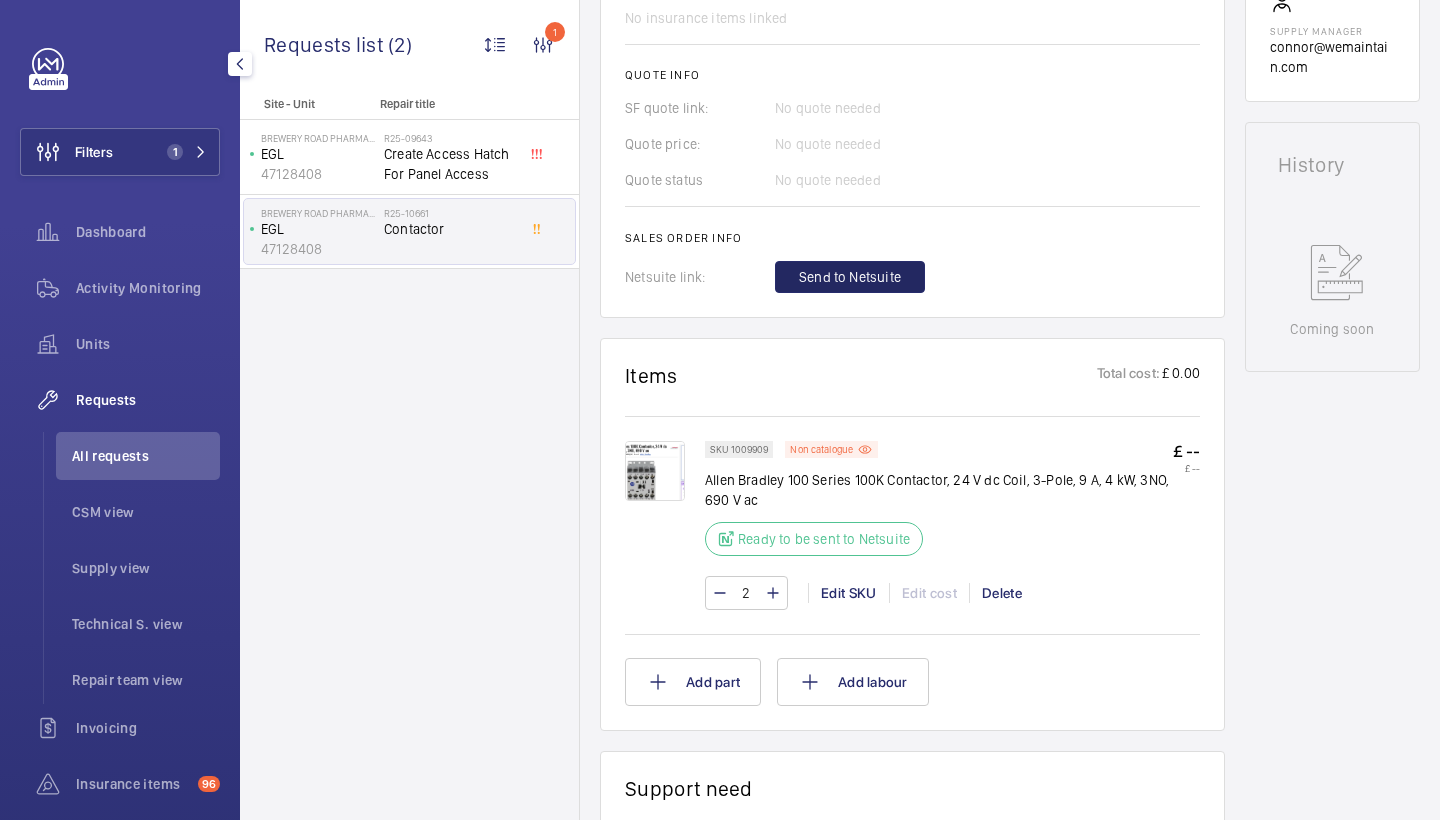click on "Send to Netsuite" 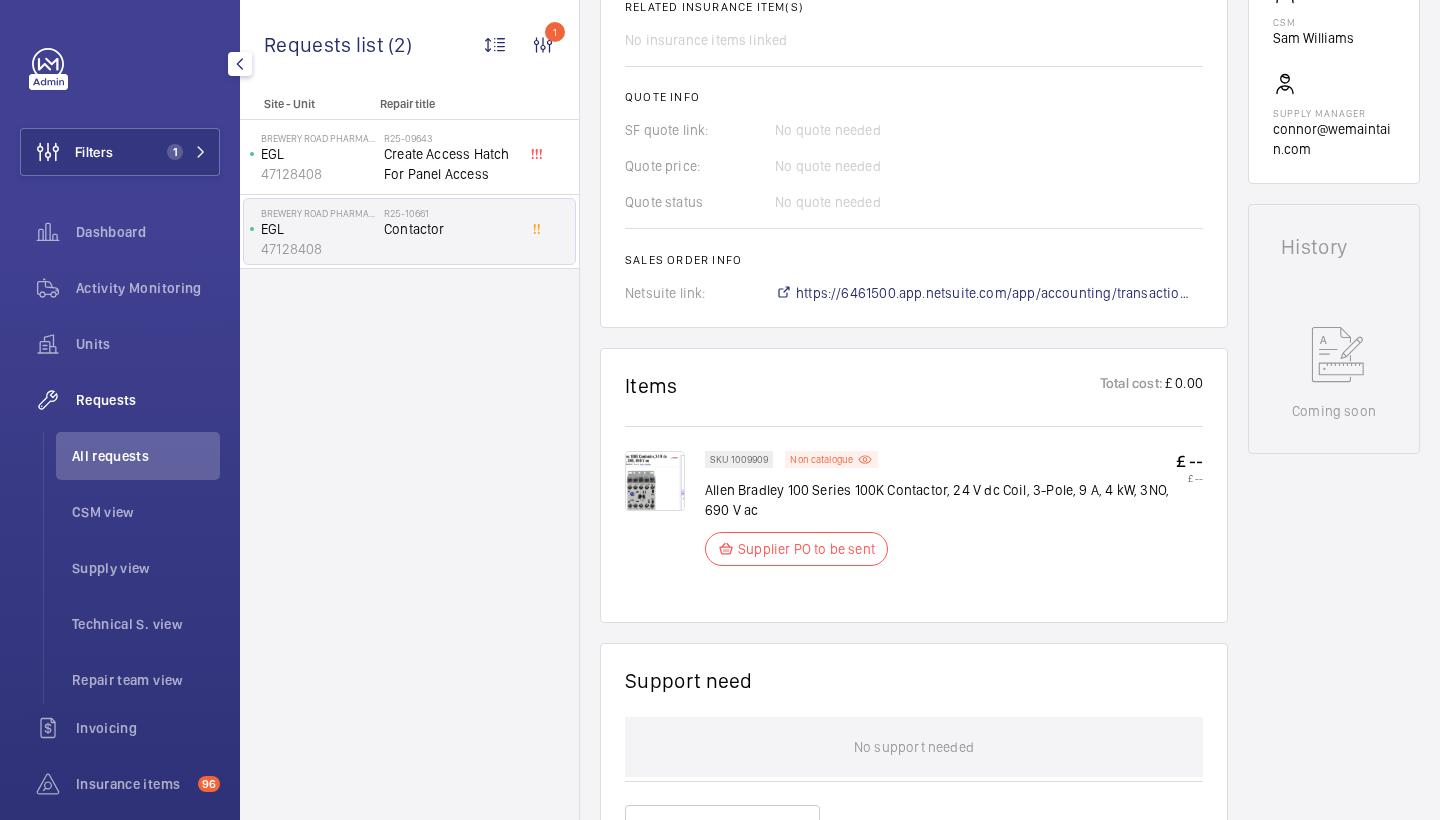 scroll, scrollTop: 756, scrollLeft: 0, axis: vertical 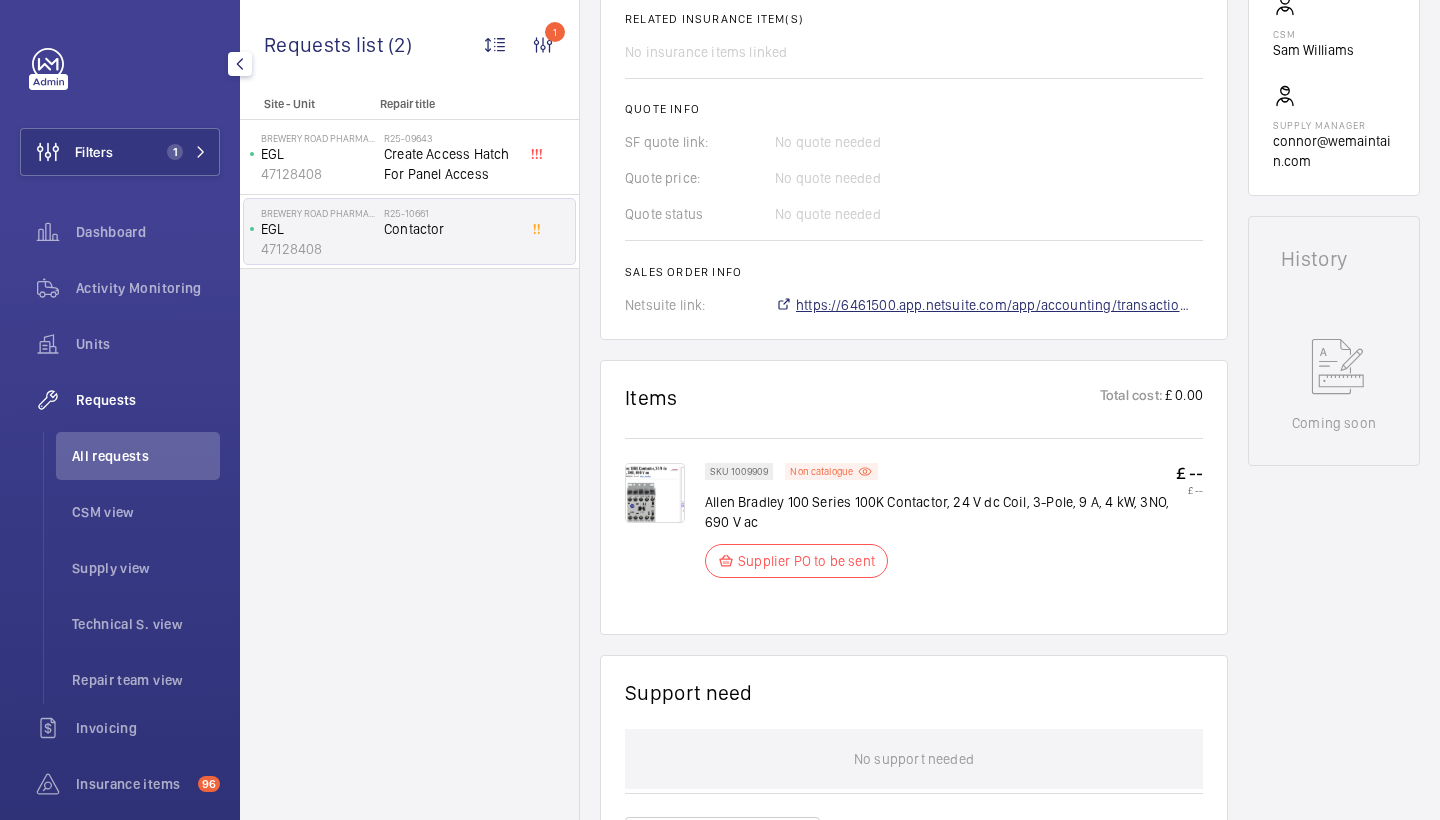 click on "https://6461500.app.netsuite.com/app/accounting/transactions/salesord.nl?id=2886402" 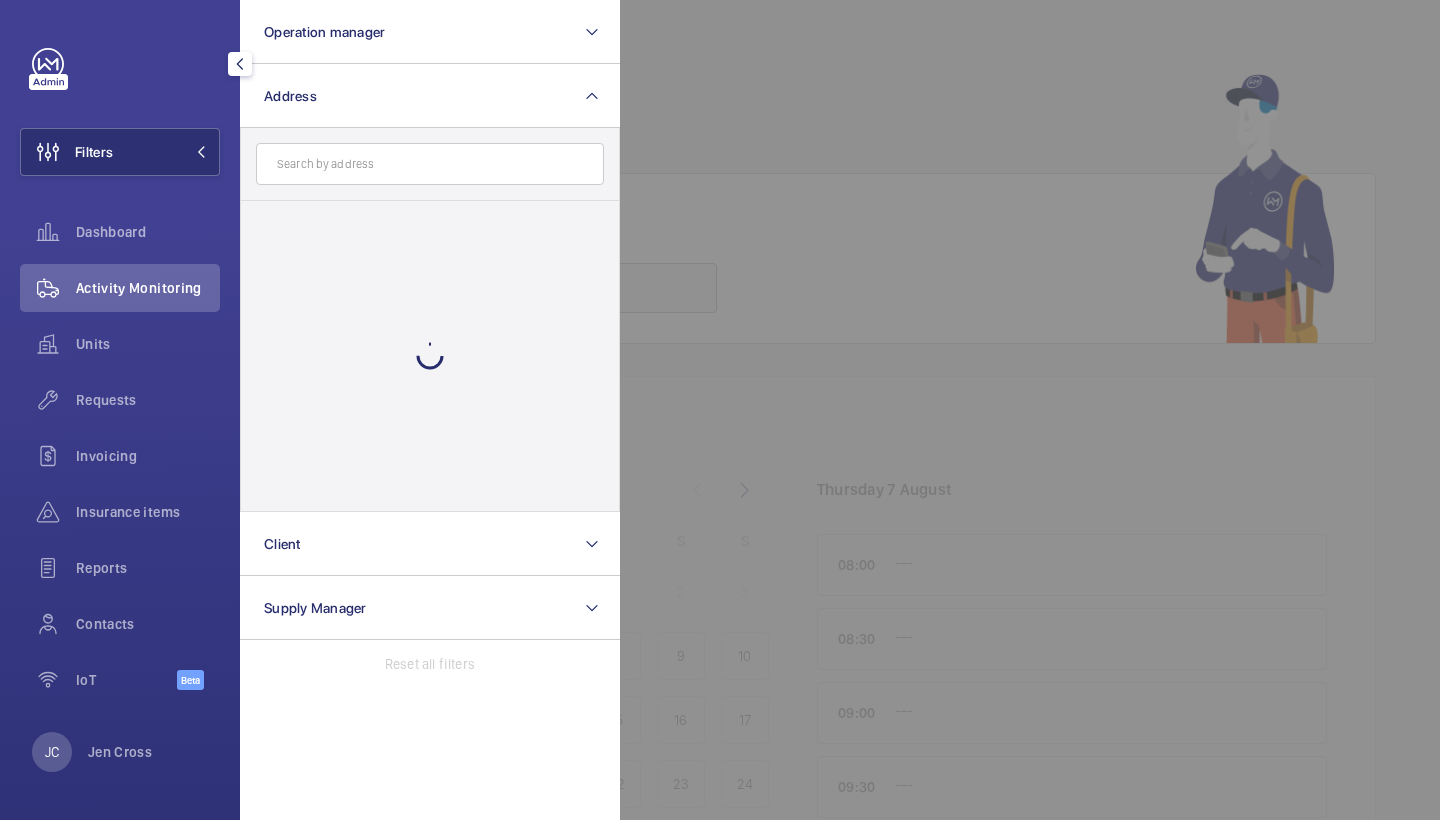 scroll, scrollTop: 0, scrollLeft: 0, axis: both 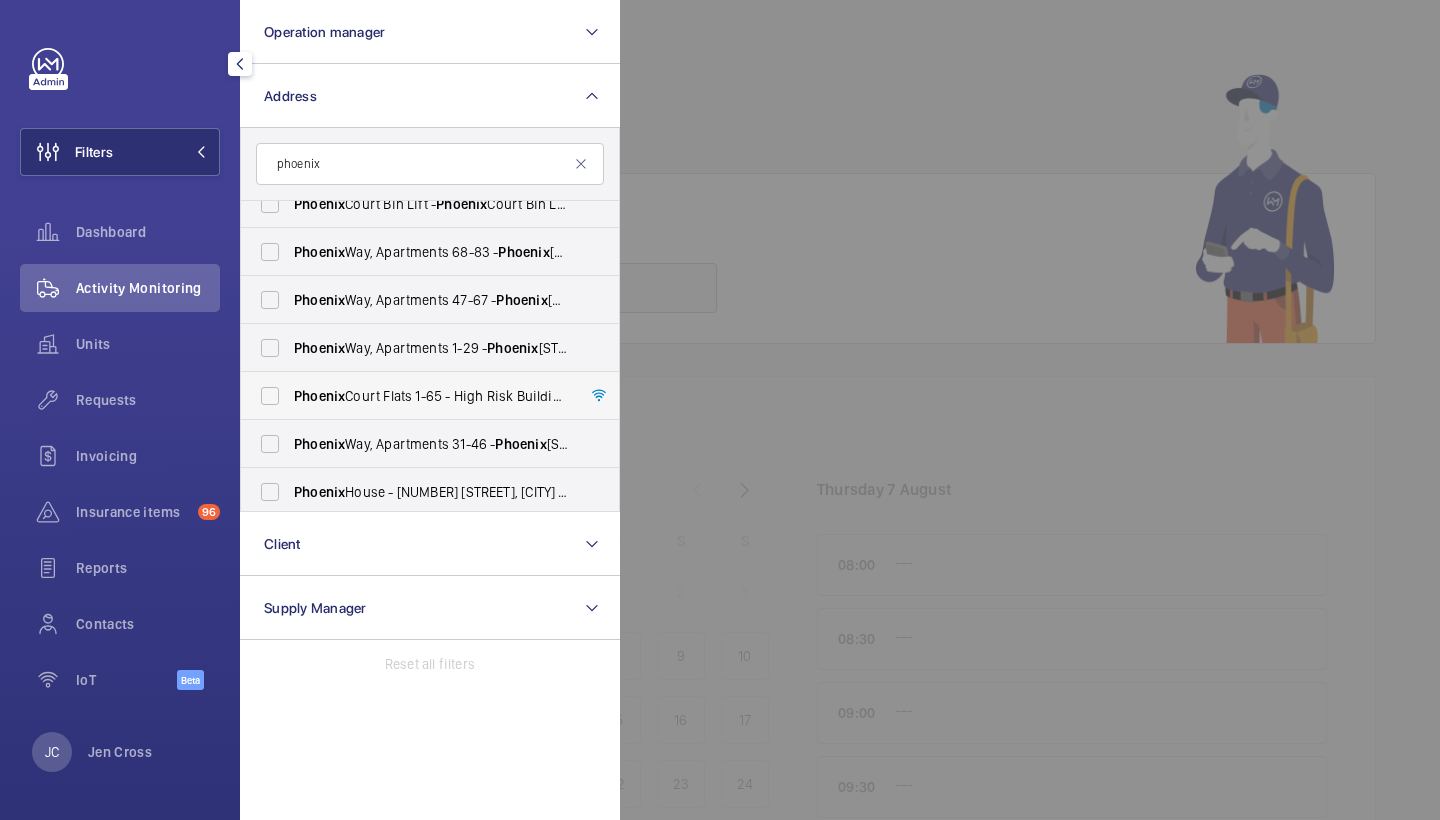 type on "phoenix" 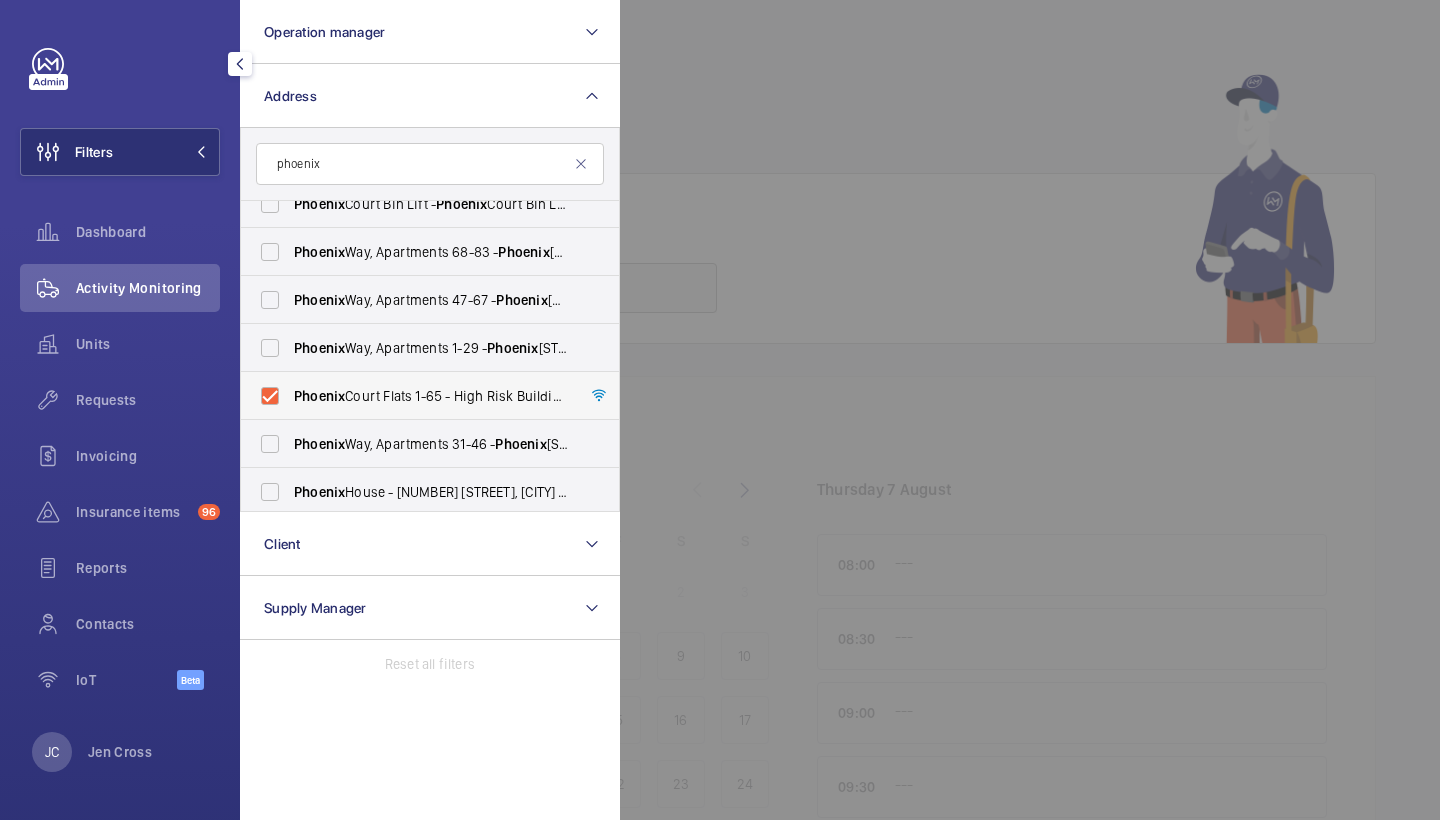 checkbox on "true" 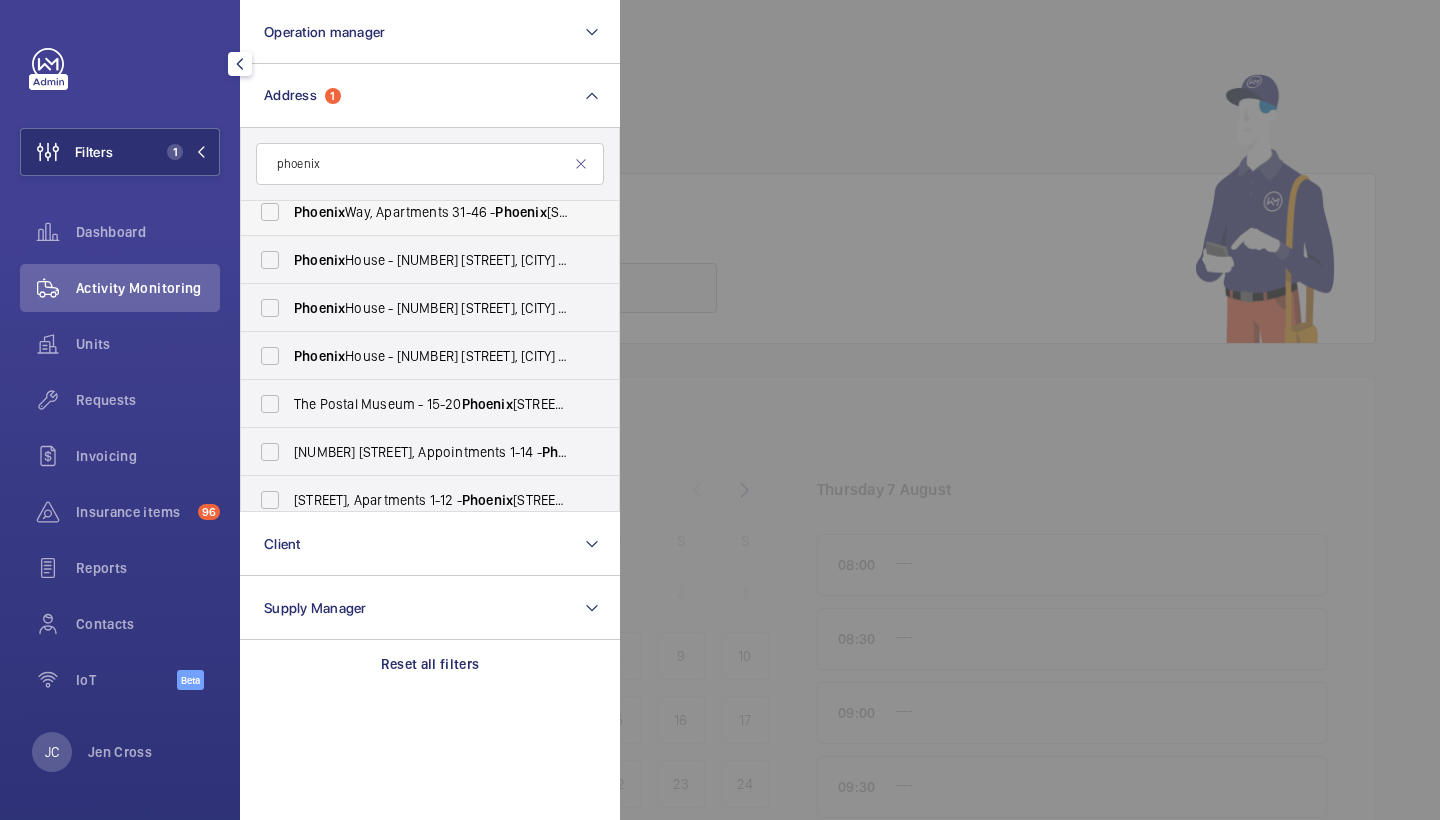 scroll, scrollTop: 0, scrollLeft: 0, axis: both 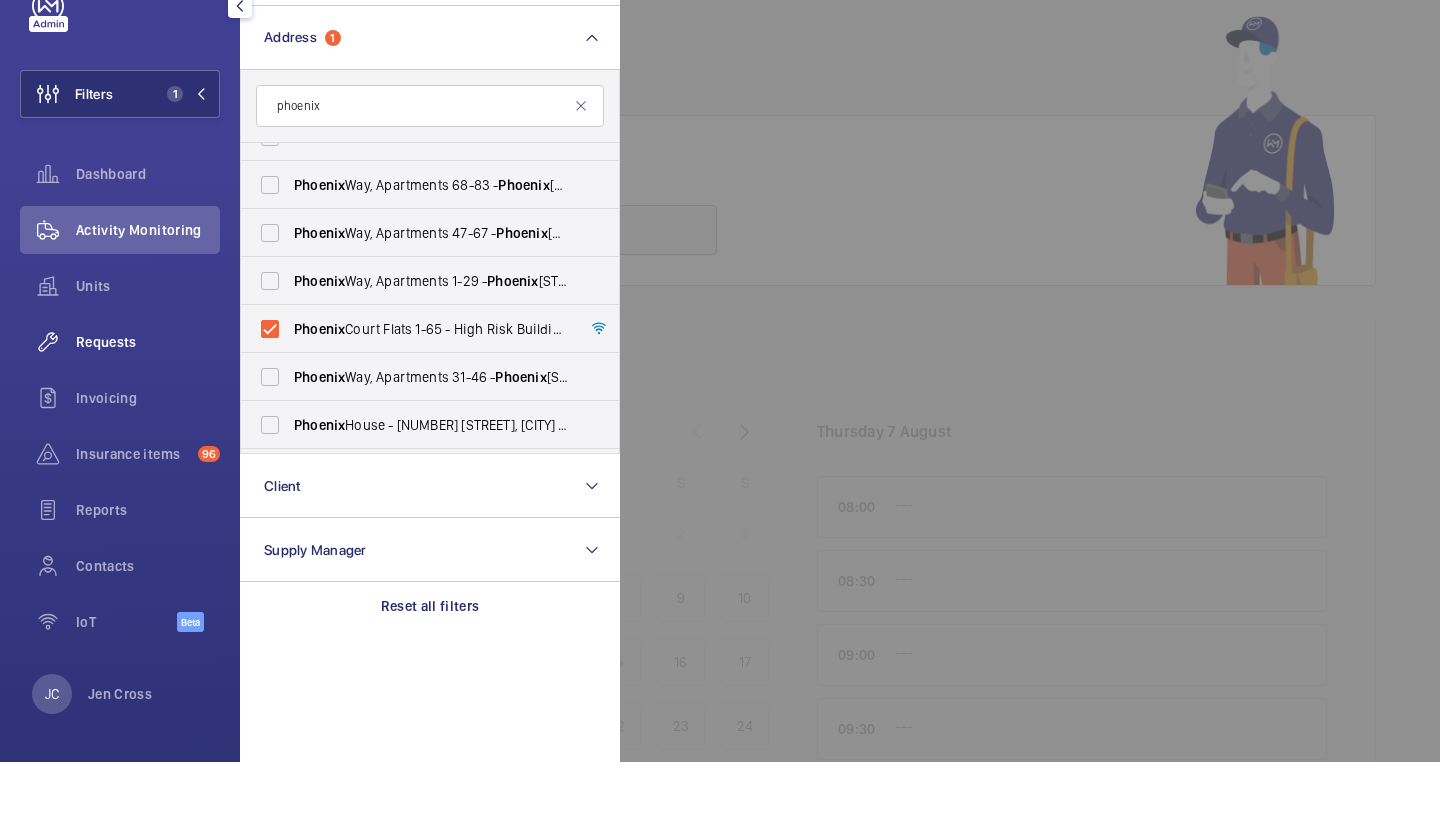 click on "Requests" 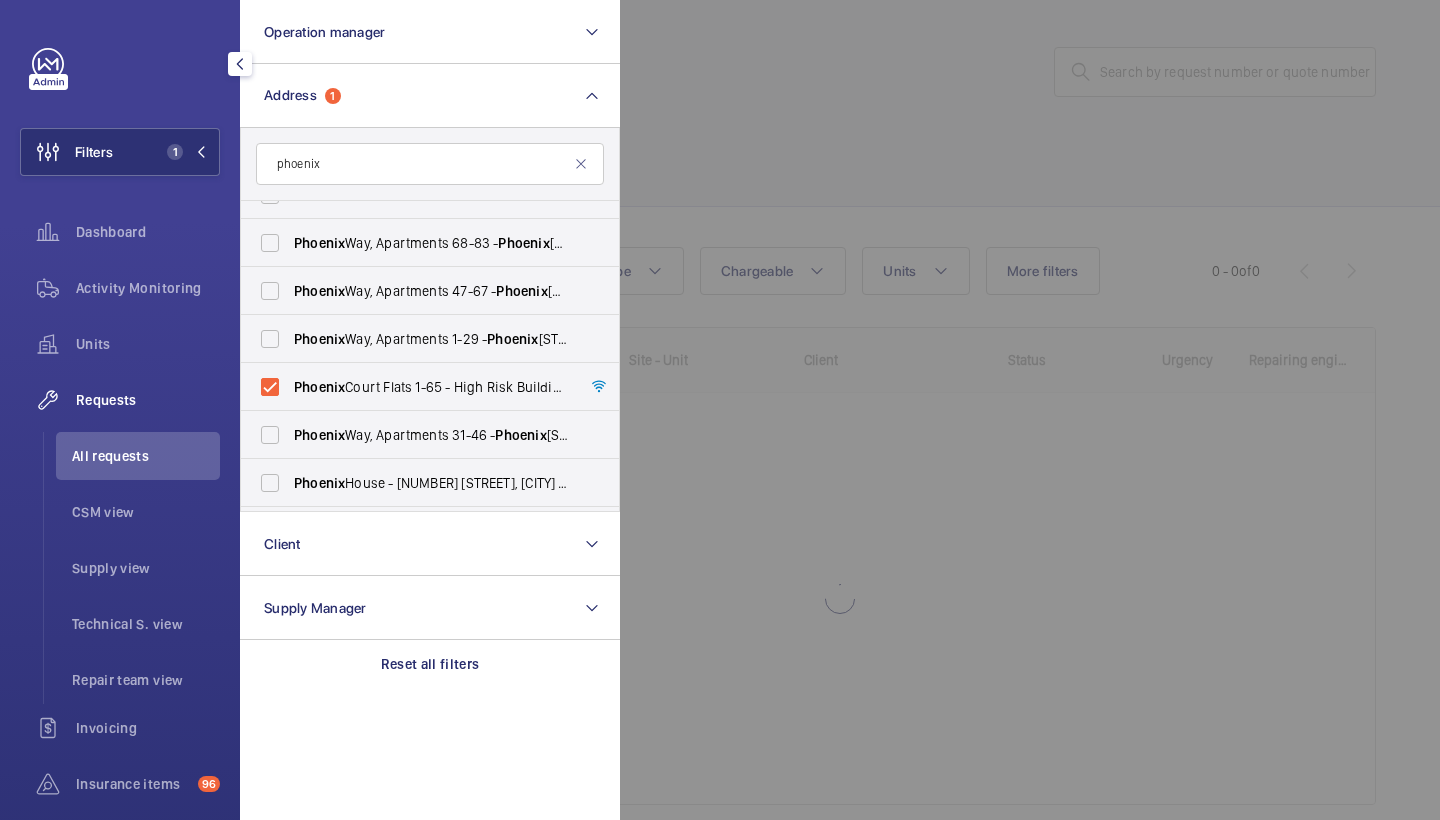 click 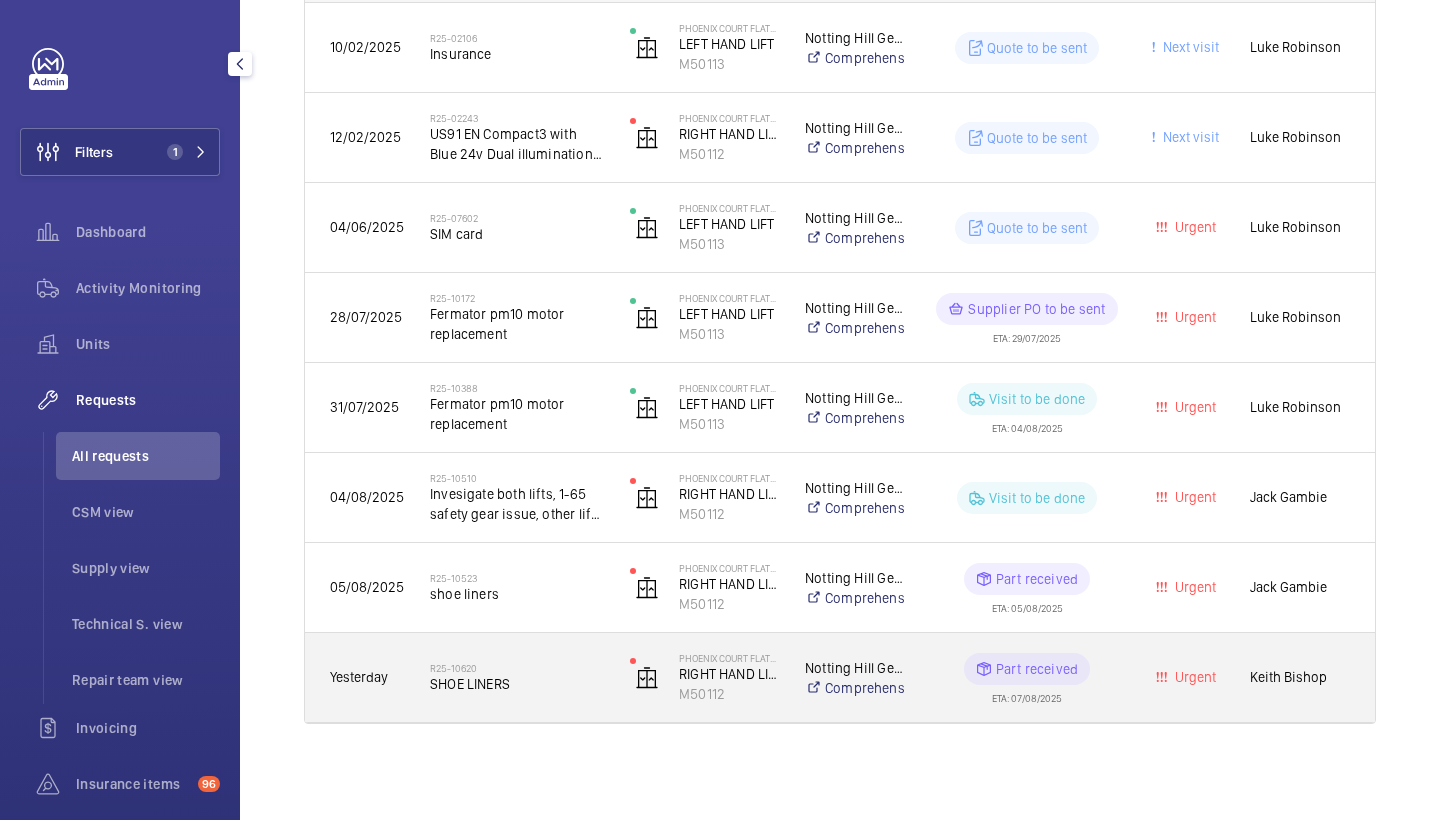 scroll, scrollTop: 390, scrollLeft: 0, axis: vertical 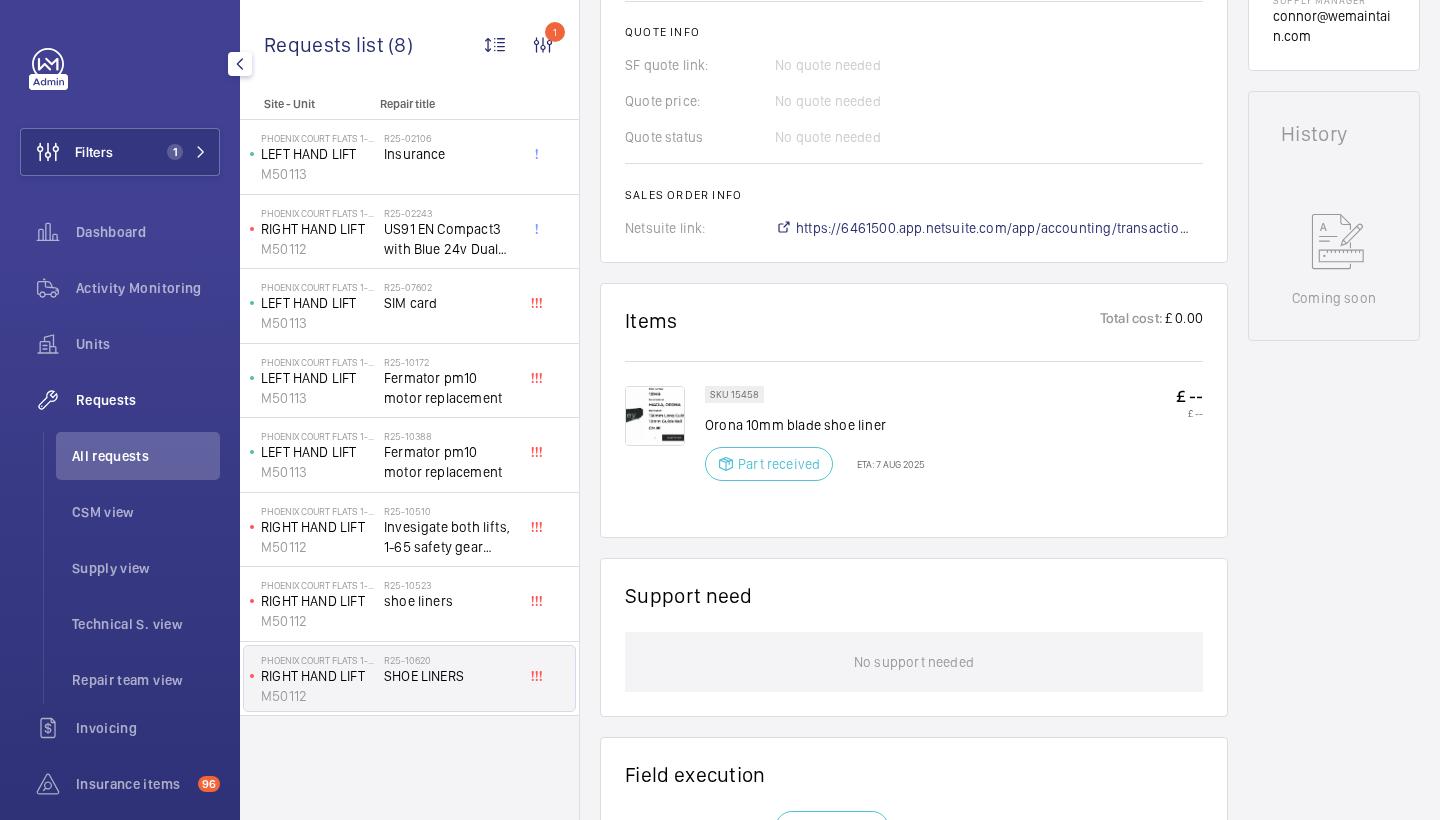 click 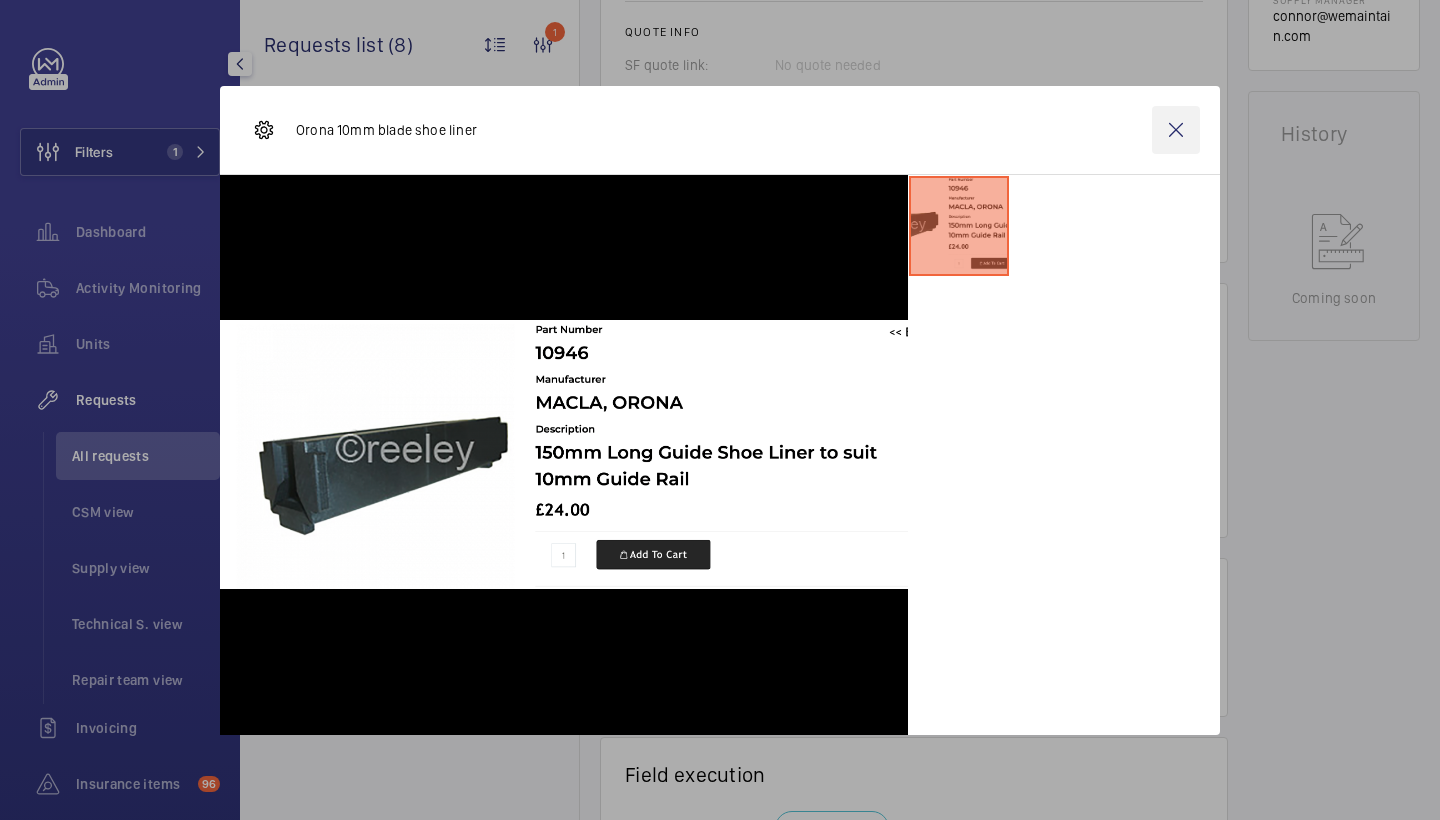 click at bounding box center (1176, 130) 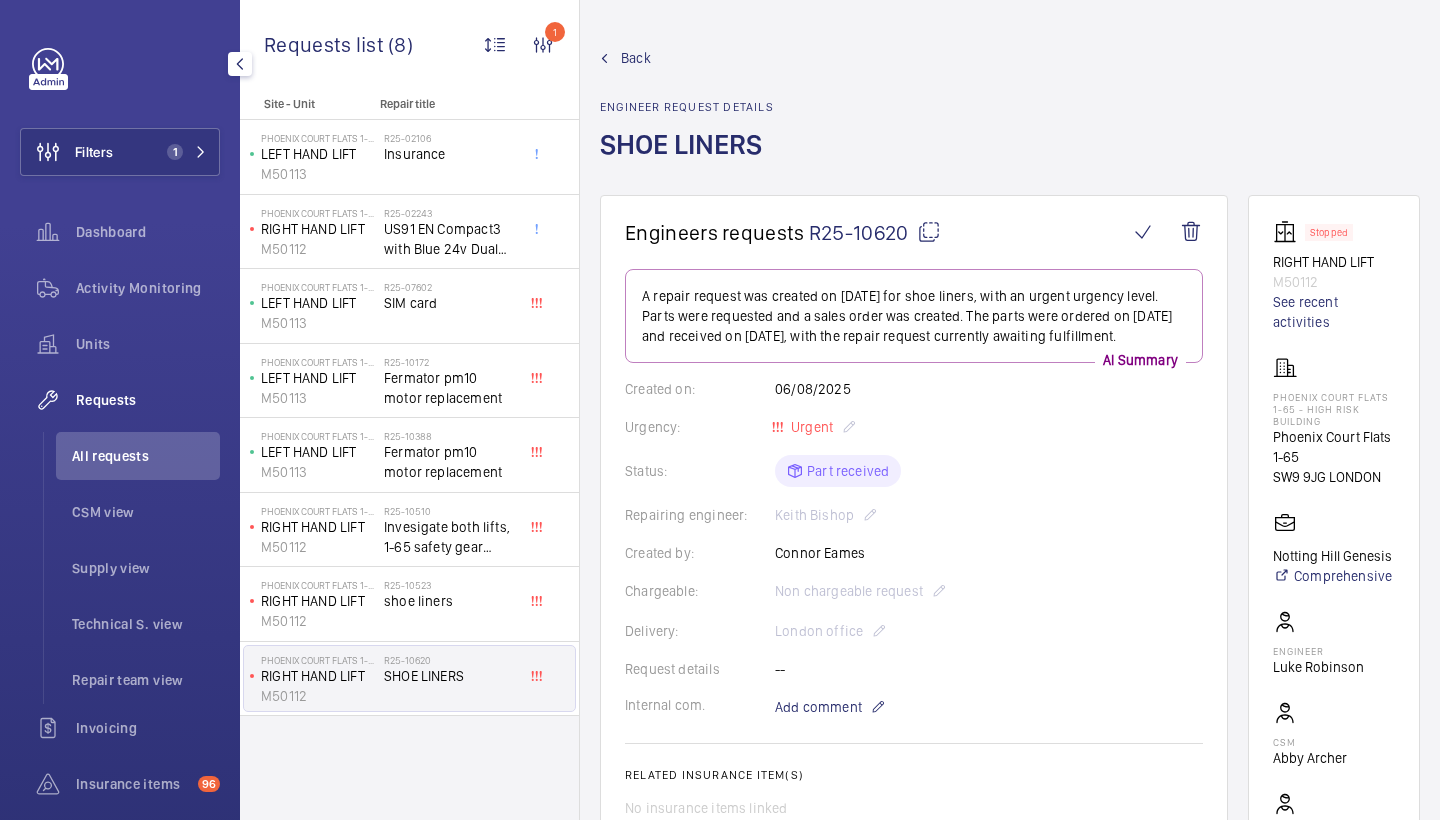 scroll, scrollTop: 0, scrollLeft: 0, axis: both 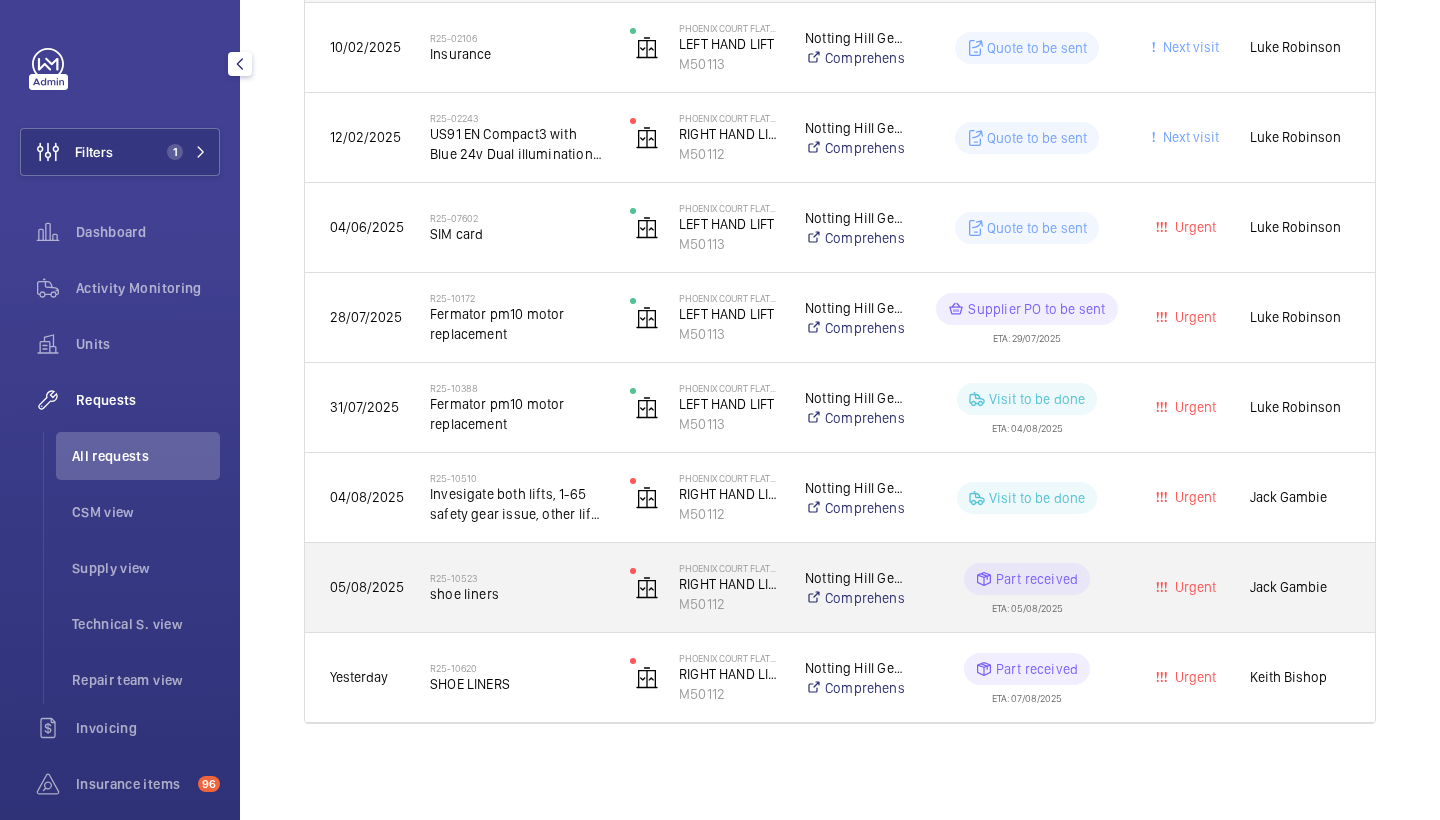 click on "R25-10510   Invesigate both lifts, 1-65 safety gear issue, other lift door operator issues" 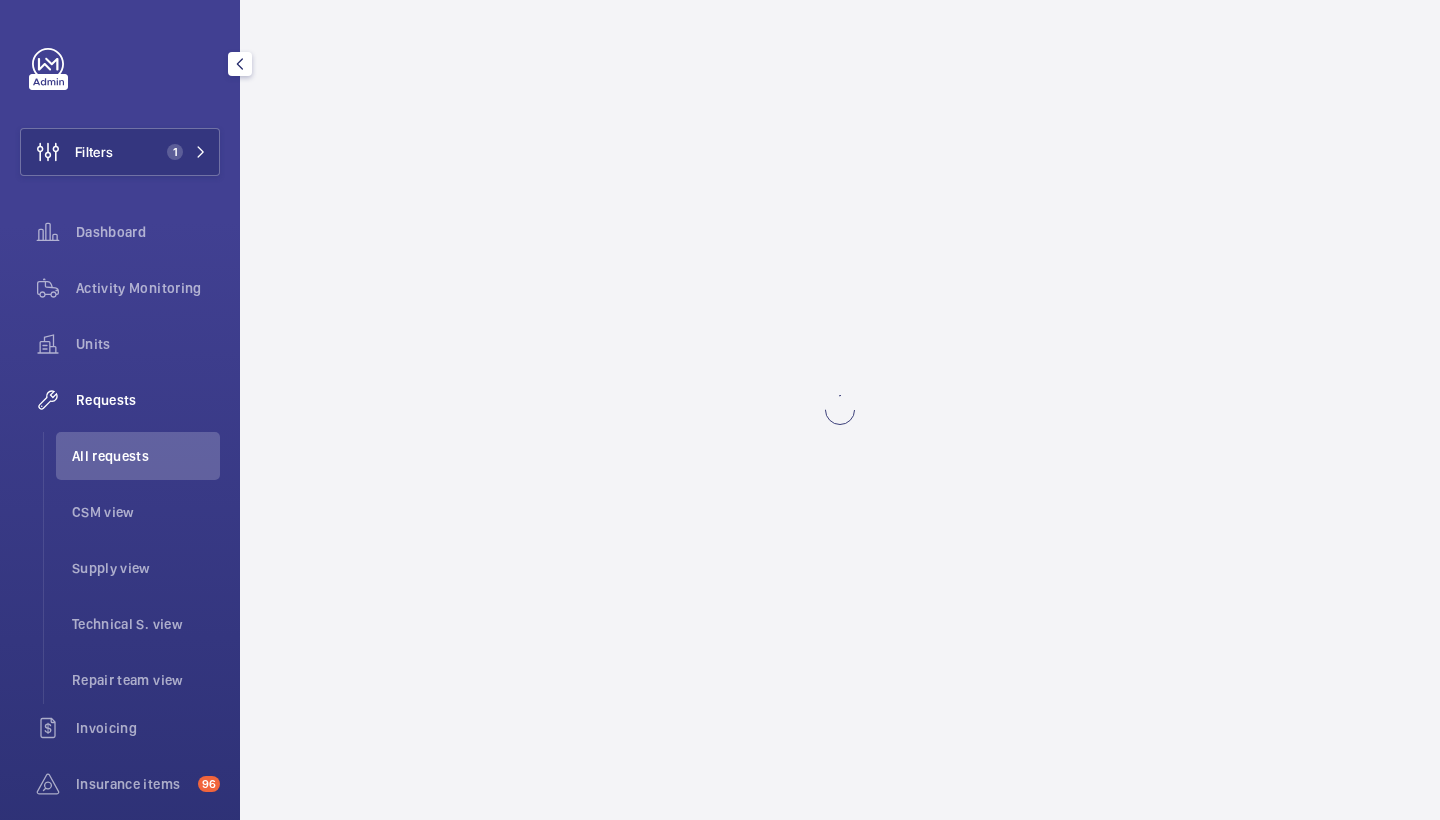 scroll, scrollTop: 0, scrollLeft: 0, axis: both 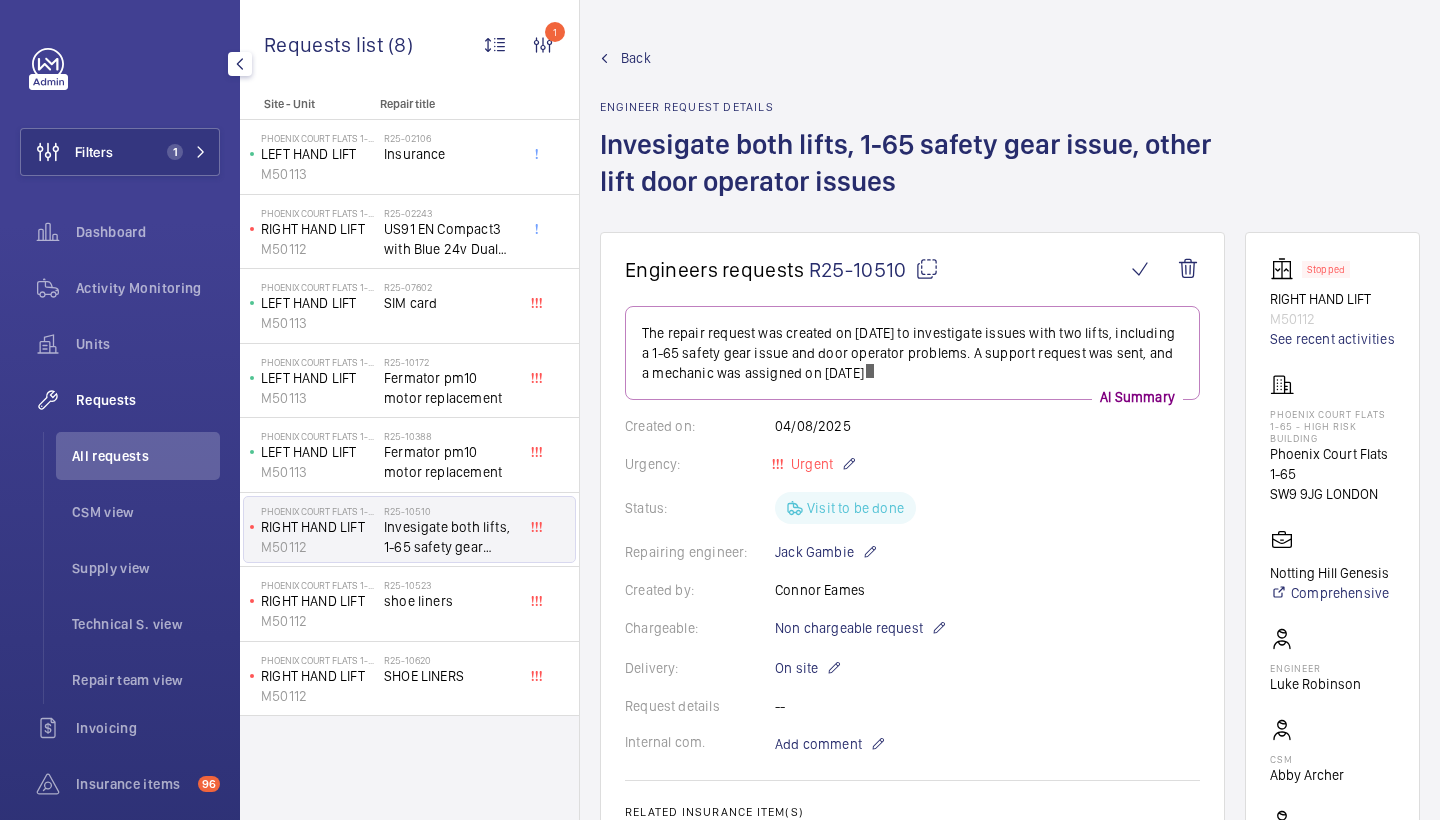 click on "Back" 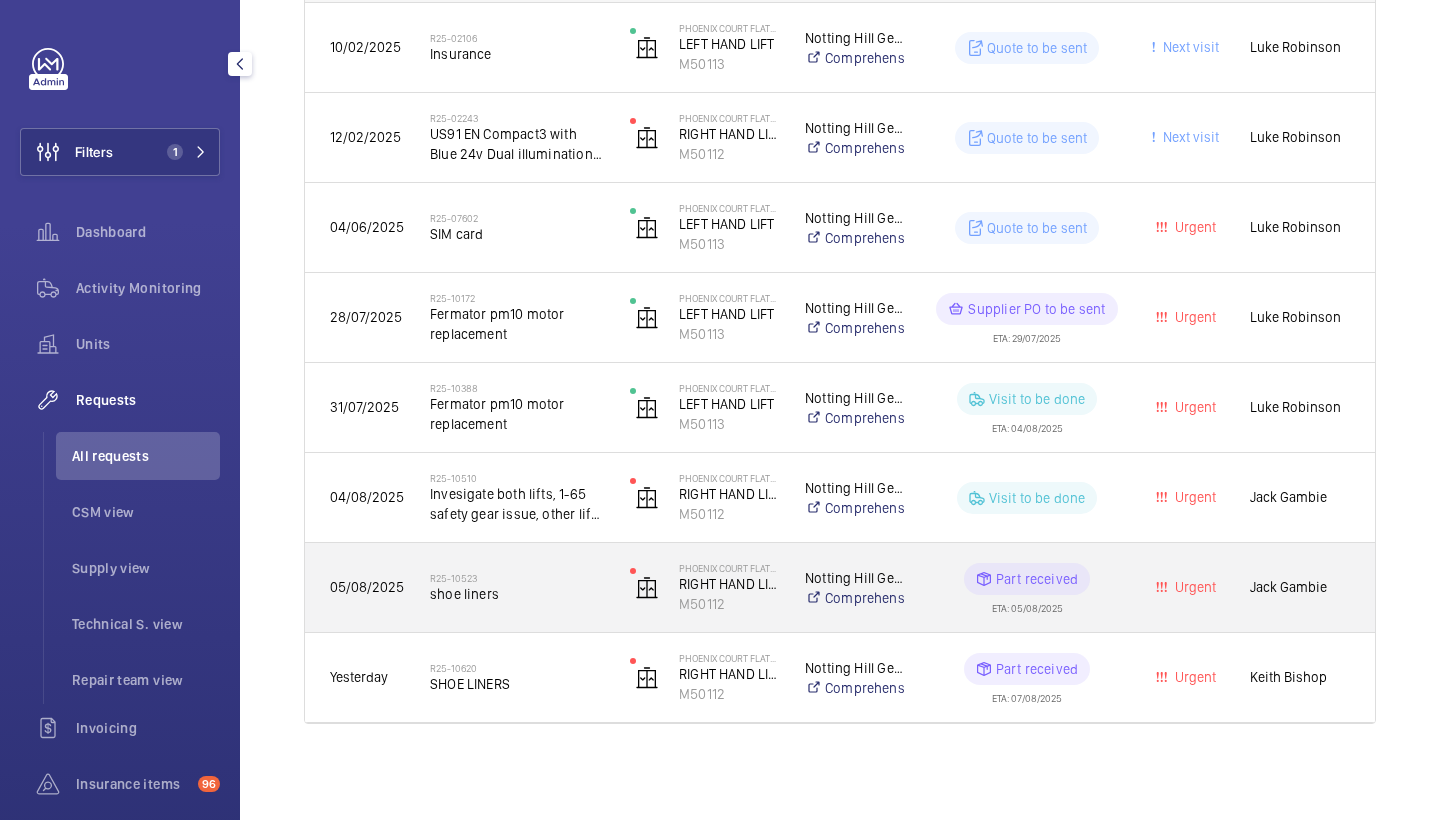 scroll, scrollTop: 391, scrollLeft: 0, axis: vertical 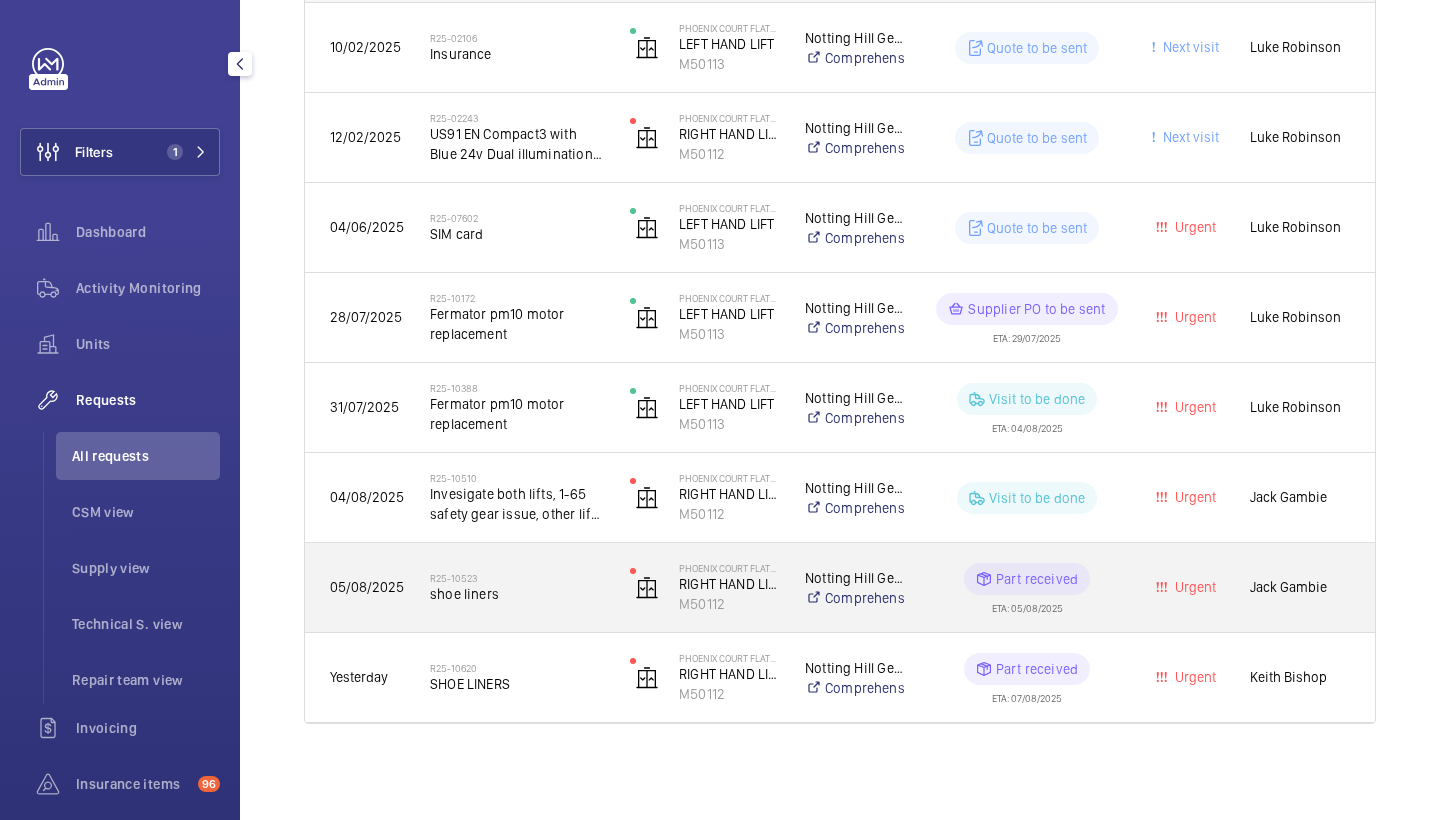 click on "R25-10523" 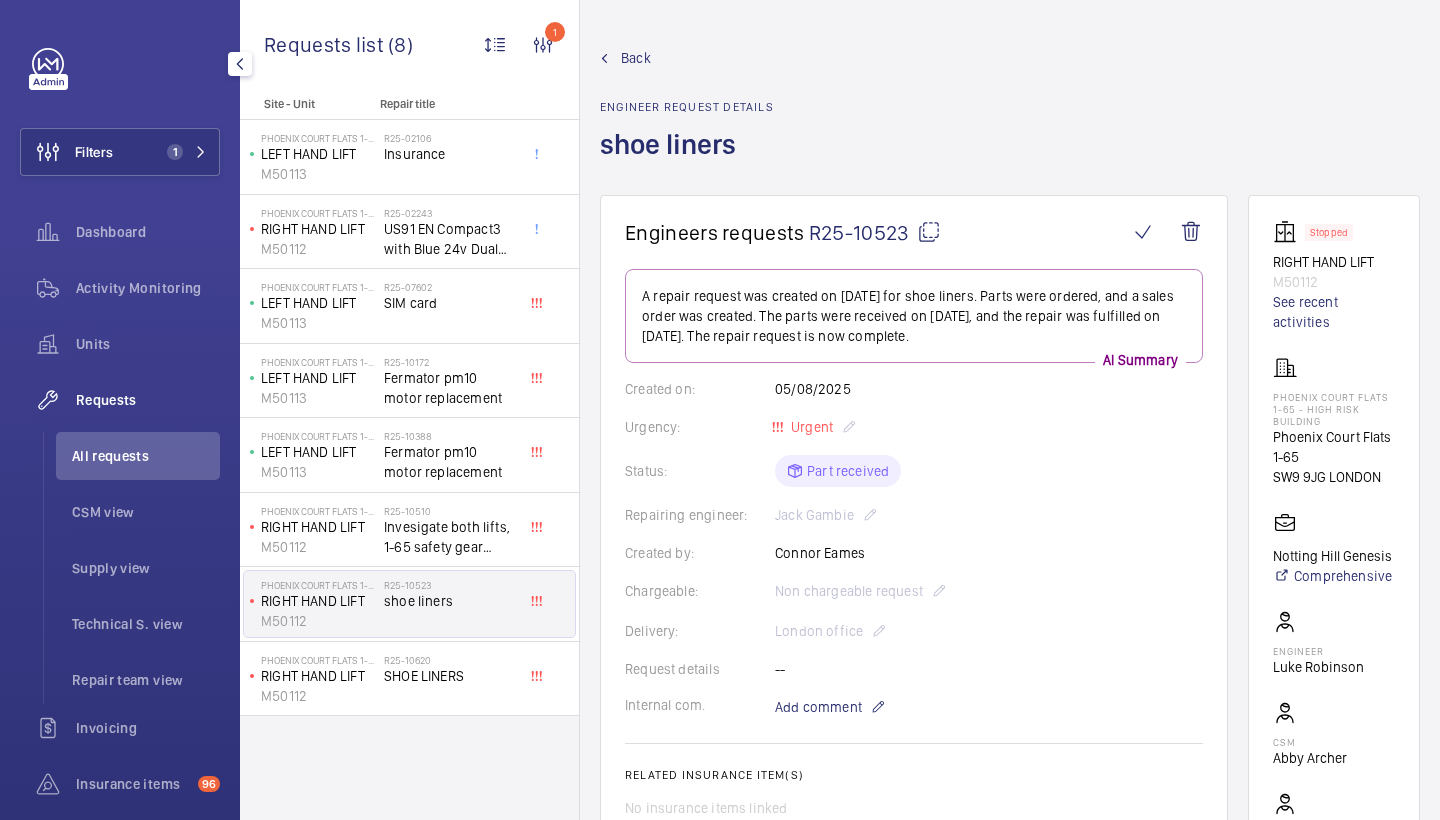 scroll, scrollTop: 0, scrollLeft: 0, axis: both 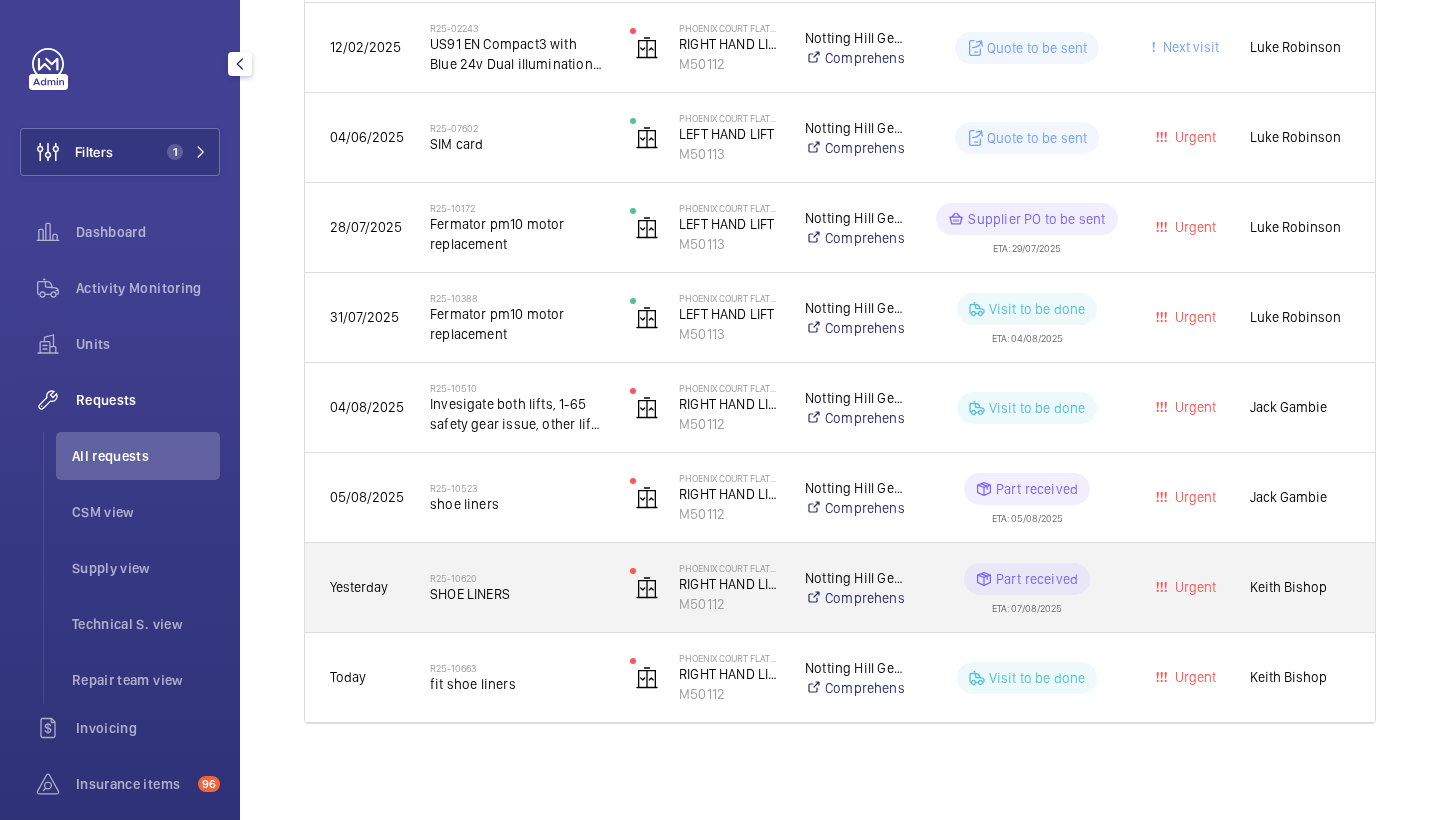 click on "SHOE LINERS" 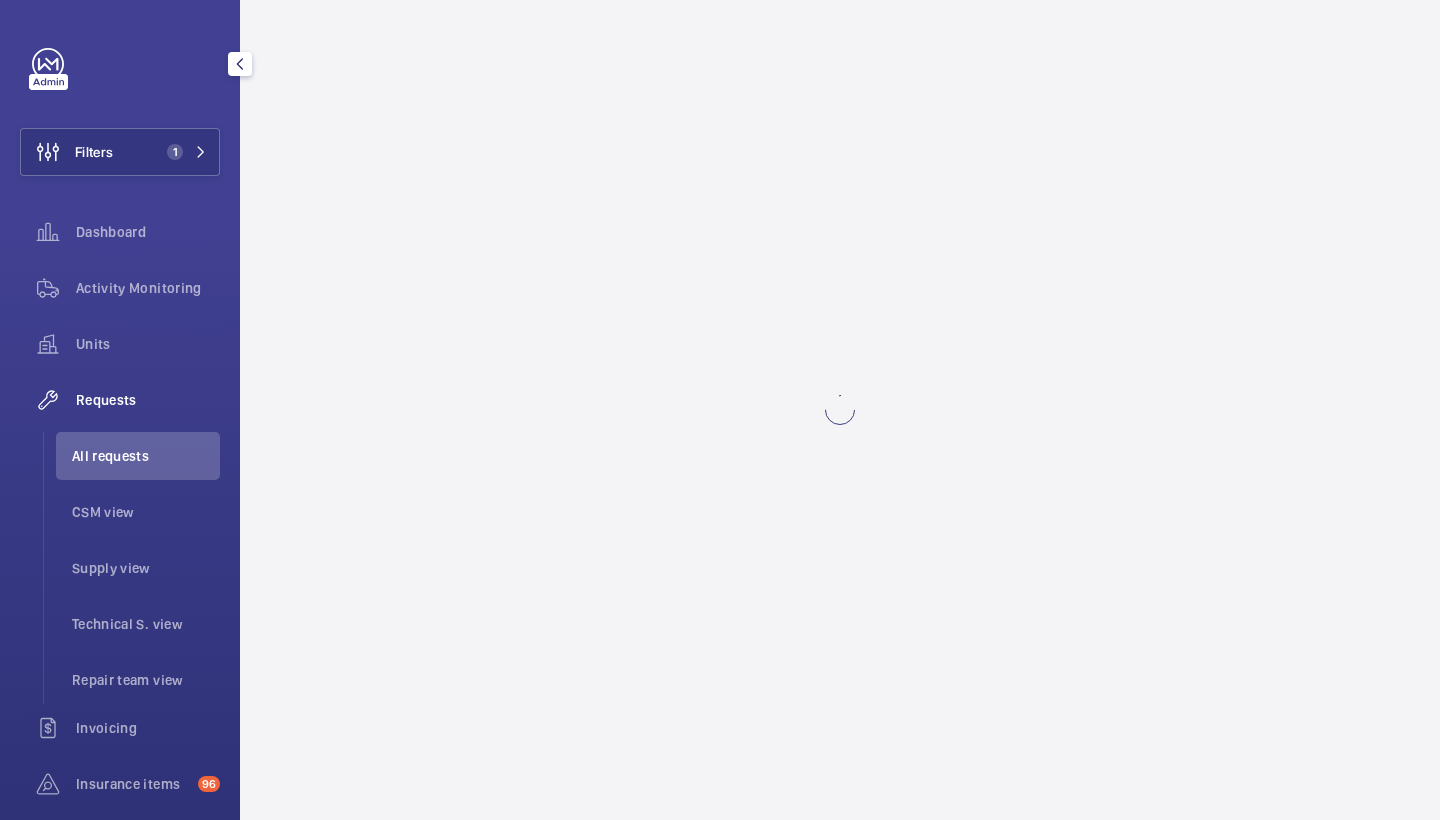 scroll, scrollTop: 0, scrollLeft: 0, axis: both 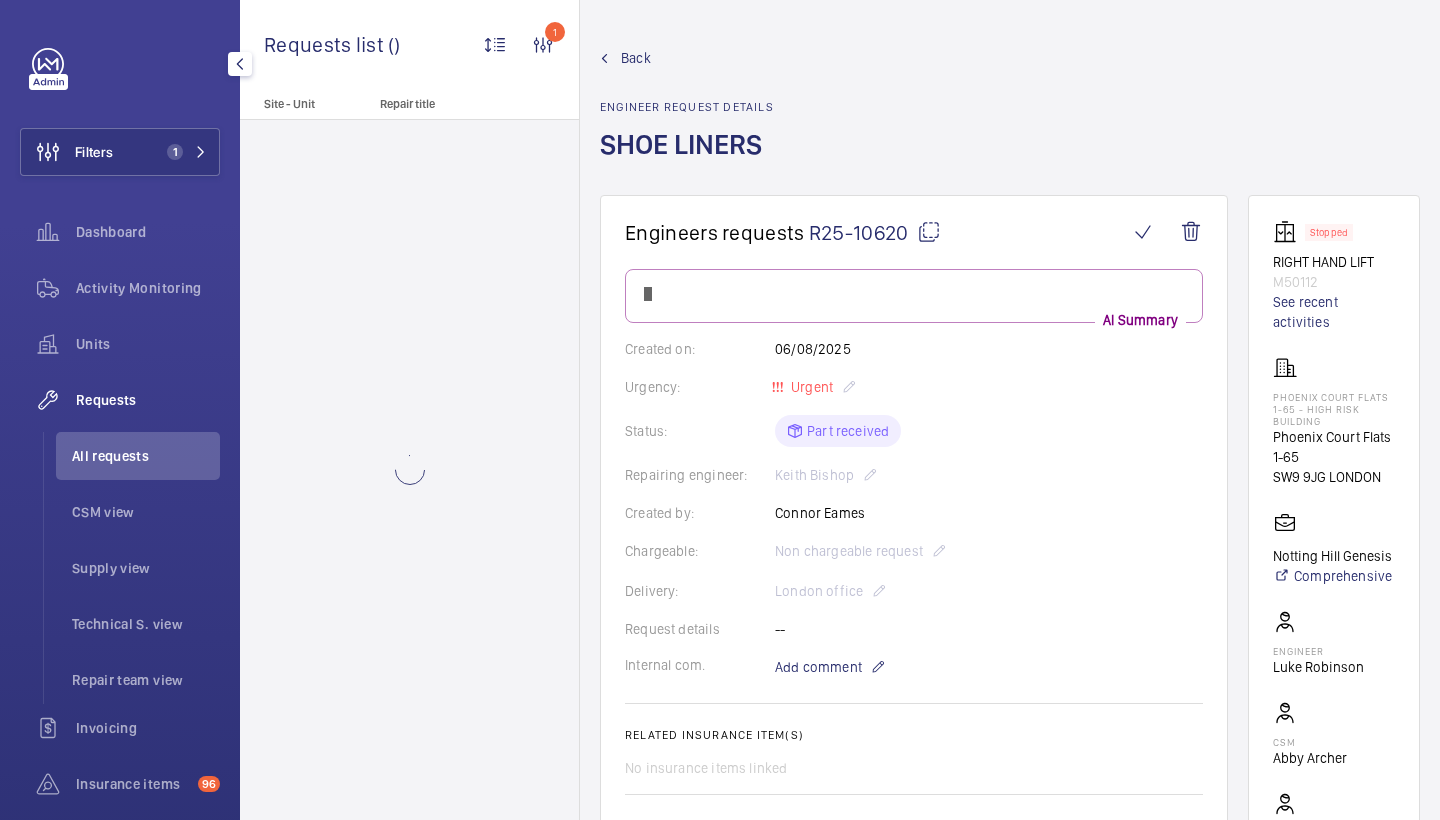 click 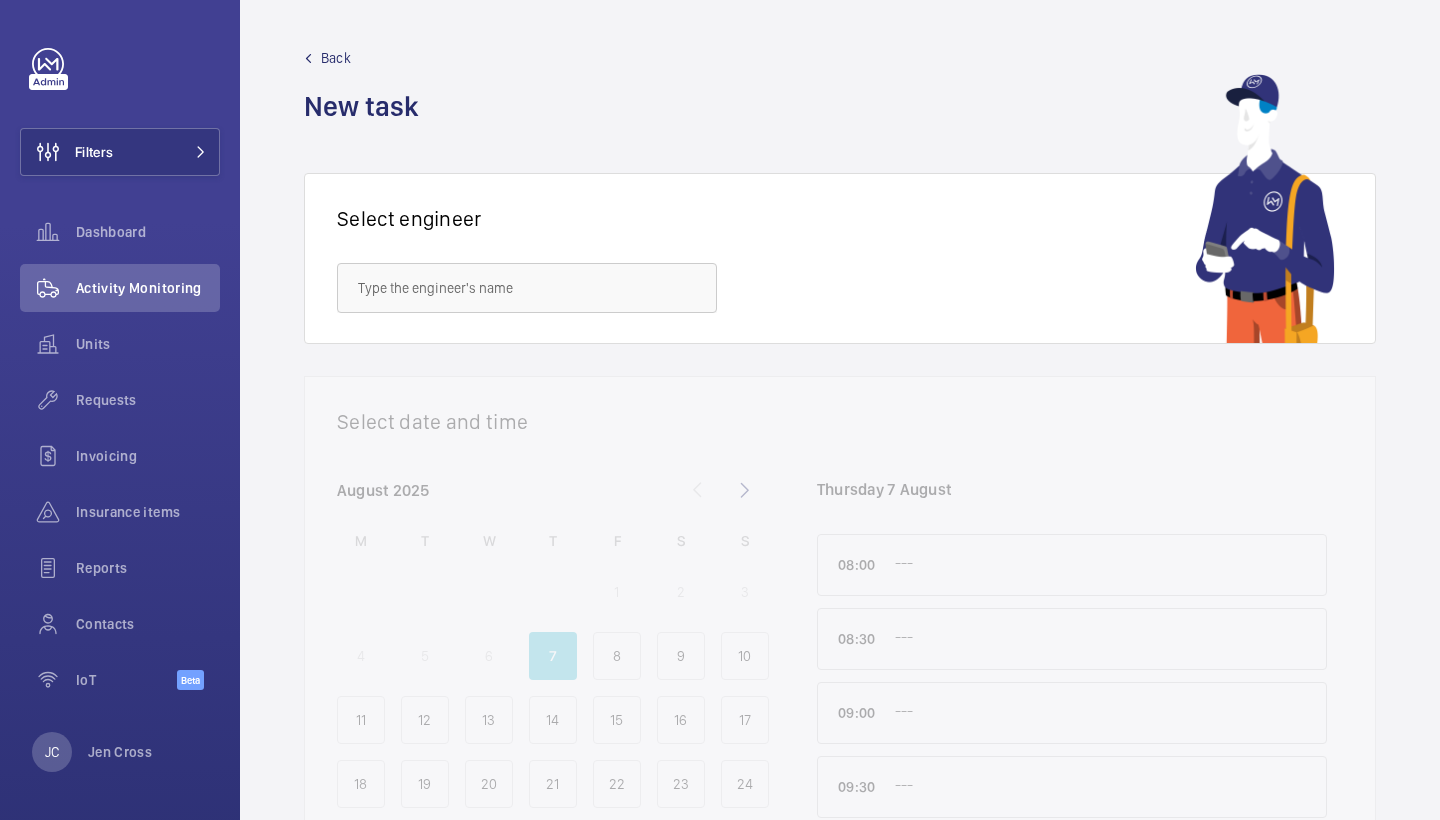 scroll, scrollTop: 0, scrollLeft: 0, axis: both 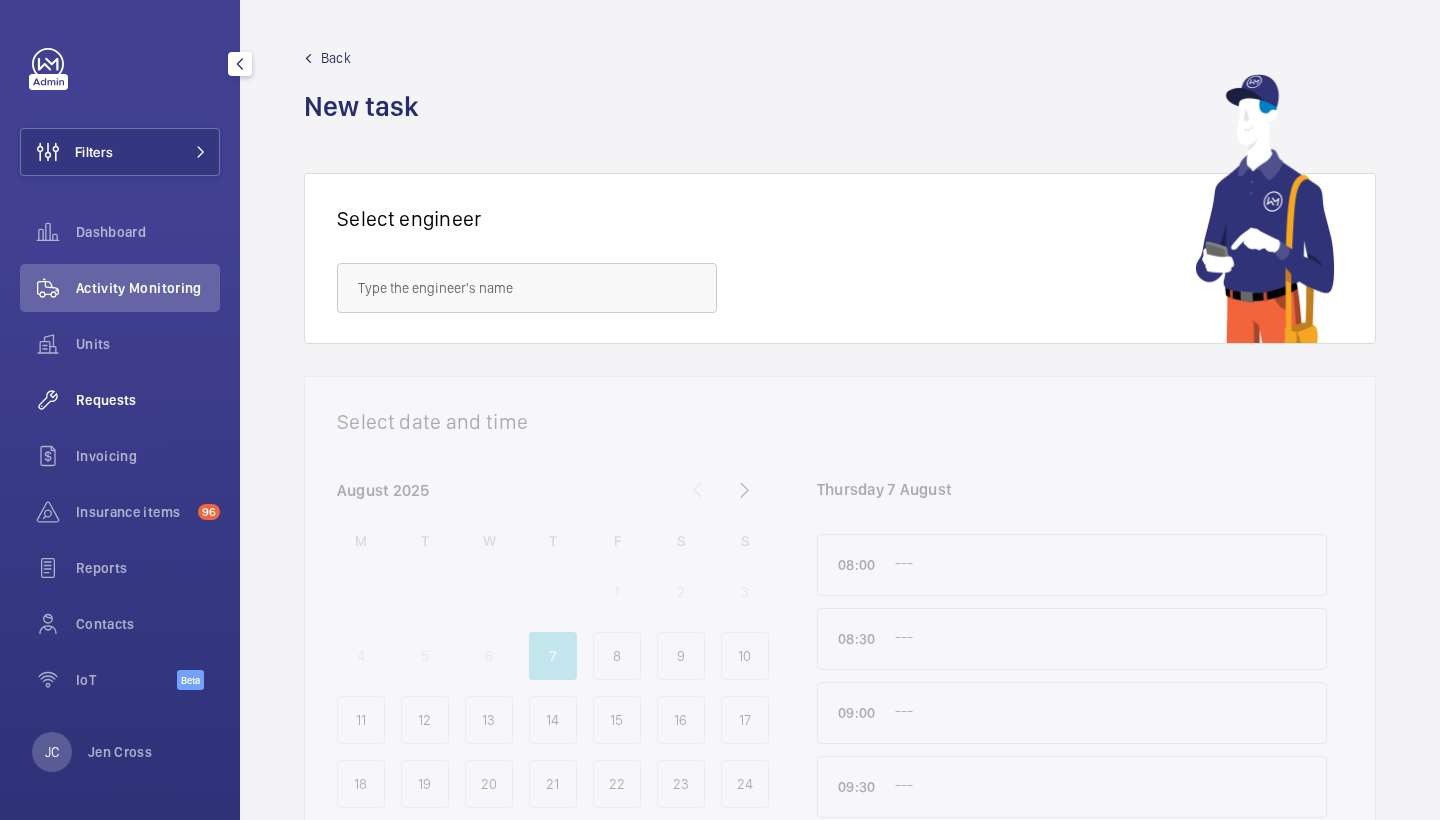 click on "Requests" 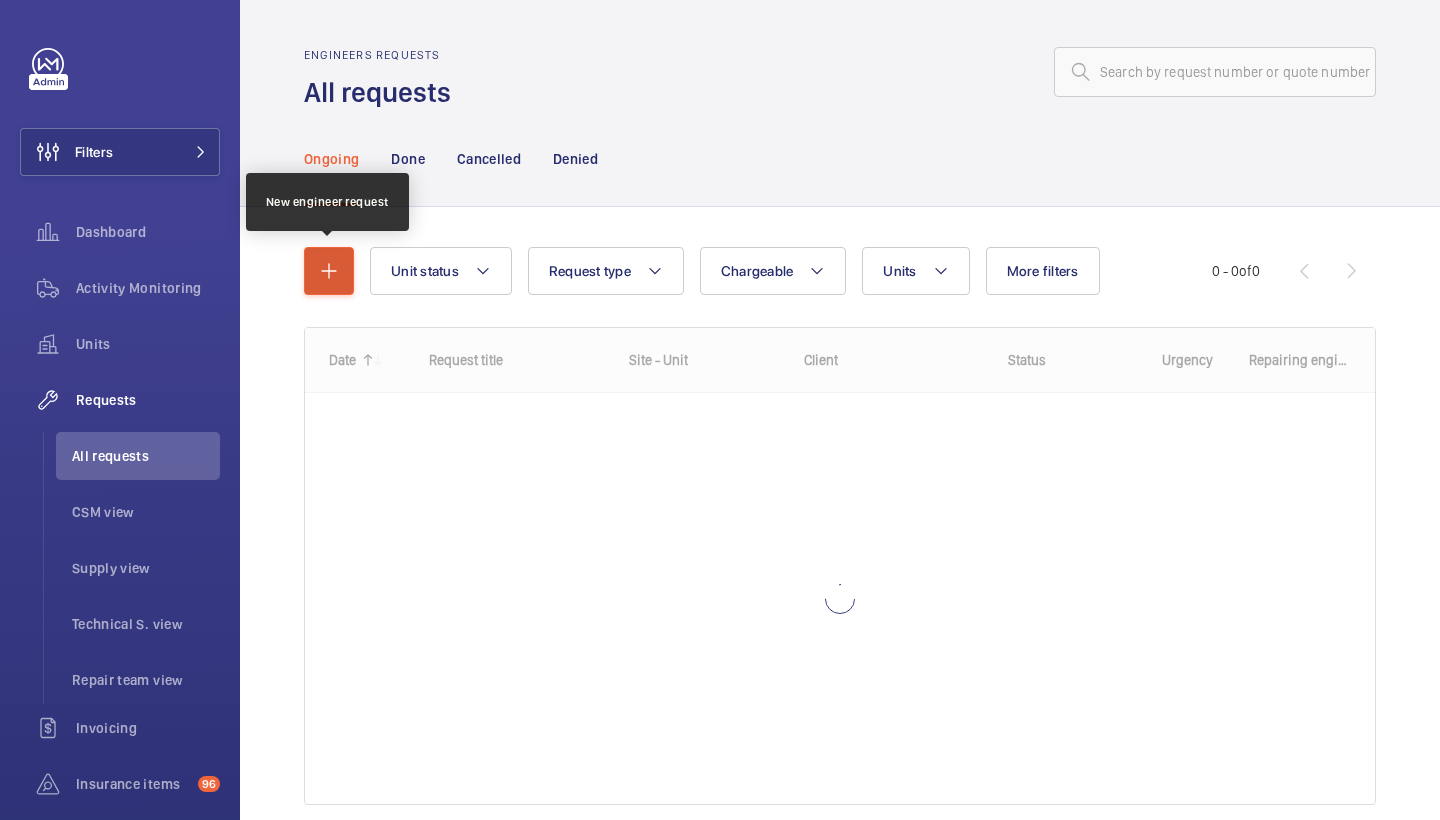 click 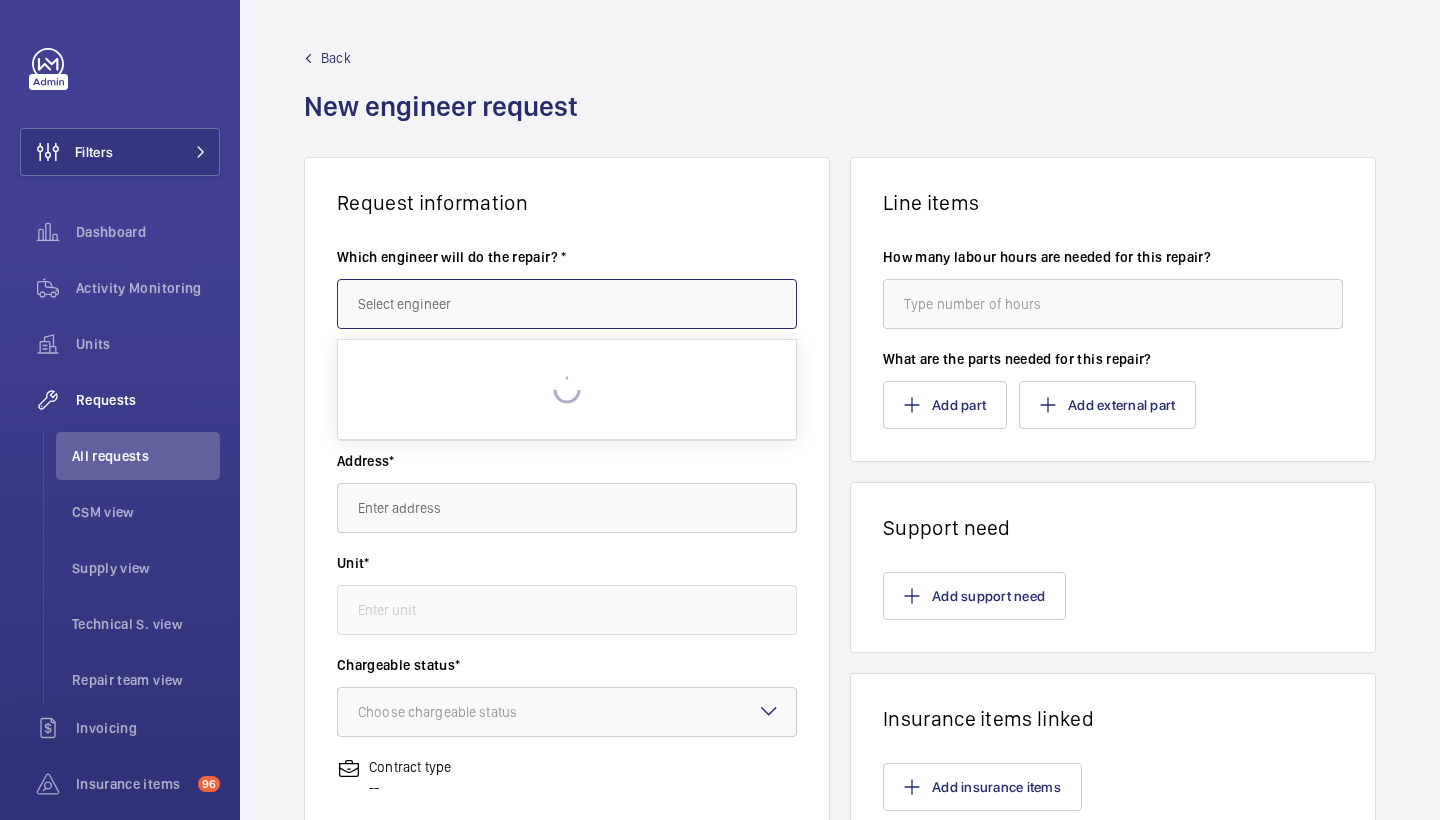 click at bounding box center (567, 304) 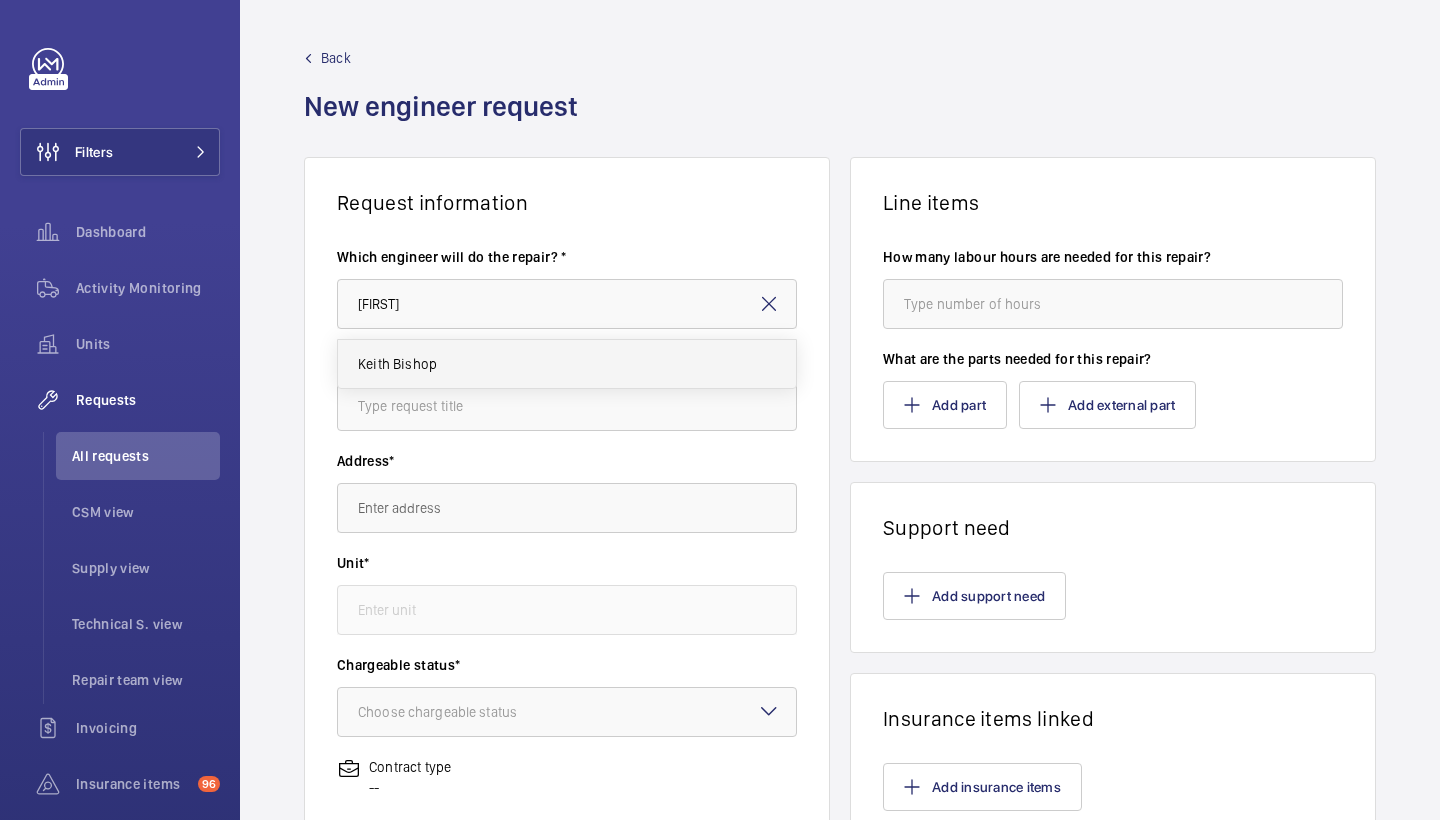 drag, startPoint x: 358, startPoint y: 336, endPoint x: 418, endPoint y: 363, distance: 65.795135 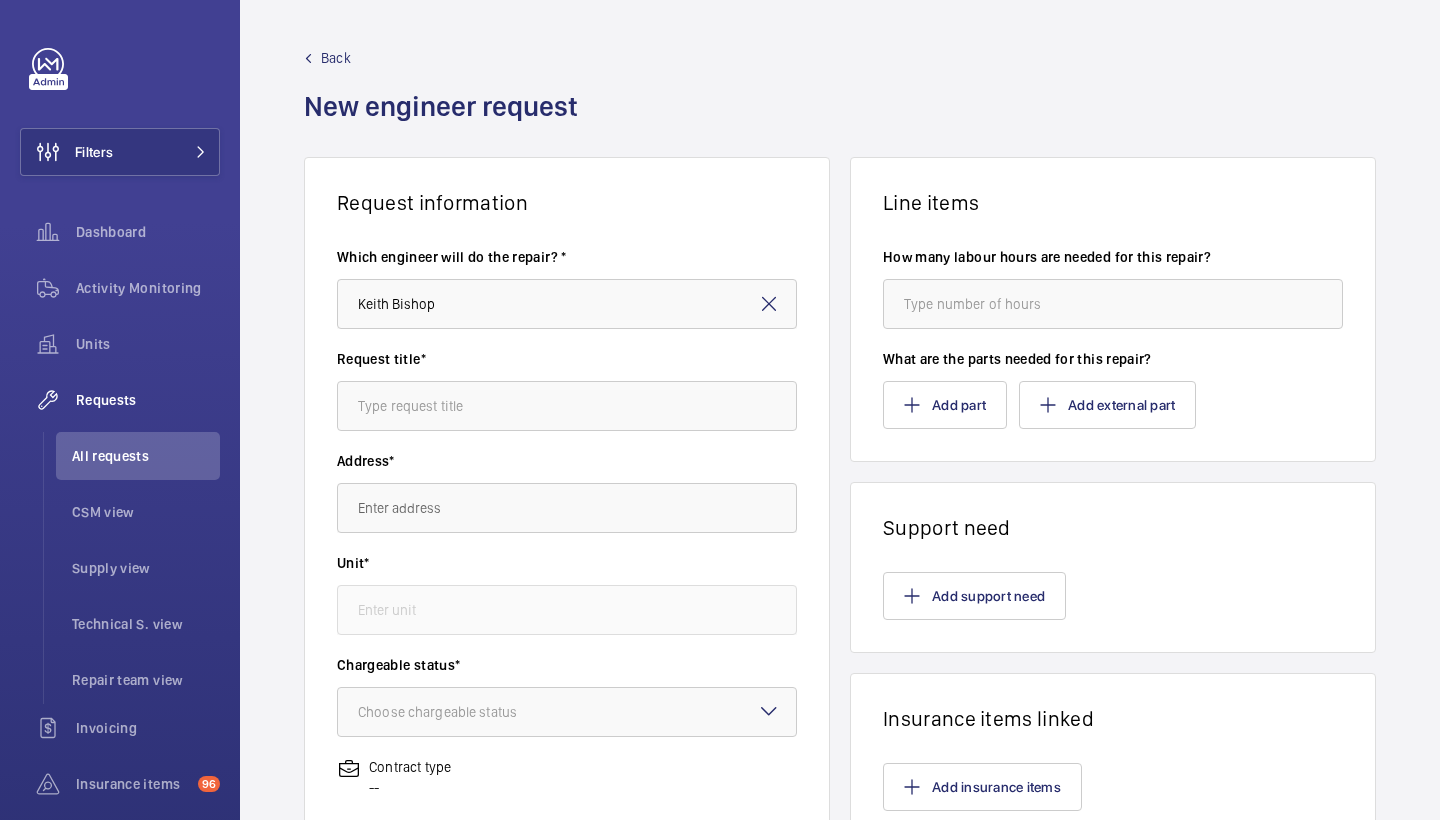 type on "[FIRST]" 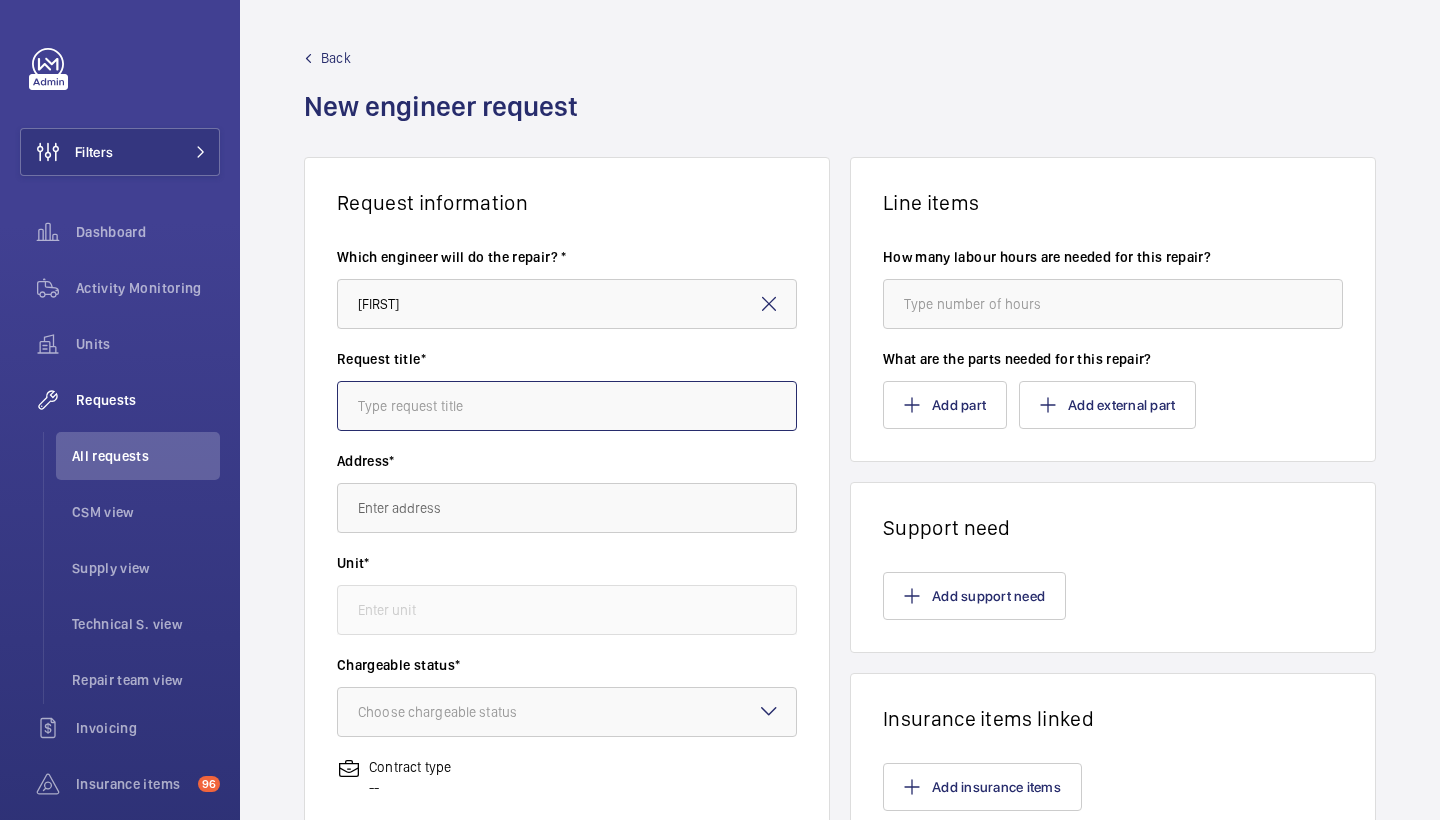 click 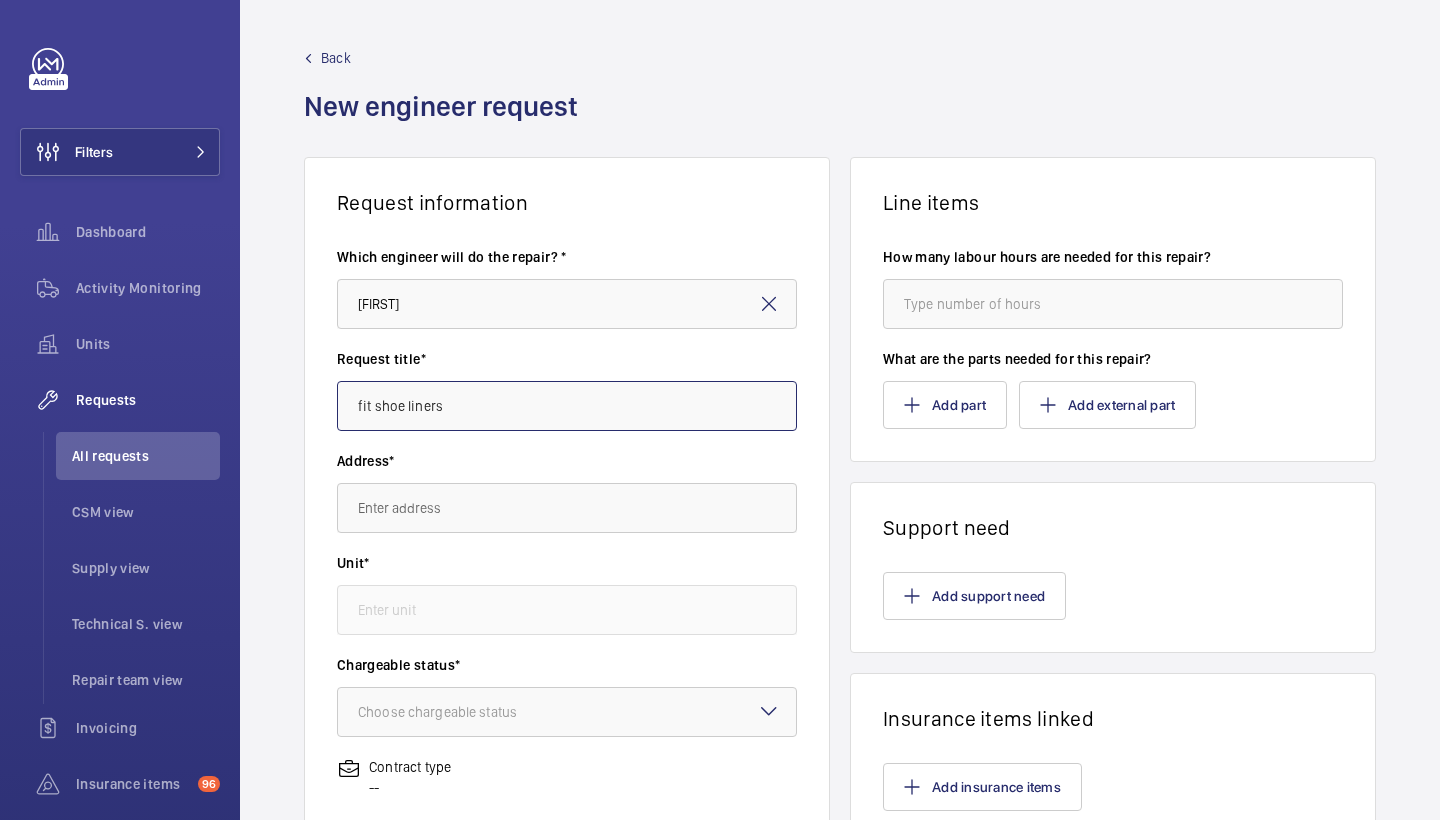 type on "fit shoe liners" 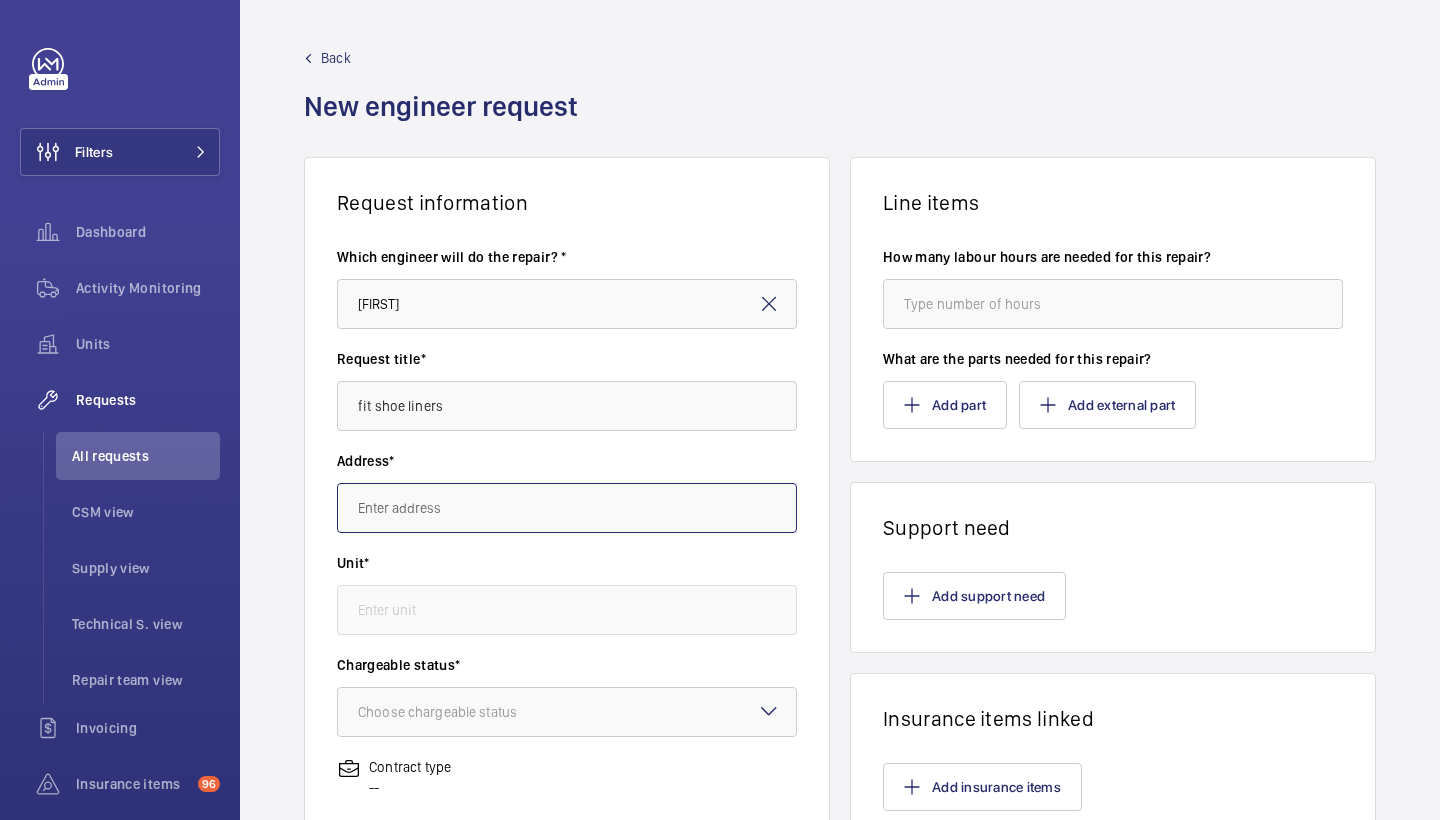 click at bounding box center [567, 508] 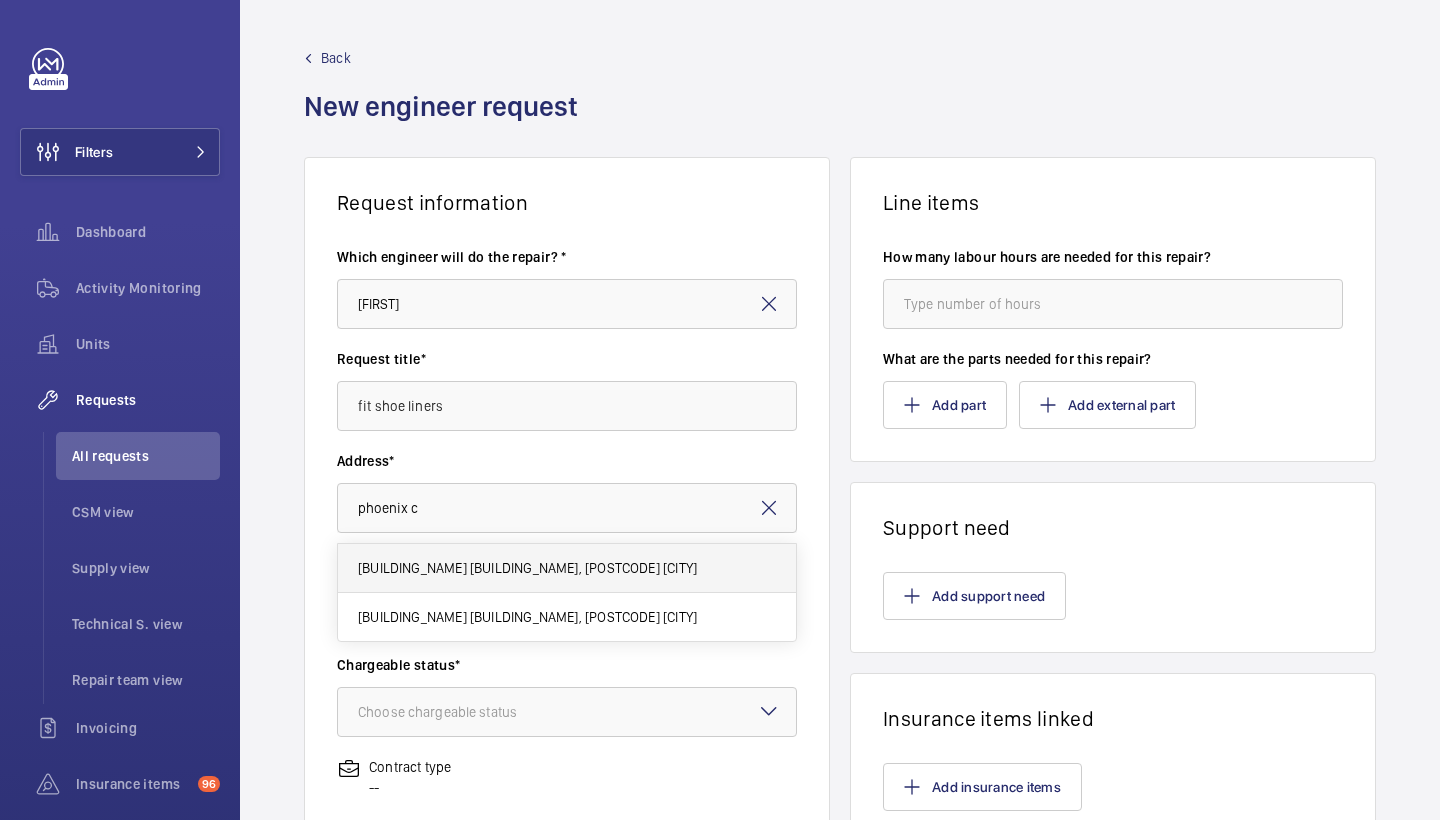 click on "Phoenix Court Flats 1-65 - High Risk Building Phoenix Court Flats 1-65, SW9 9JG LONDON" at bounding box center (527, 568) 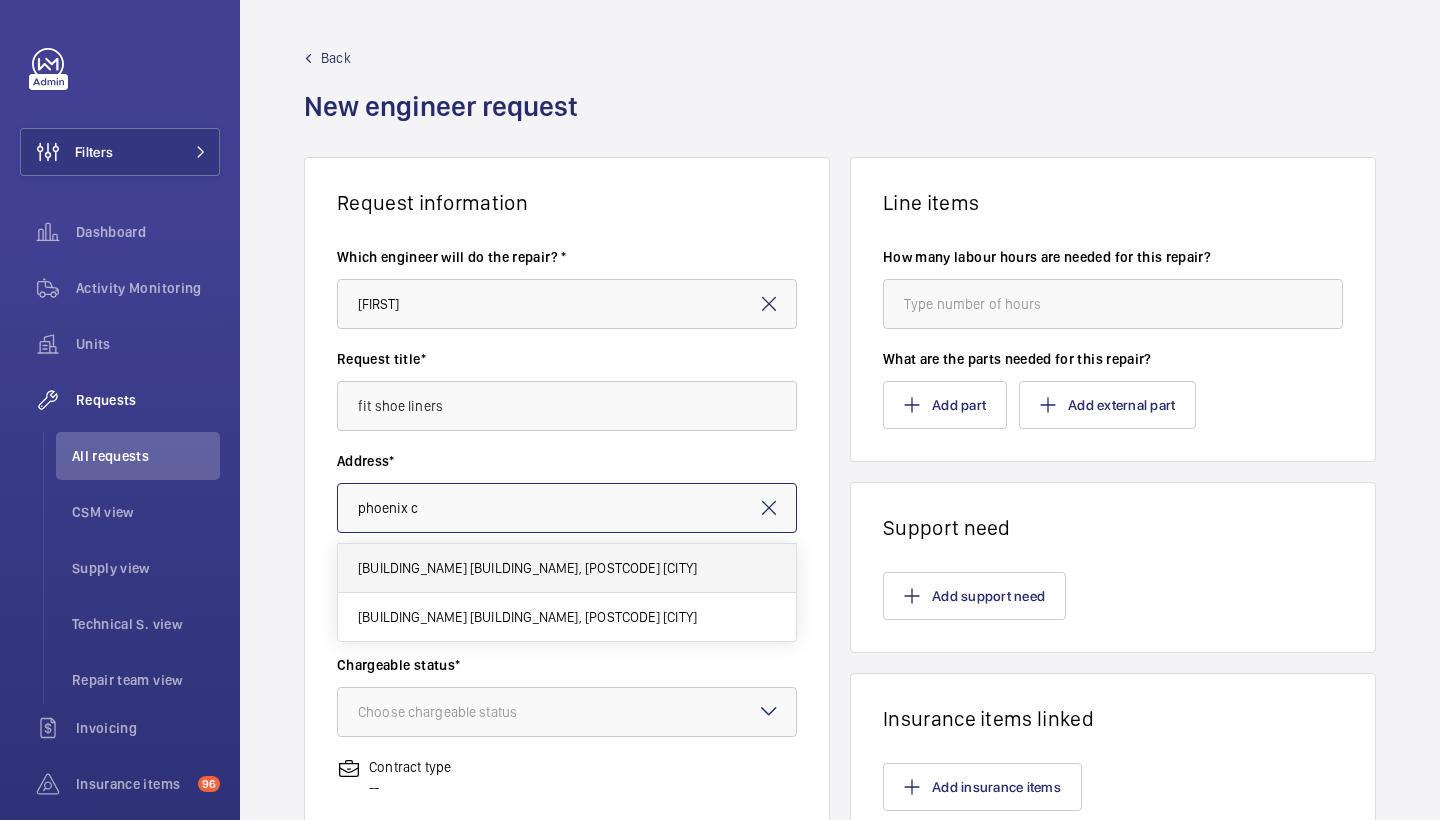 type on "Phoenix Court Flats 1-65 - High Risk Building Phoenix Court Flats 1-65, SW9 9JG LONDON" 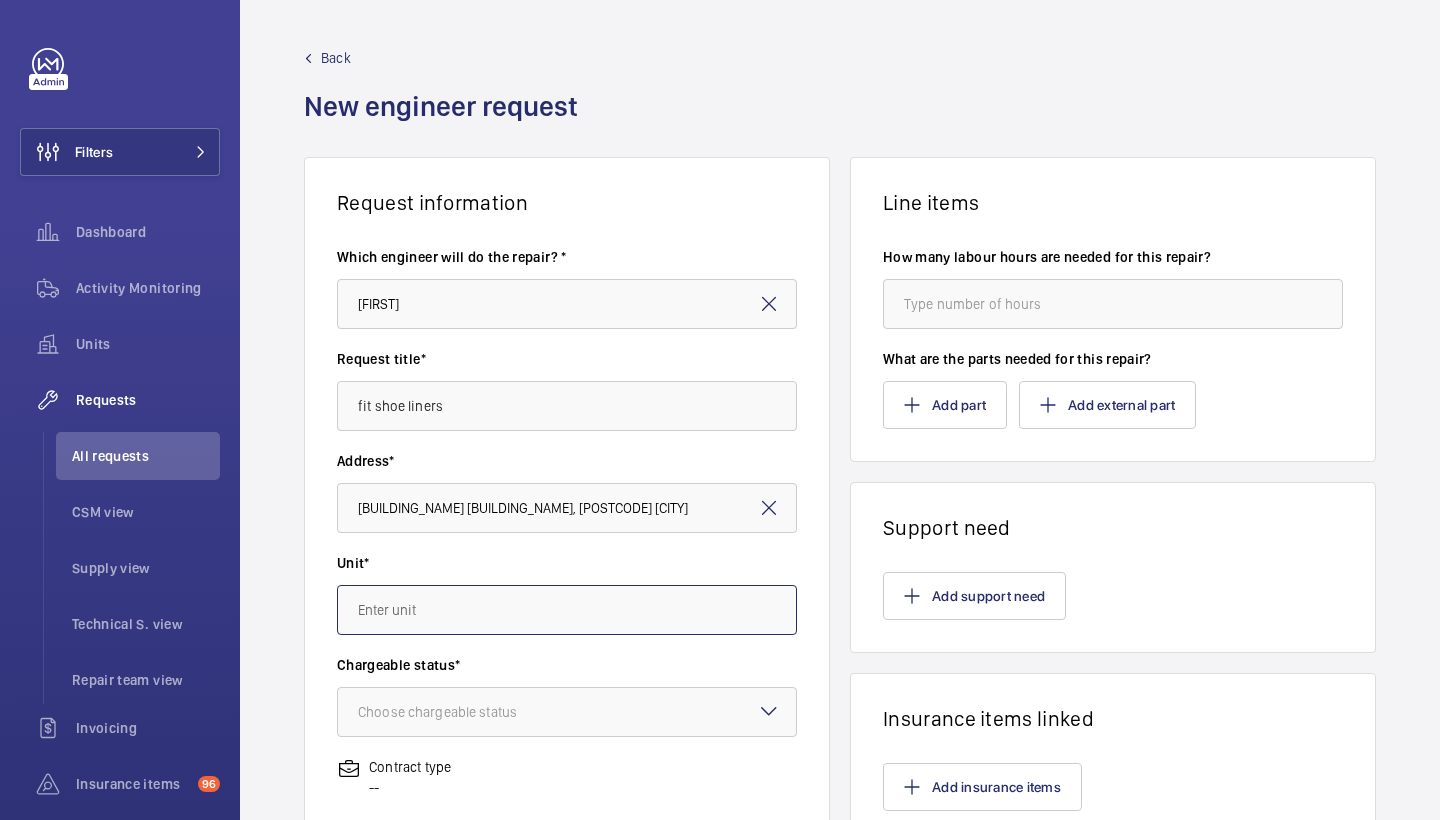 click at bounding box center [567, 610] 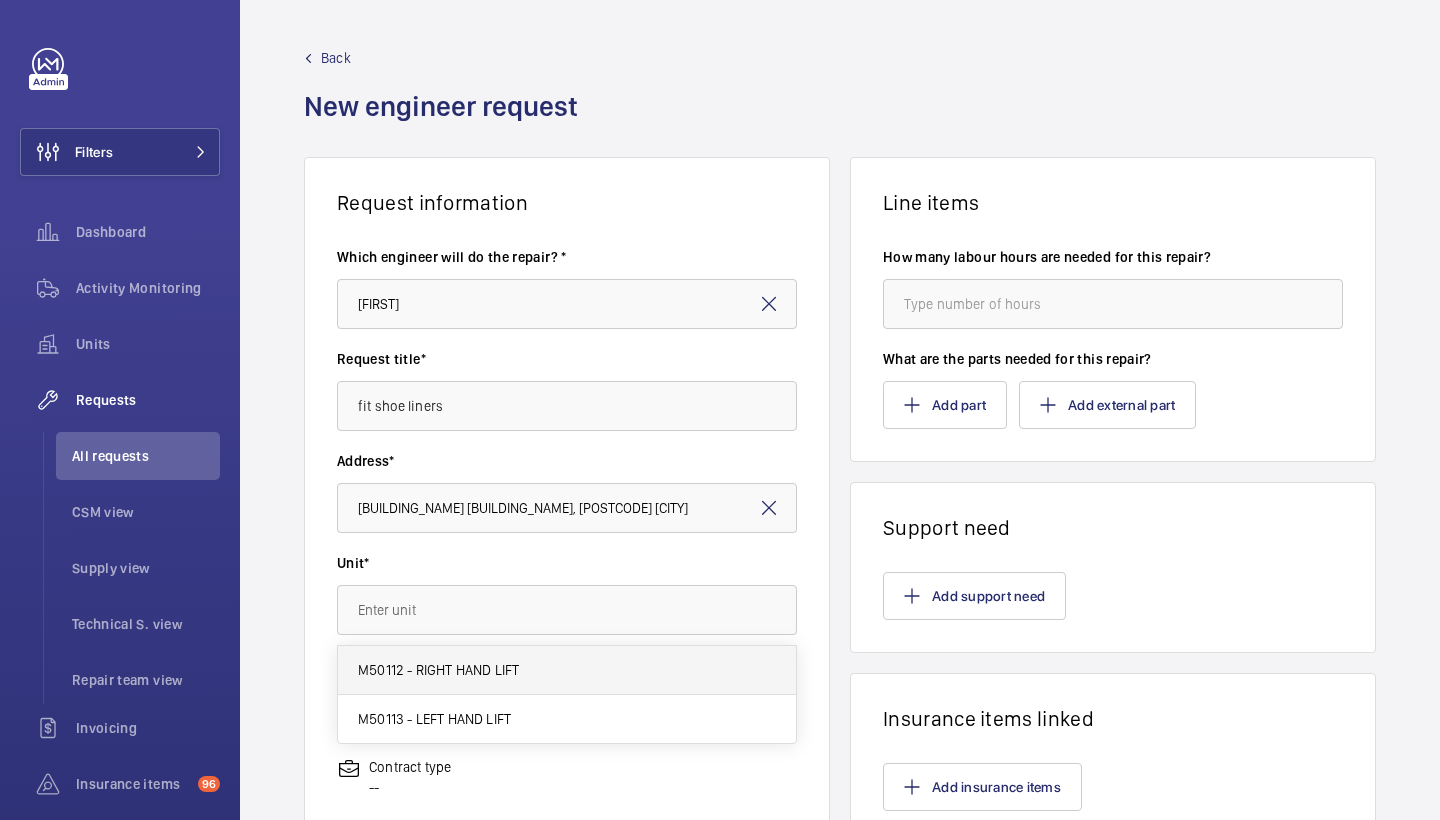 click on "M50112 - RIGHT HAND LIFT" at bounding box center [438, 670] 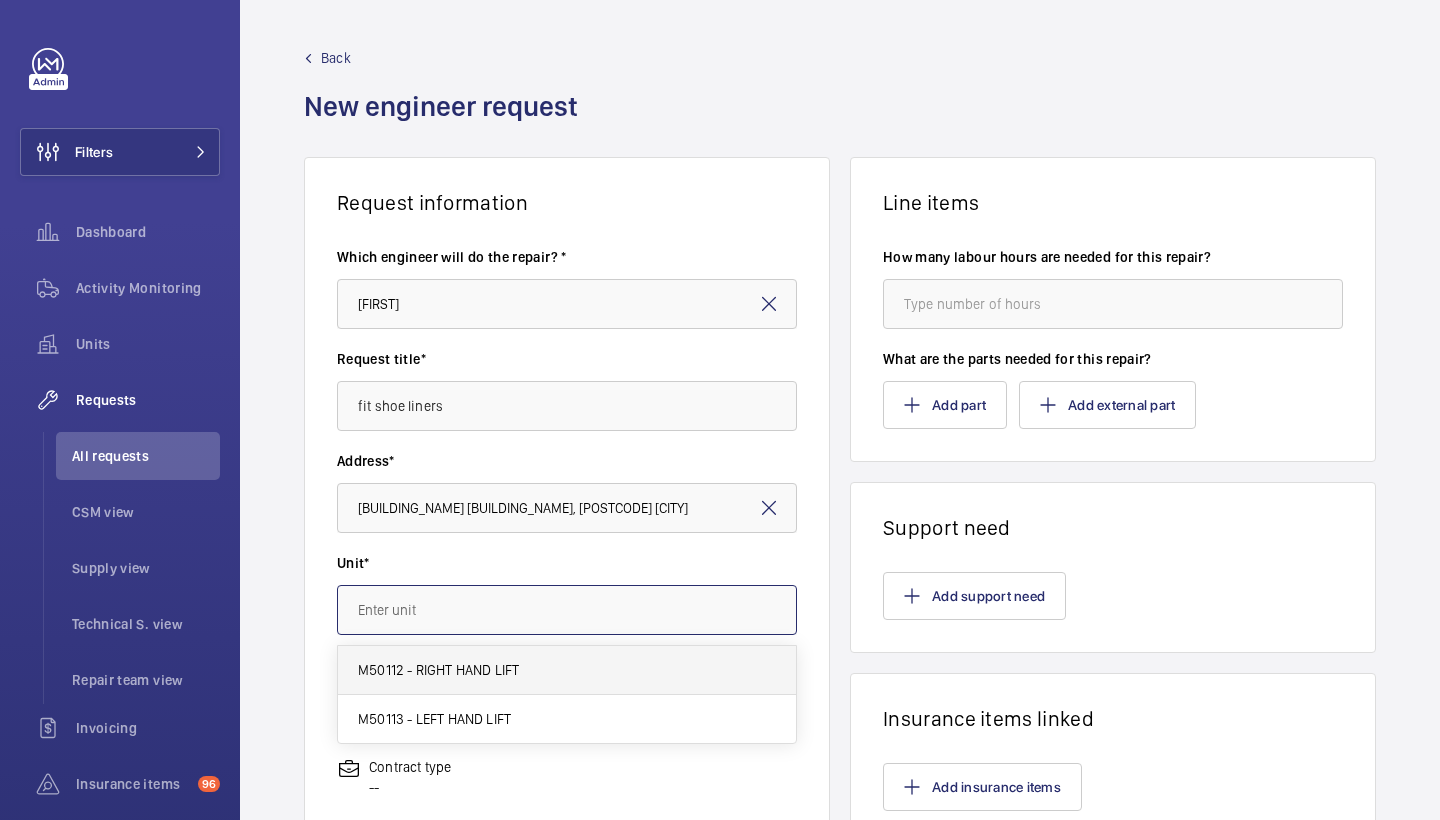 type on "M50112 - RIGHT HAND LIFT" 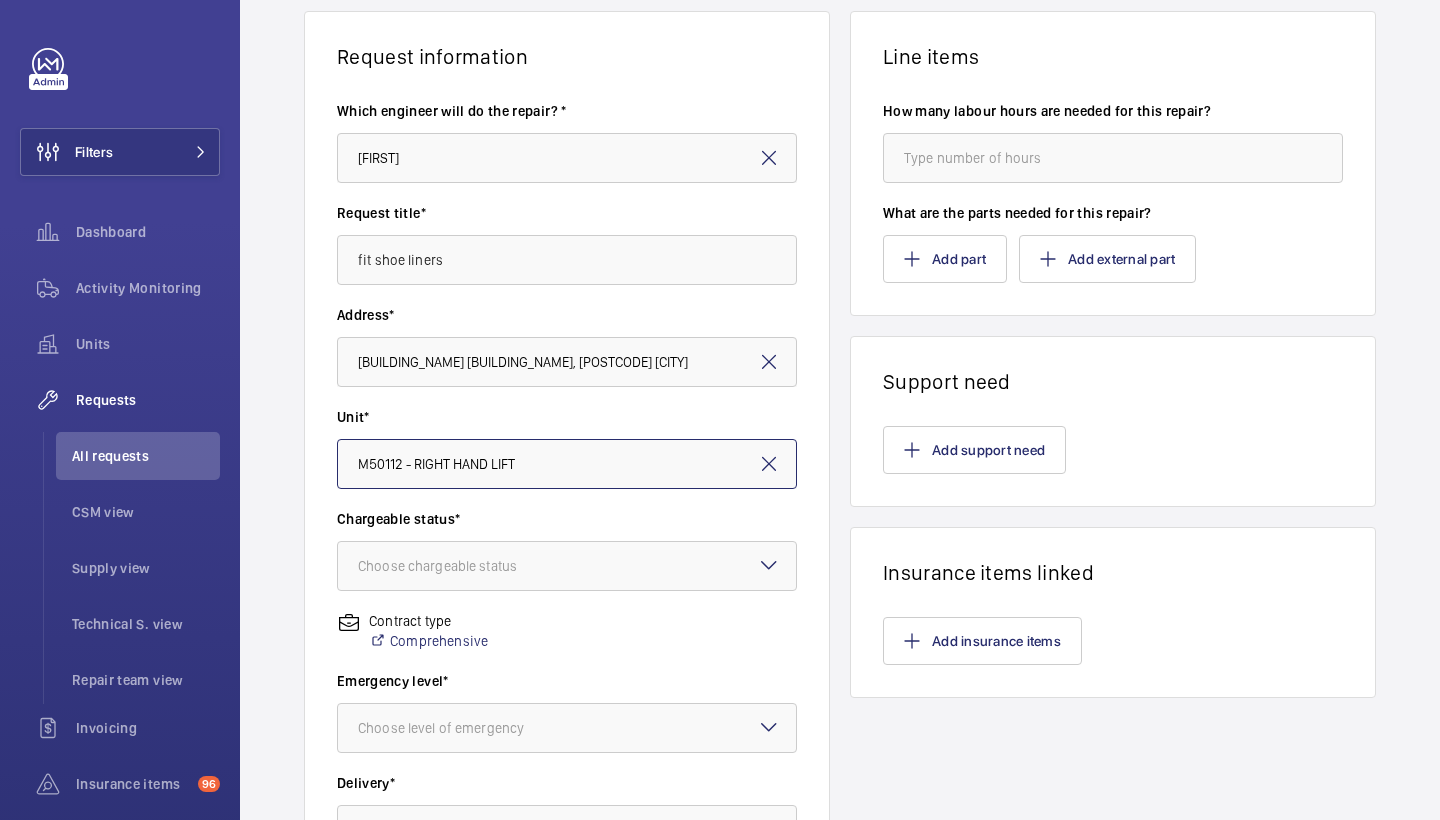 scroll, scrollTop: 145, scrollLeft: 0, axis: vertical 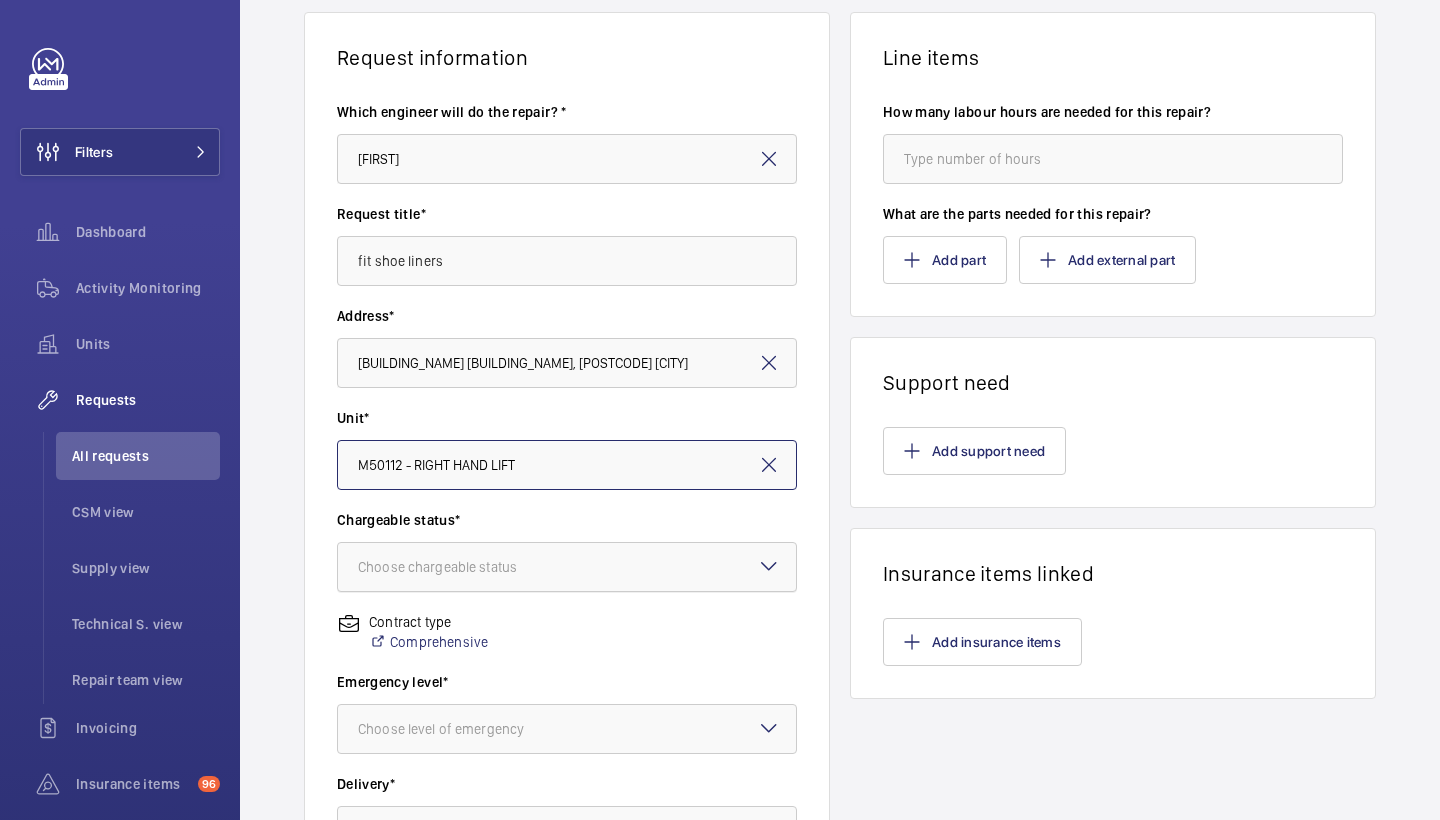 click on "Choose chargeable status" at bounding box center [462, 567] 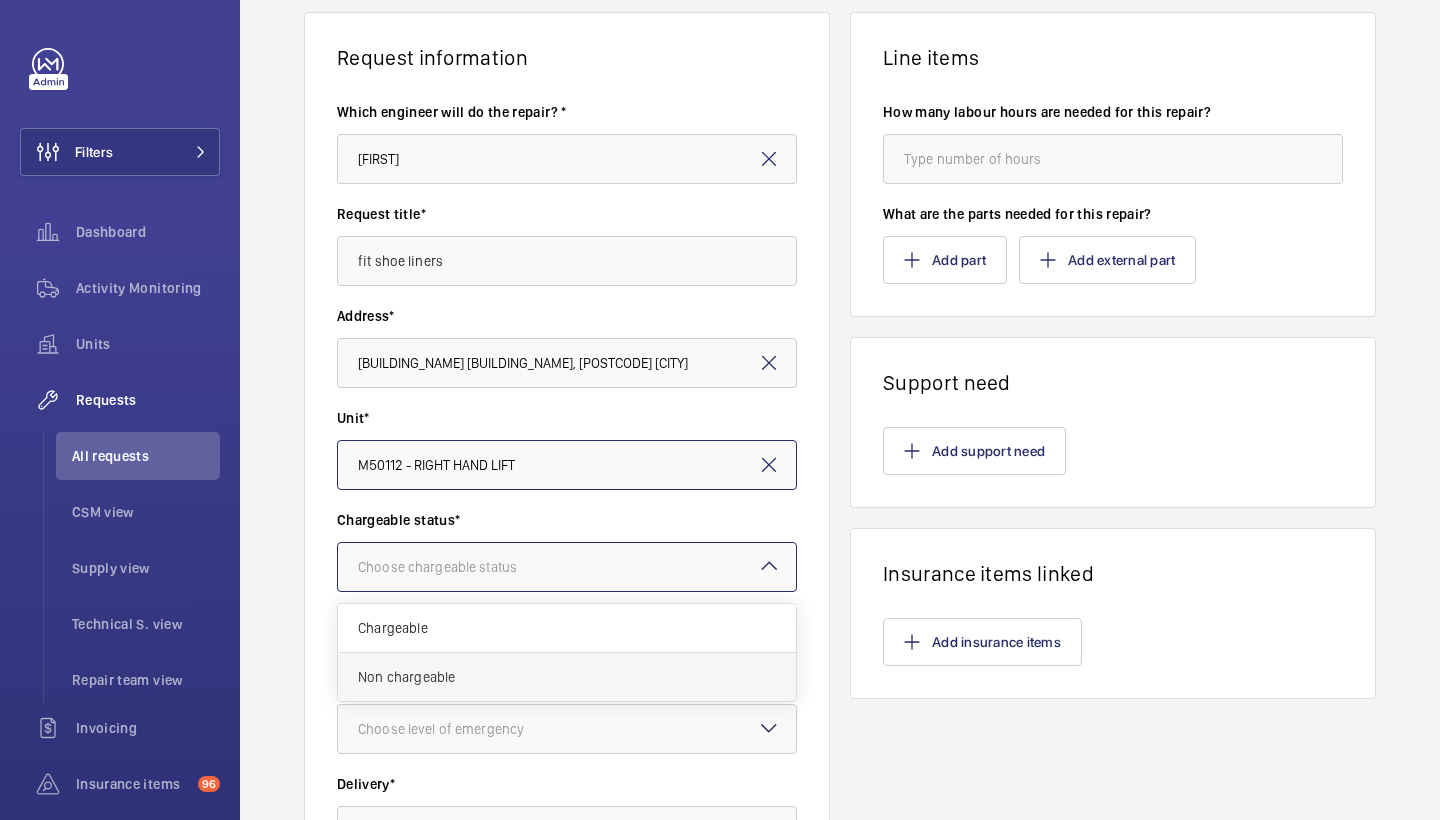 click on "Non chargeable" at bounding box center (567, 677) 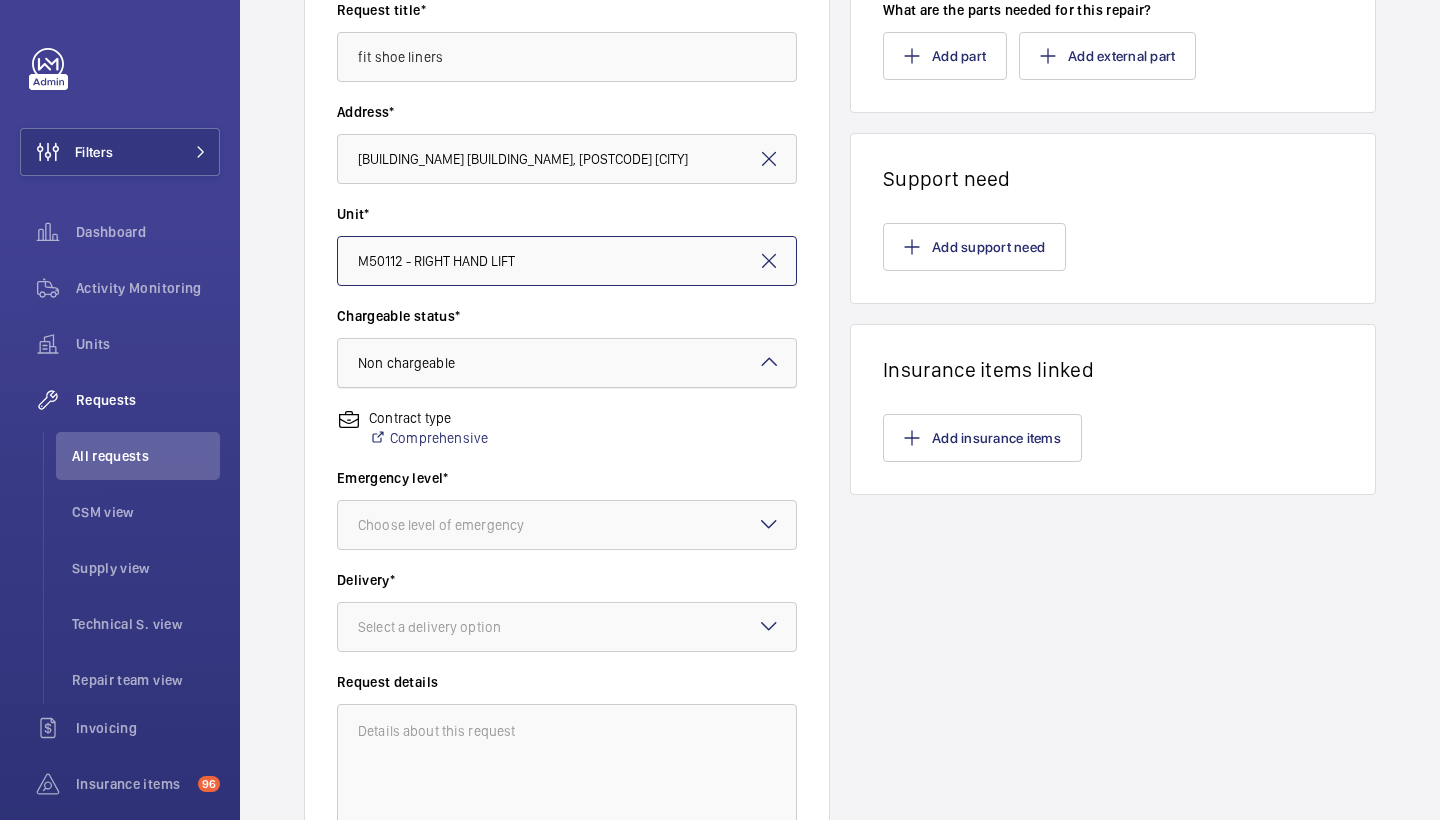 scroll, scrollTop: 355, scrollLeft: 0, axis: vertical 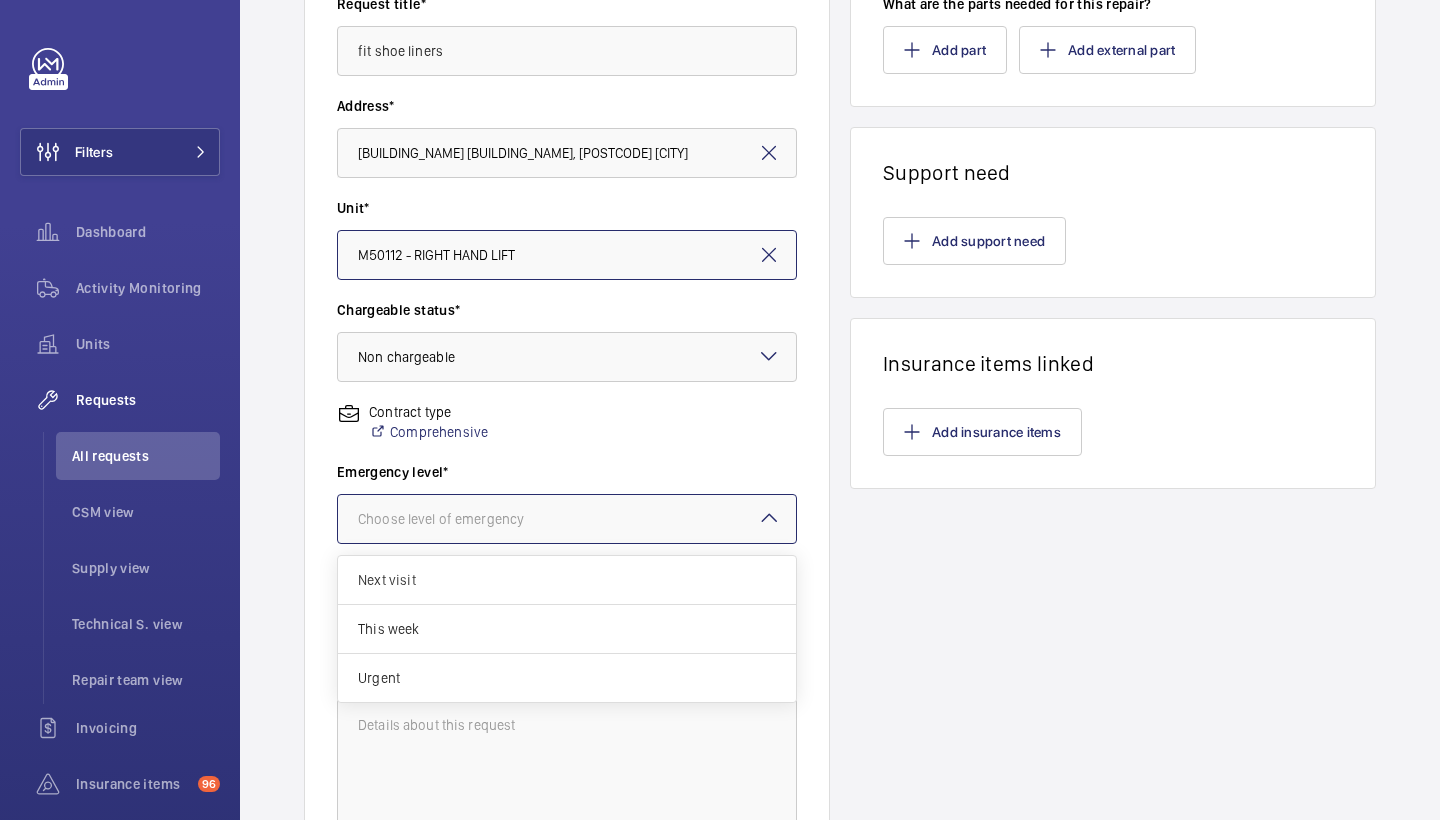 click on "Choose level of emergency" at bounding box center (466, 519) 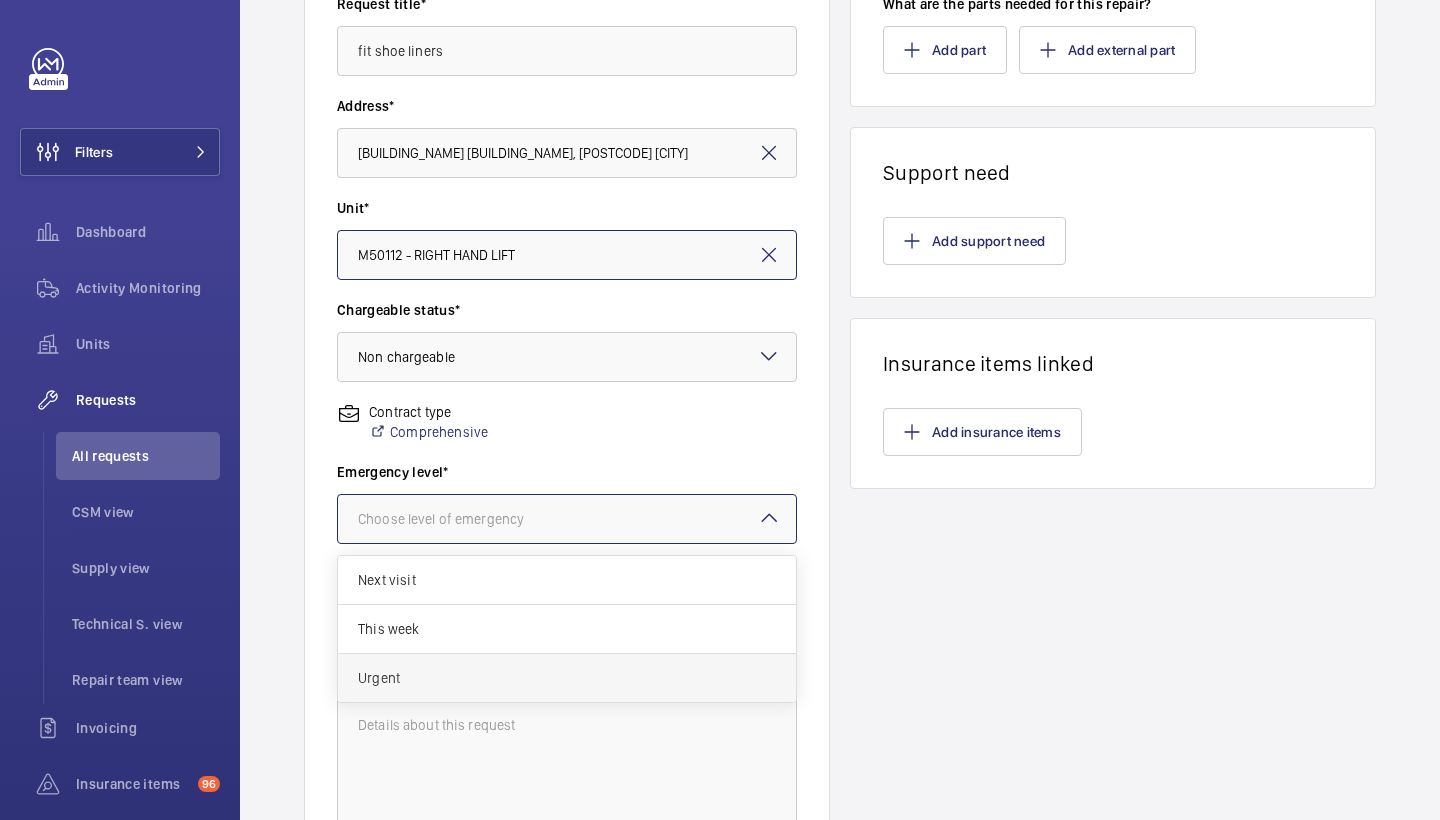 click on "Urgent" at bounding box center [567, 678] 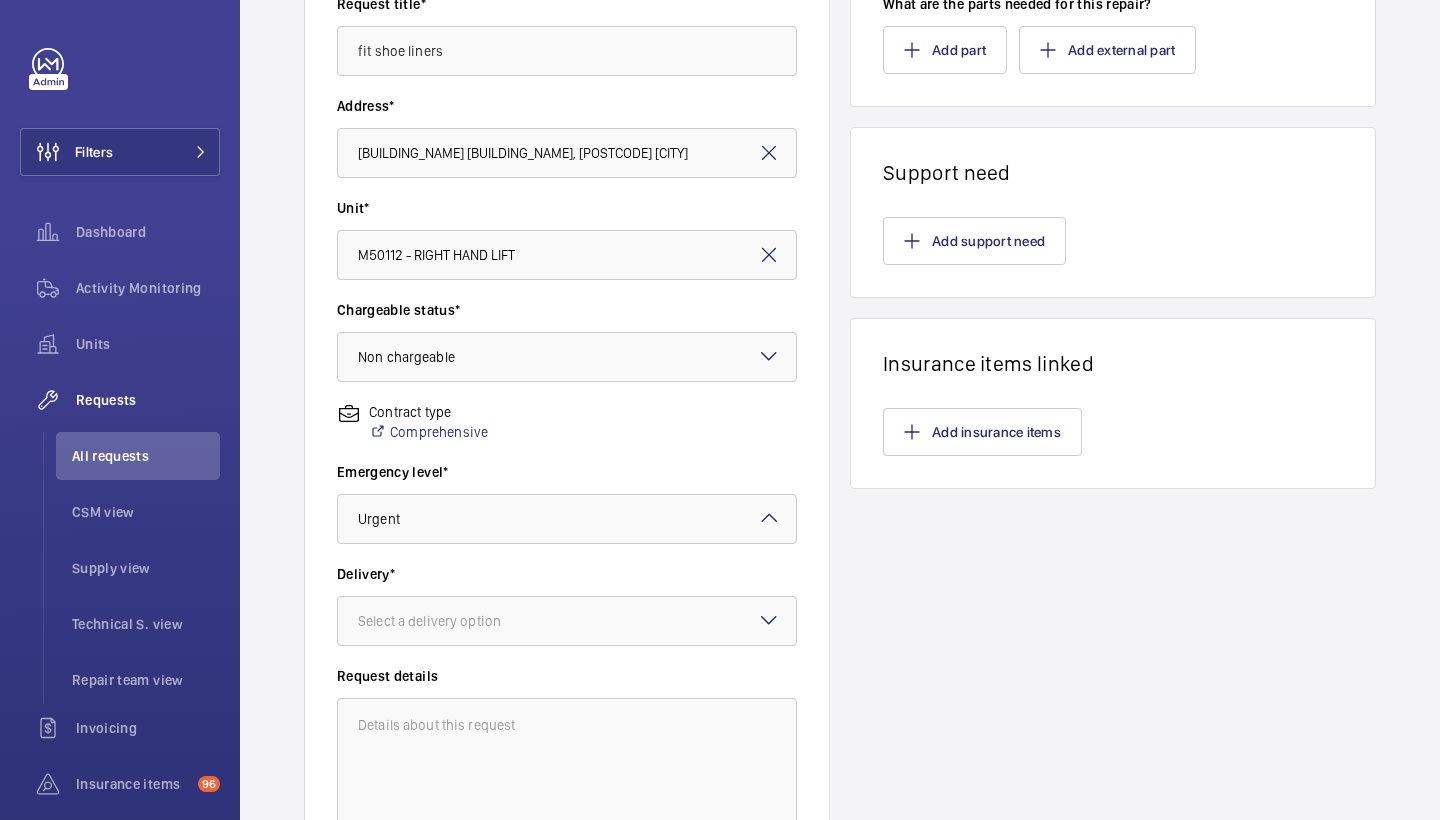 click on "Delivery* Select a delivery option" 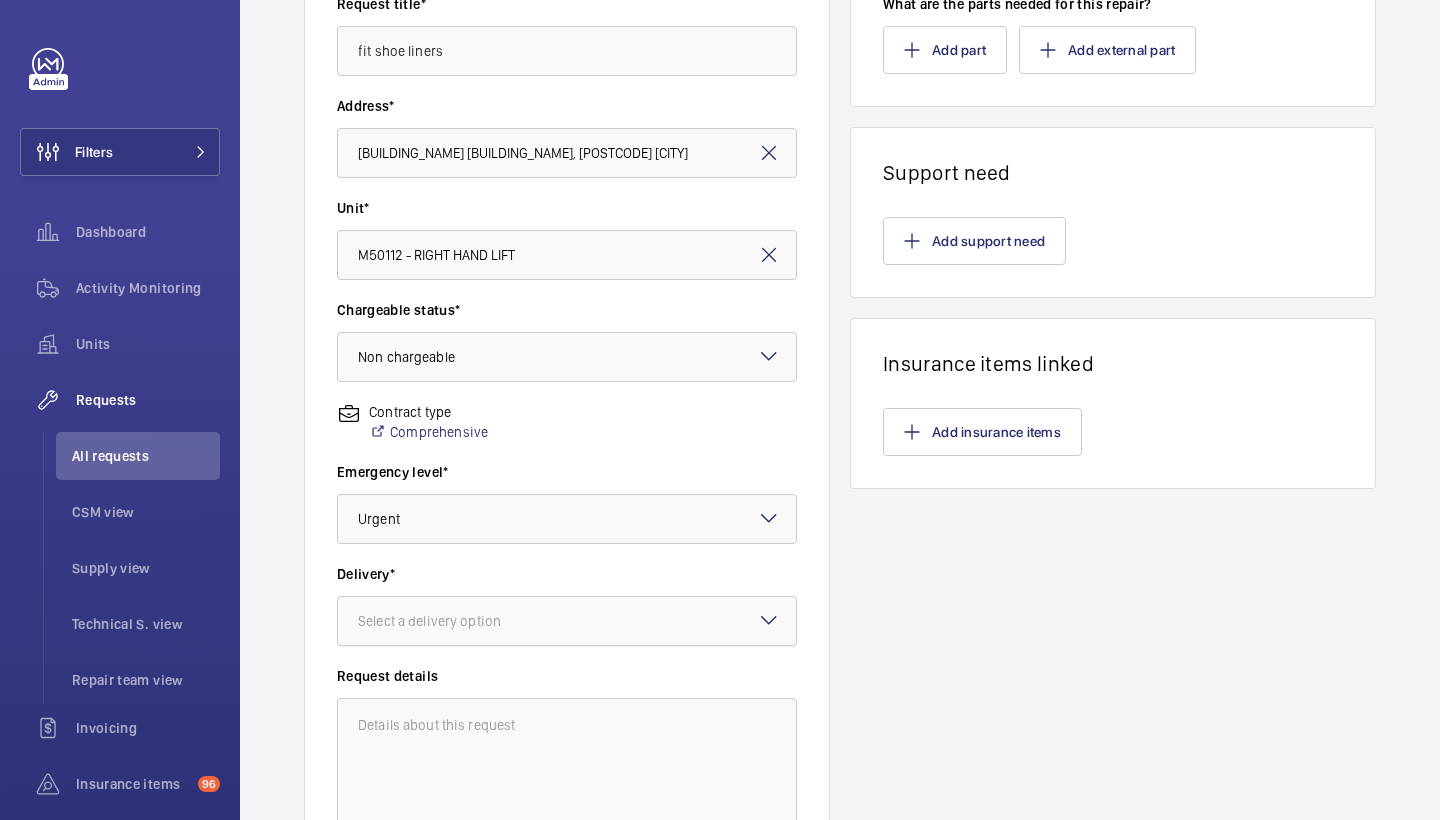 click at bounding box center (567, 621) 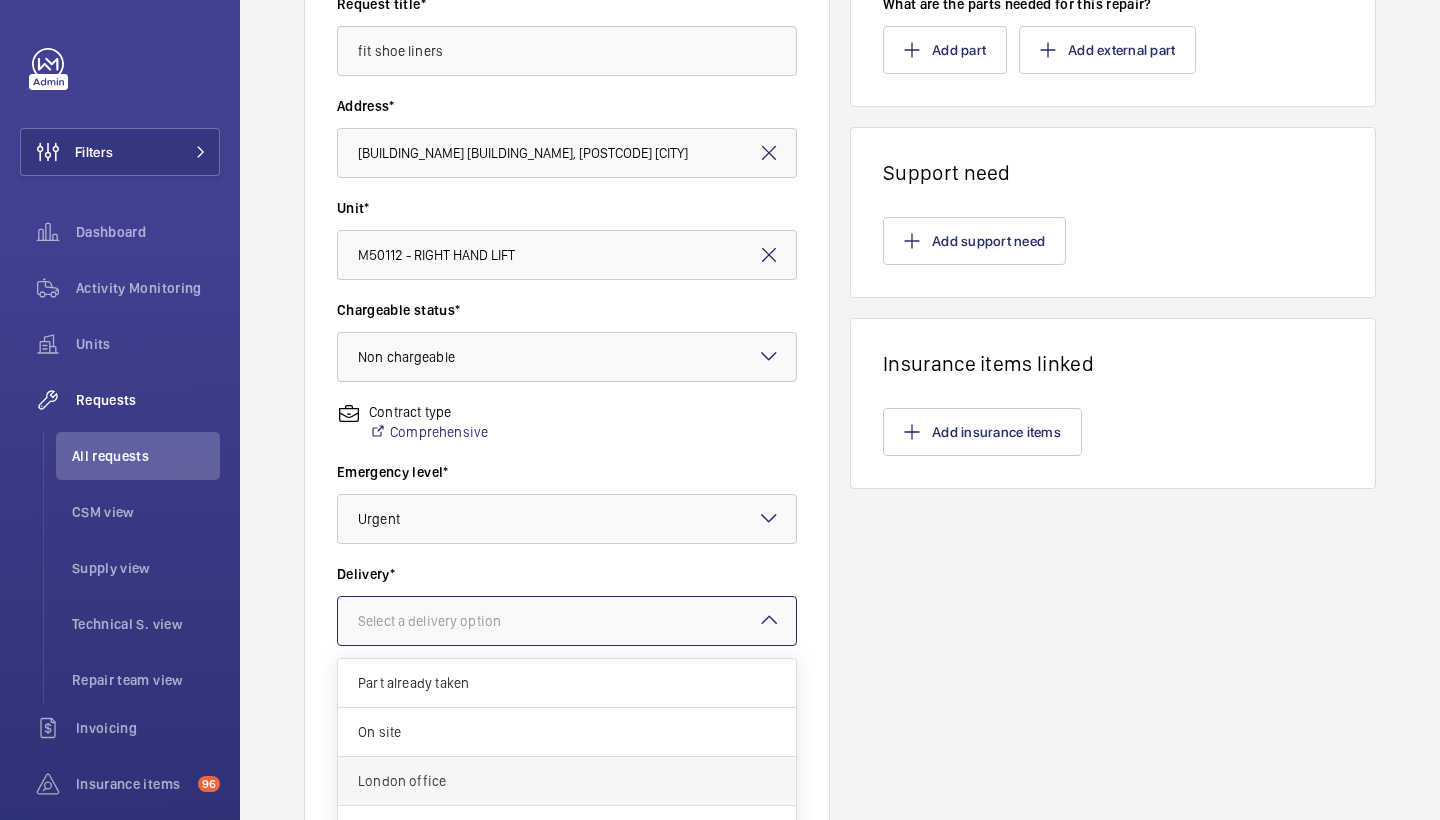 click on "London office" at bounding box center [567, 781] 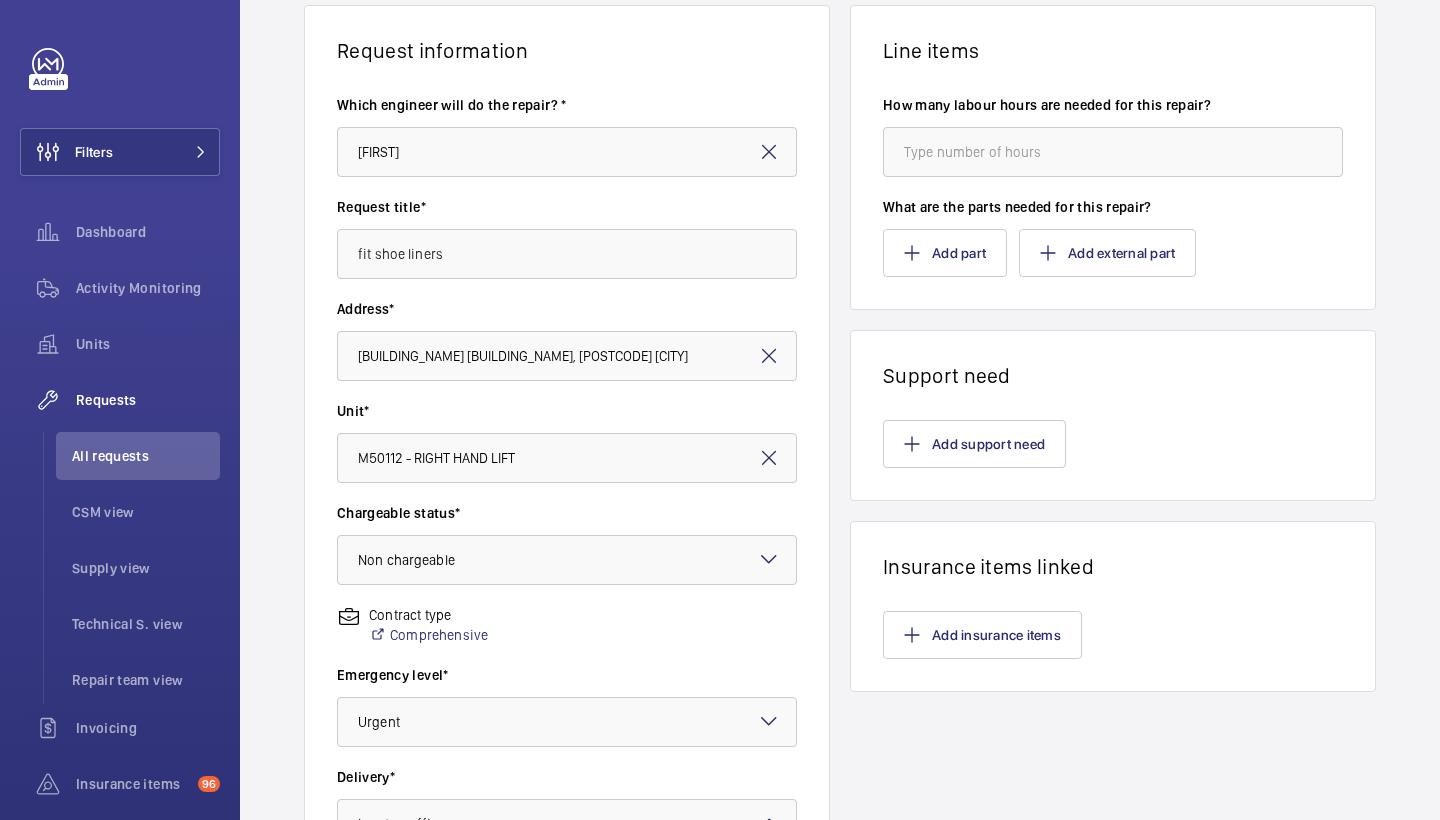 scroll, scrollTop: 107, scrollLeft: 0, axis: vertical 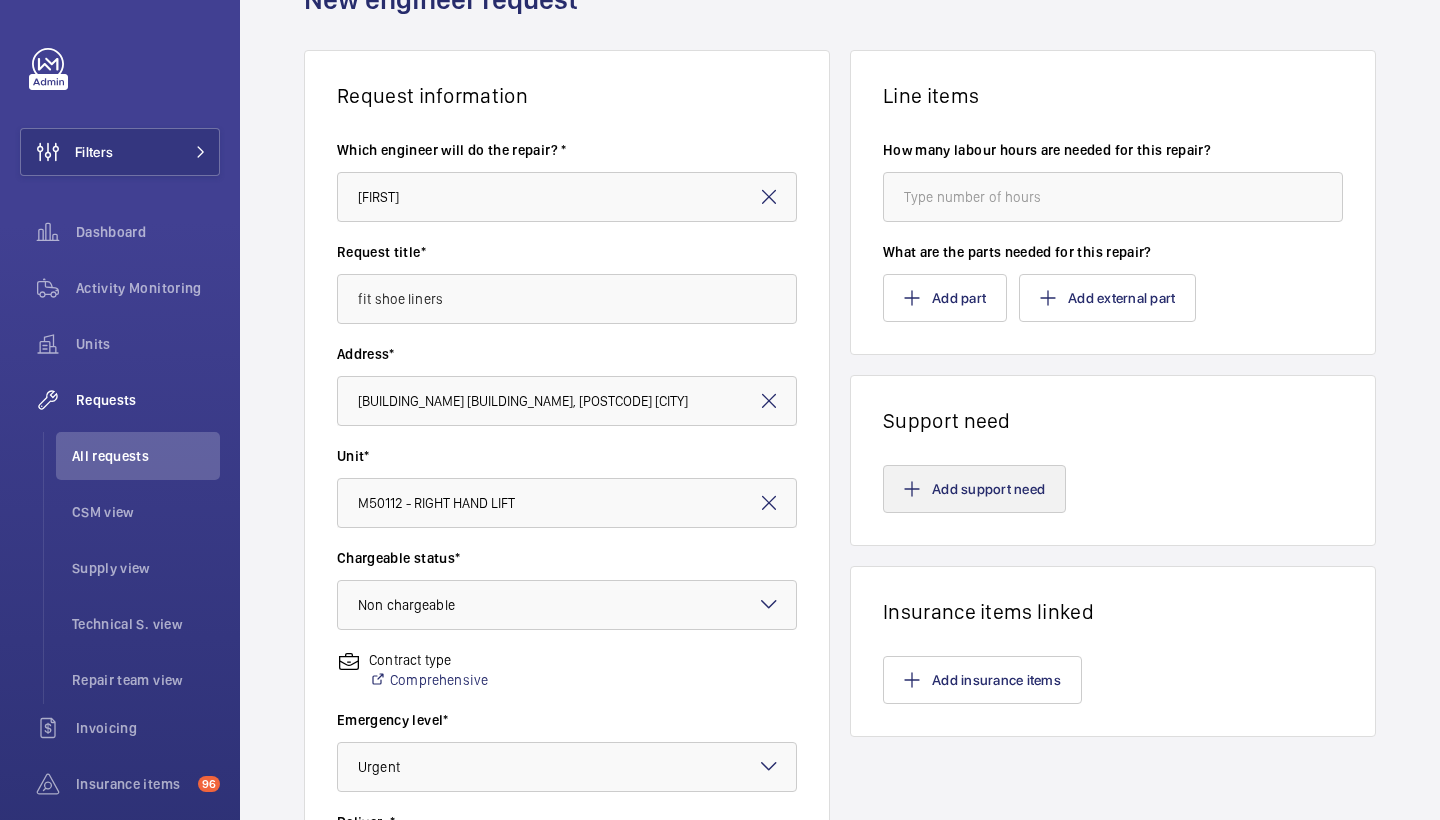 click on "Add support need" 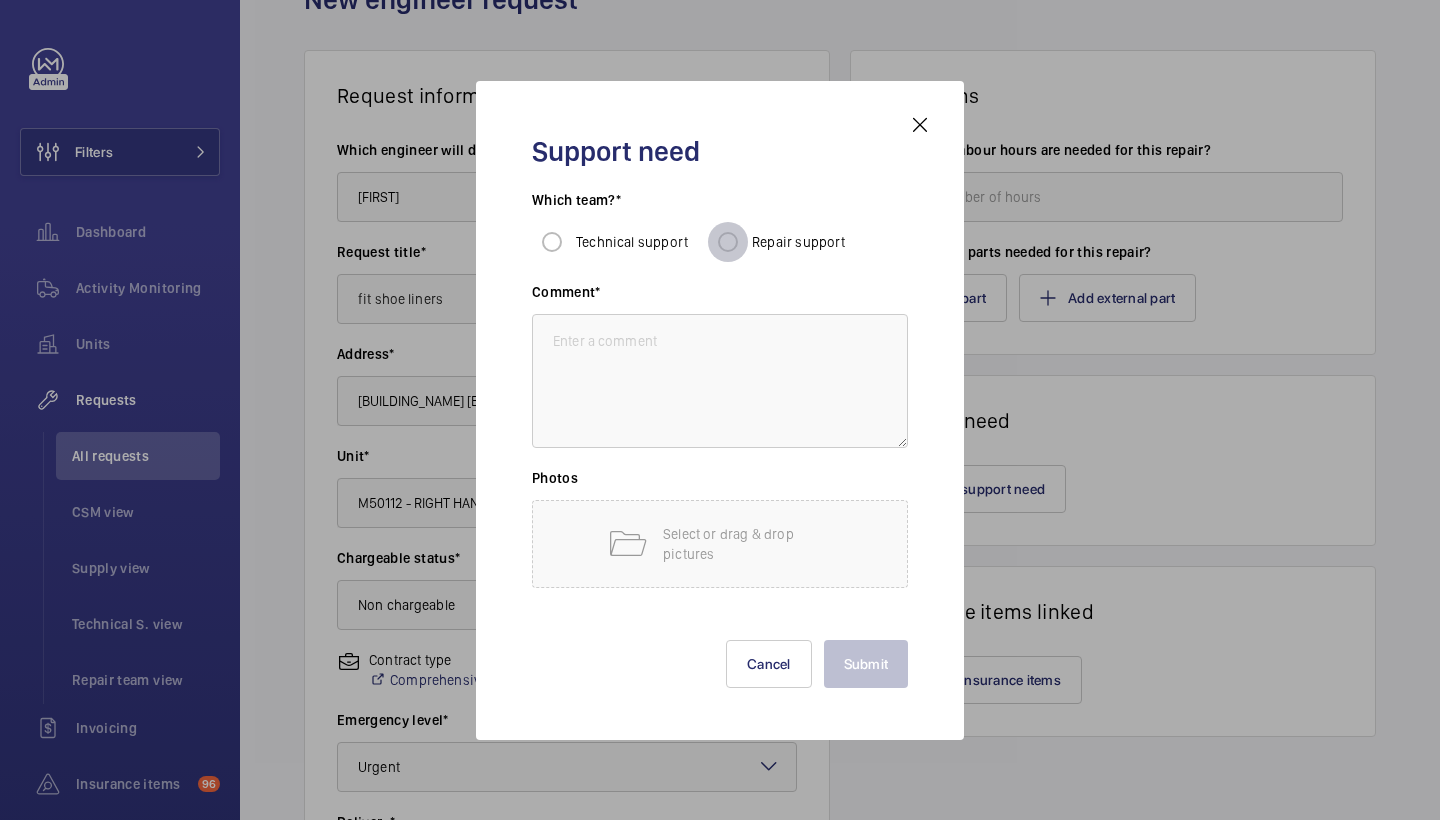 click on "Repair support" at bounding box center [728, 242] 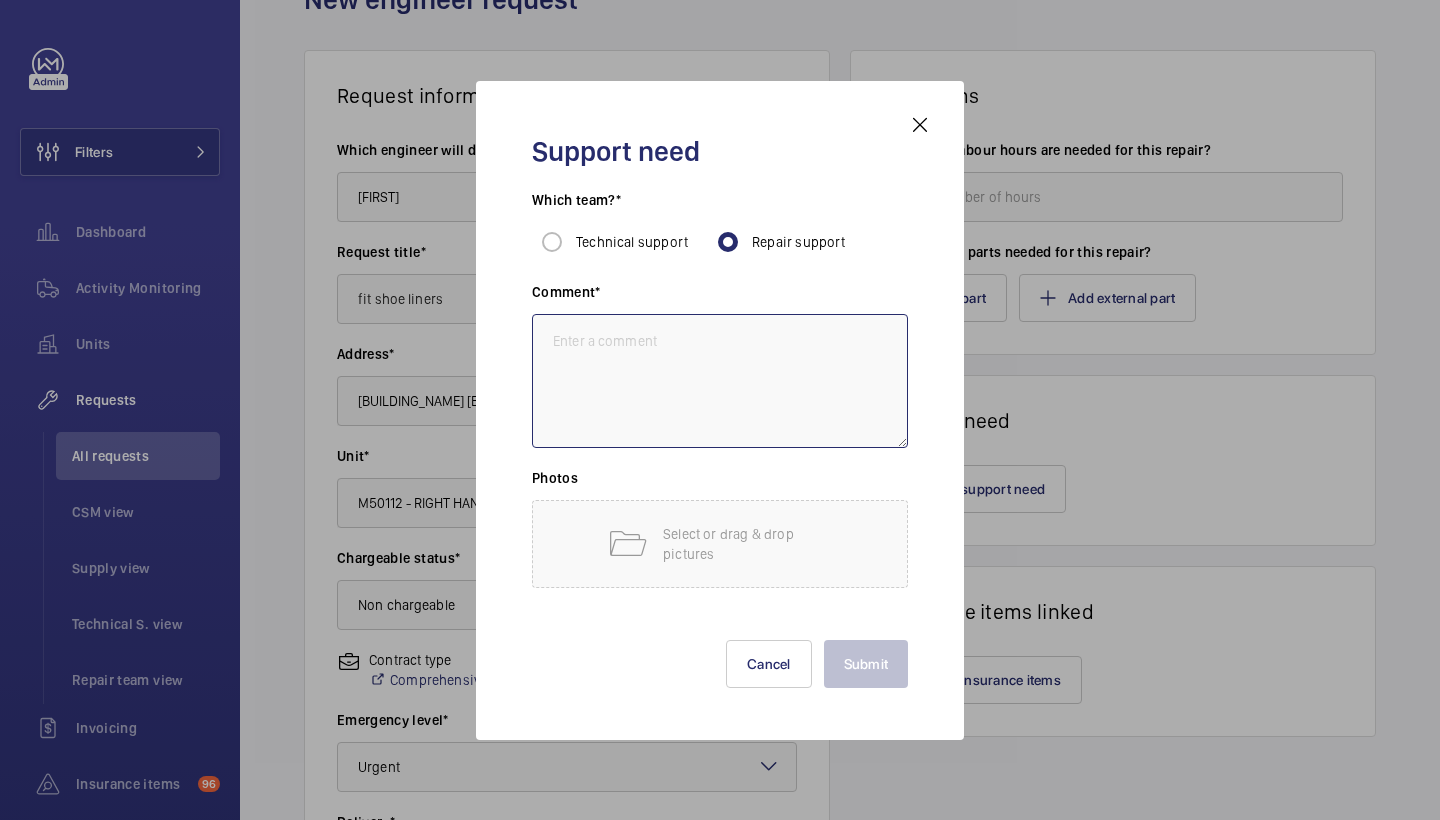 click at bounding box center [720, 381] 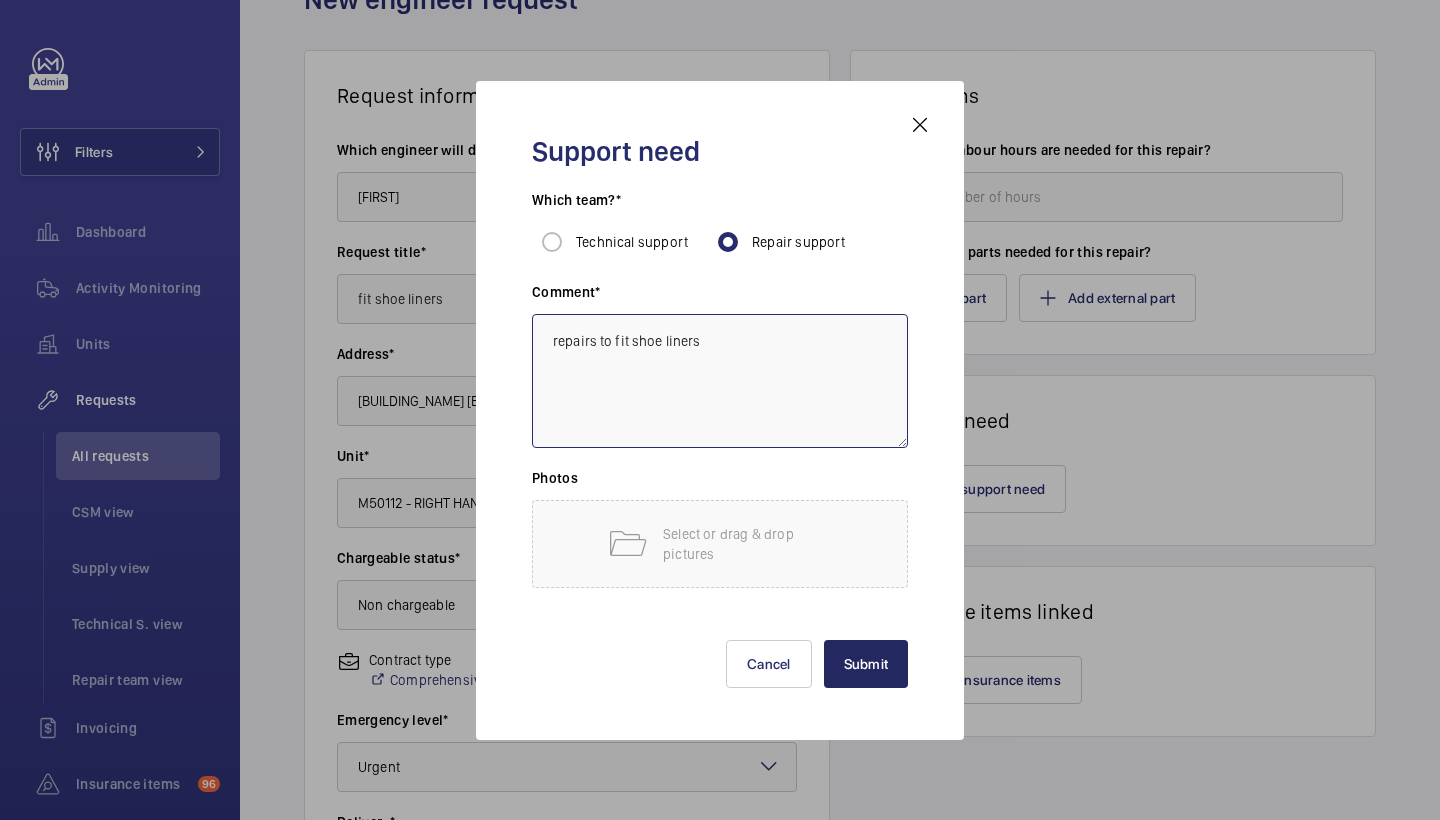 type on "repairs to fit shoe liners" 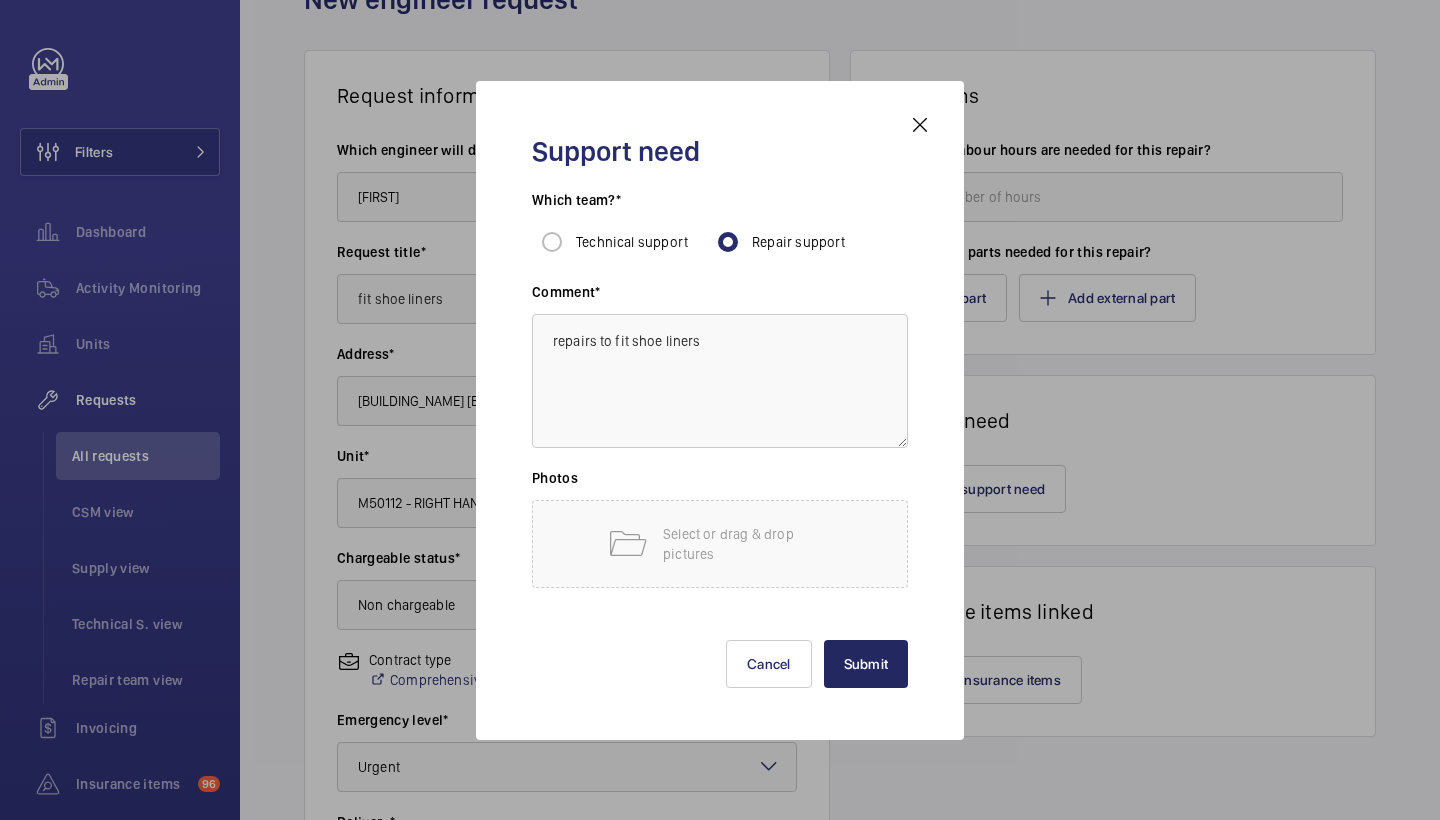 click on "Submit" at bounding box center (866, 664) 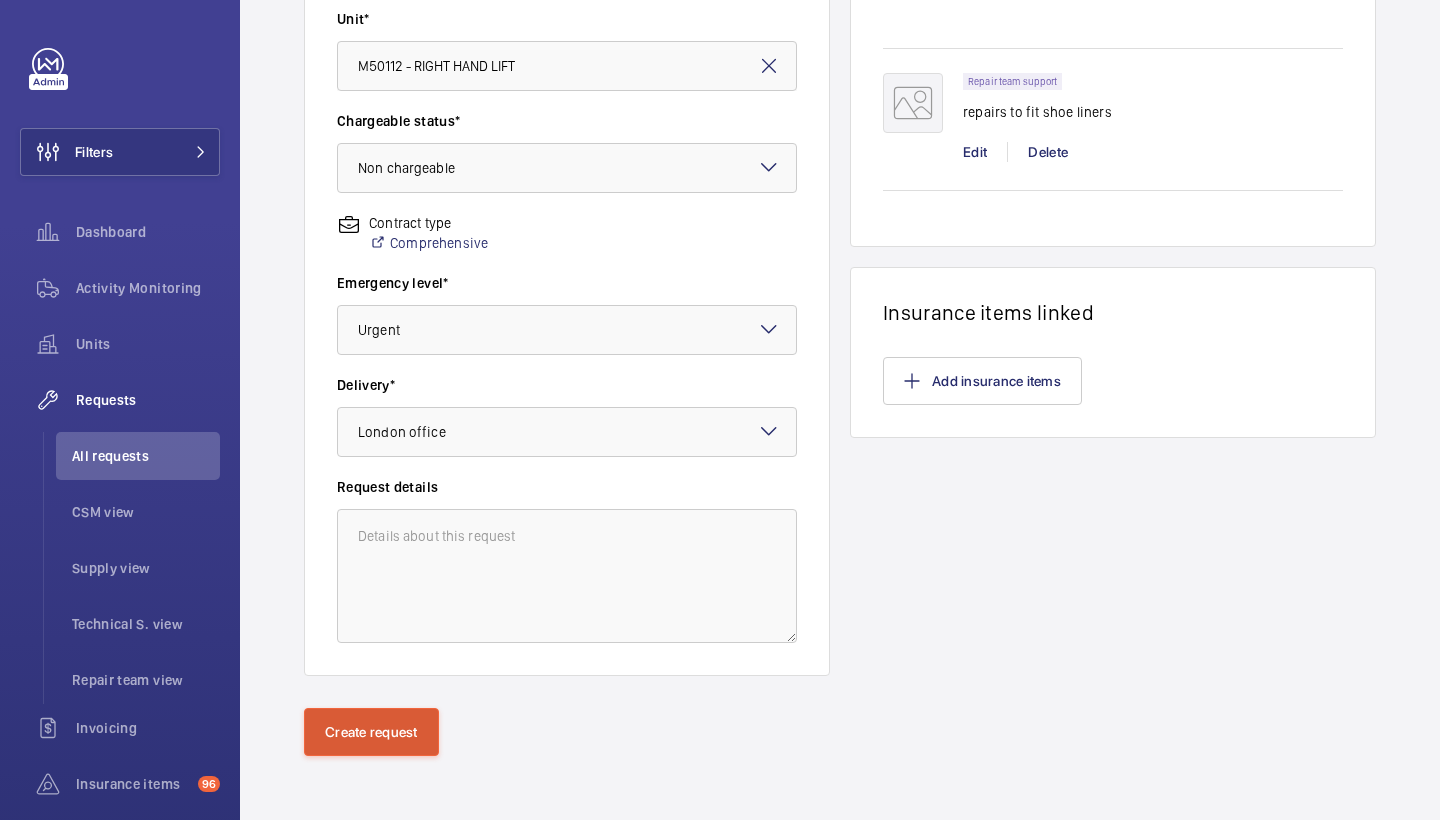 scroll, scrollTop: 544, scrollLeft: 0, axis: vertical 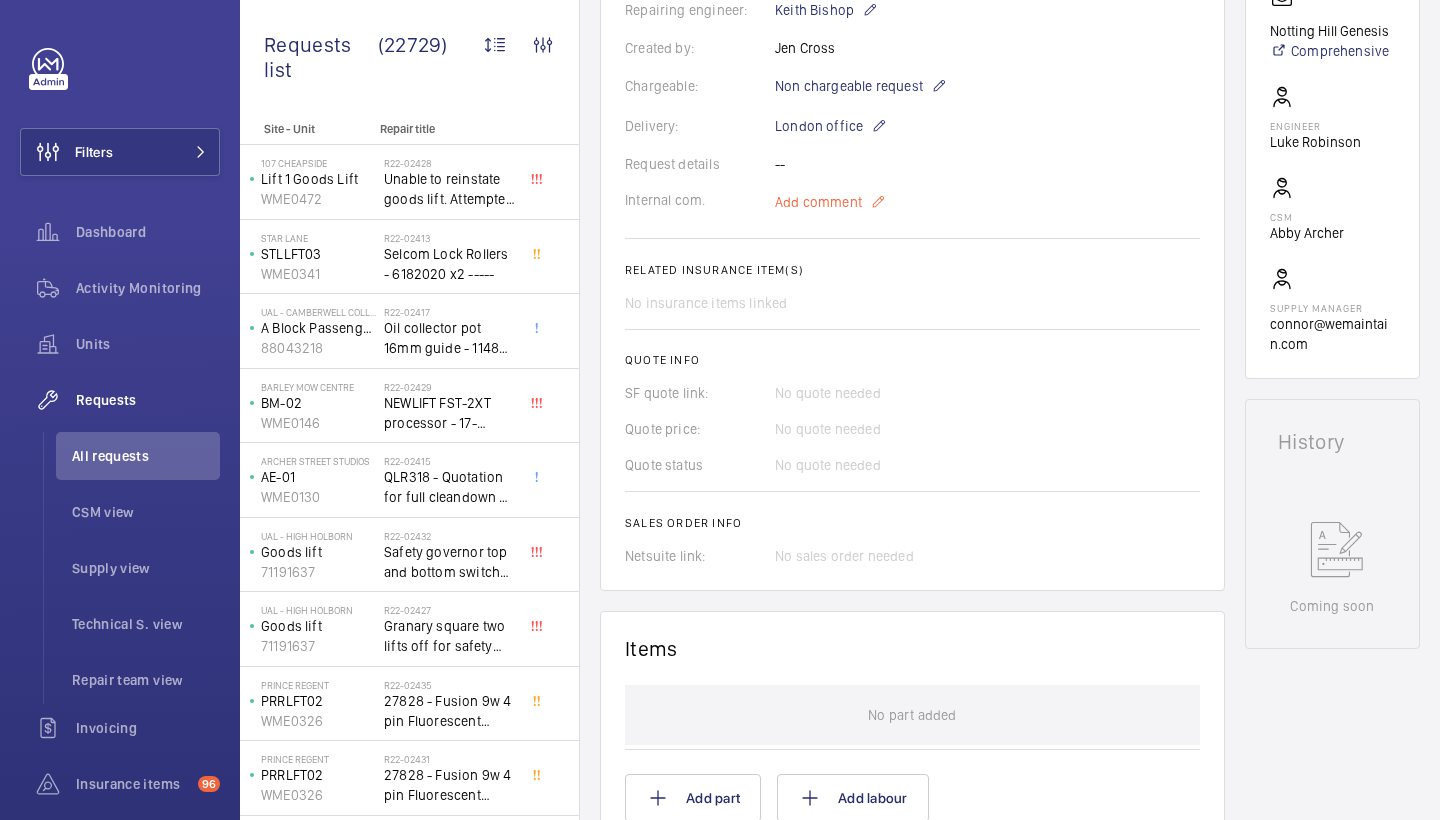 click on "Add comment" 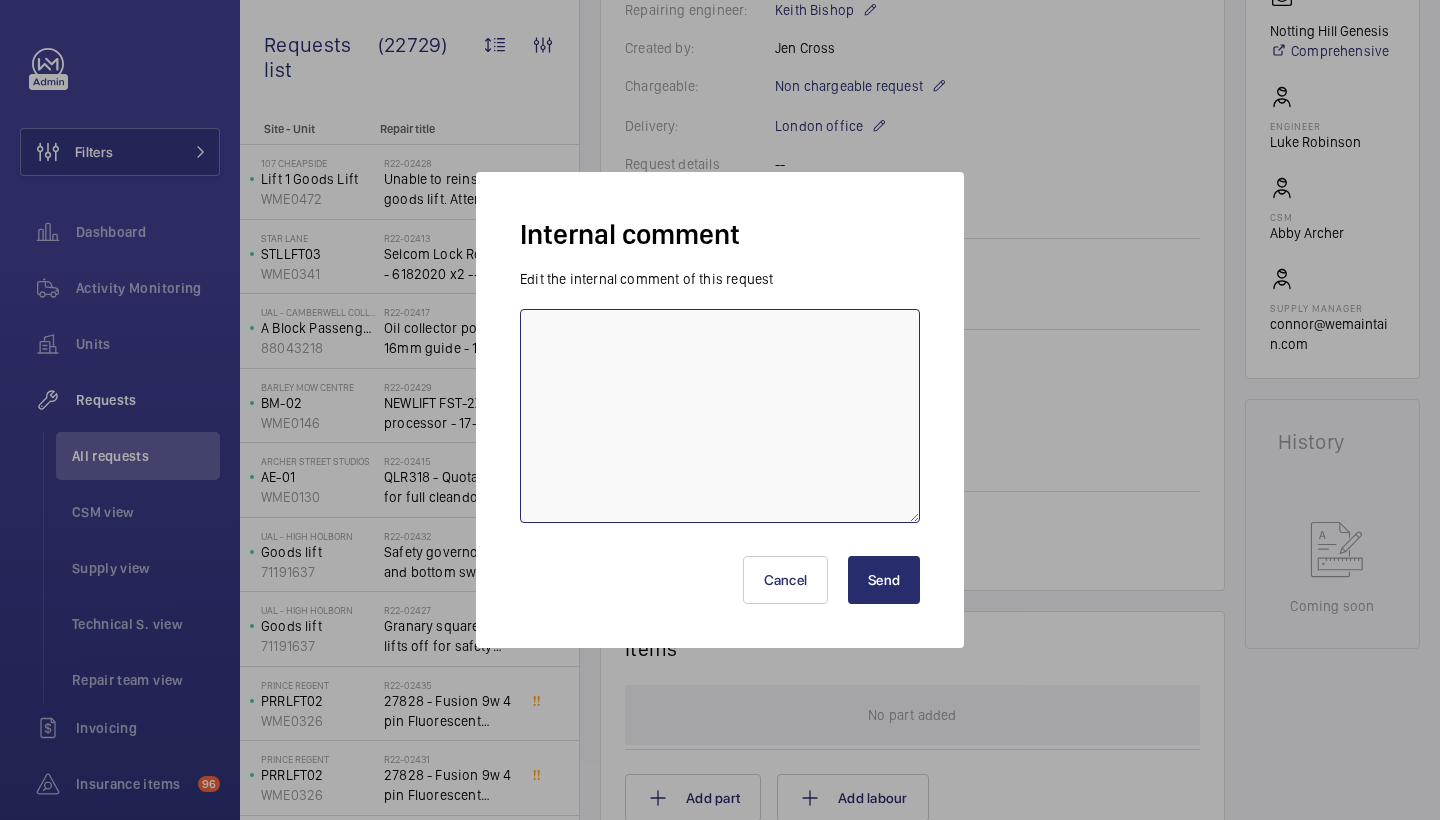 click at bounding box center [720, 416] 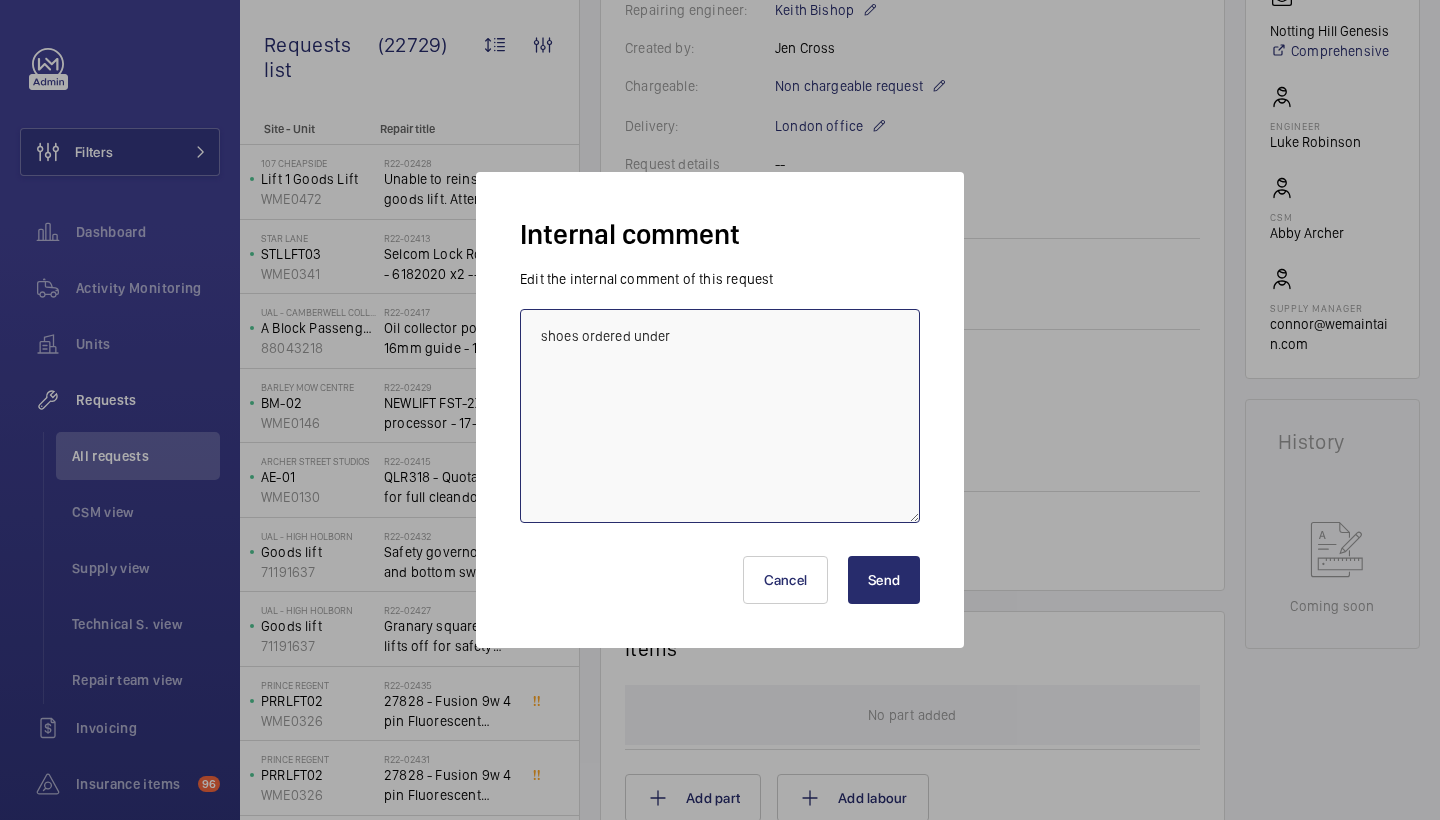 paste on "R25-10523" 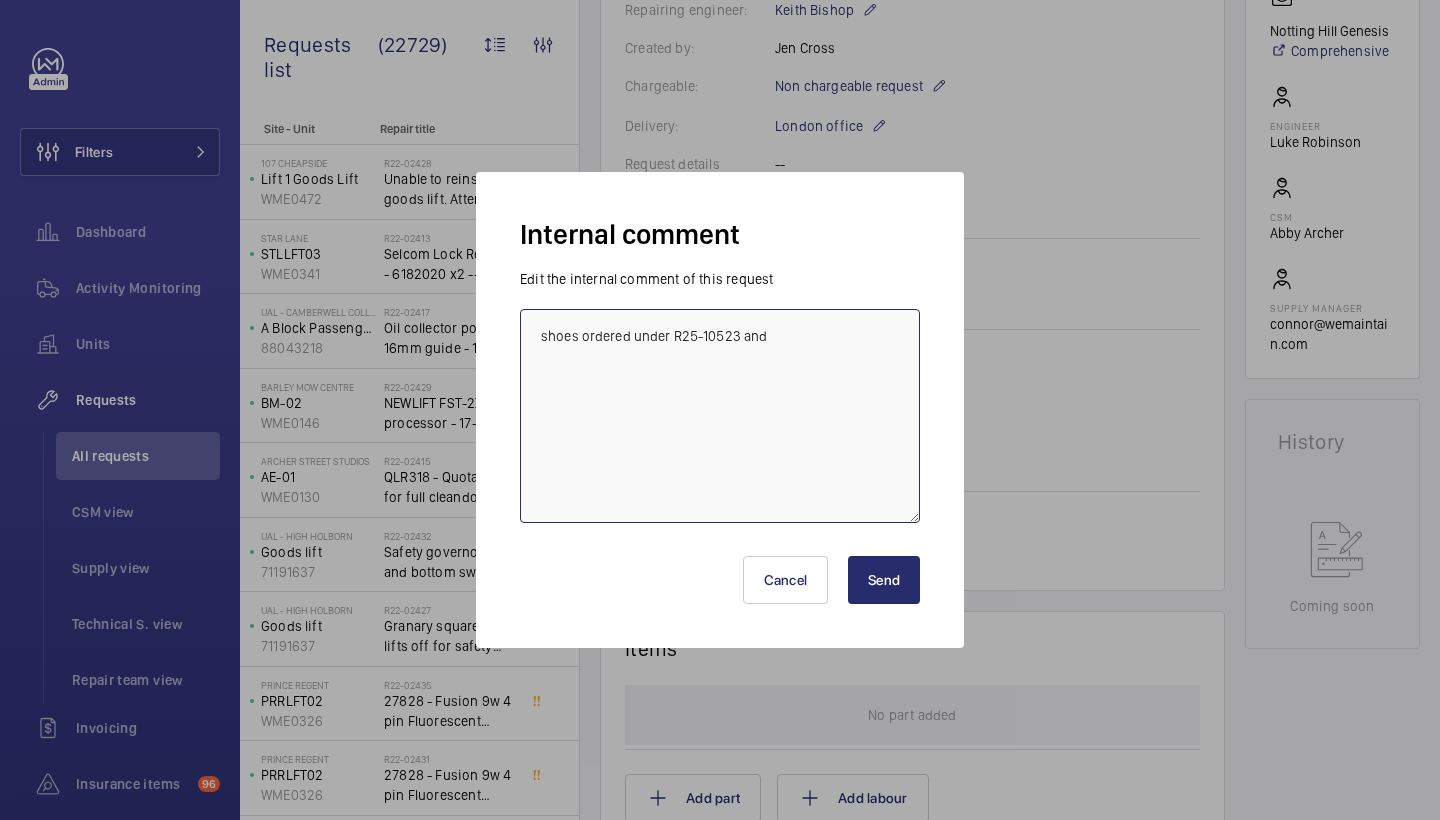 click on "shoes ordered under R25-10523 and" at bounding box center [720, 416] 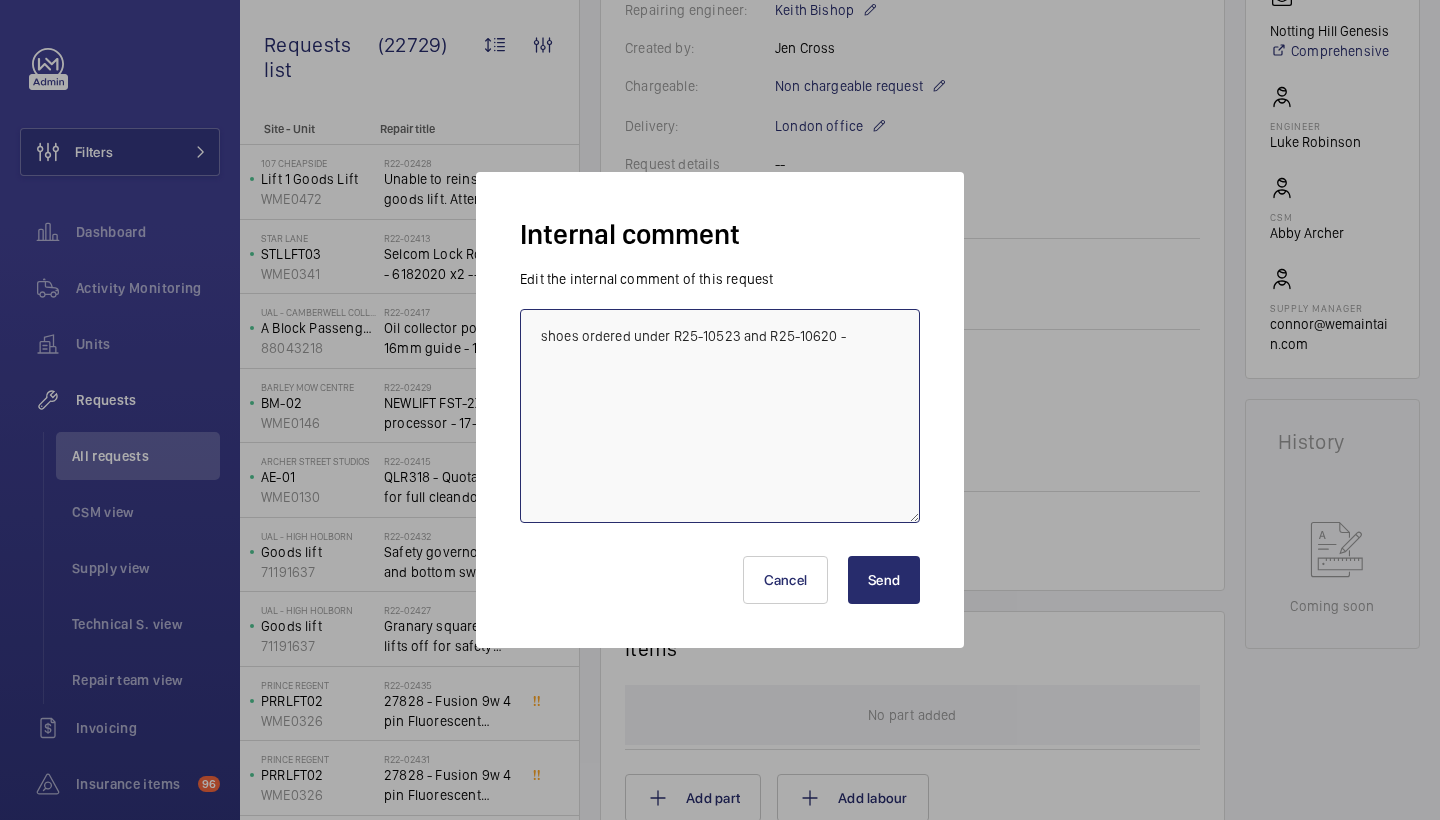 type on "shoes ordered under R25-10523 and R25-10620" 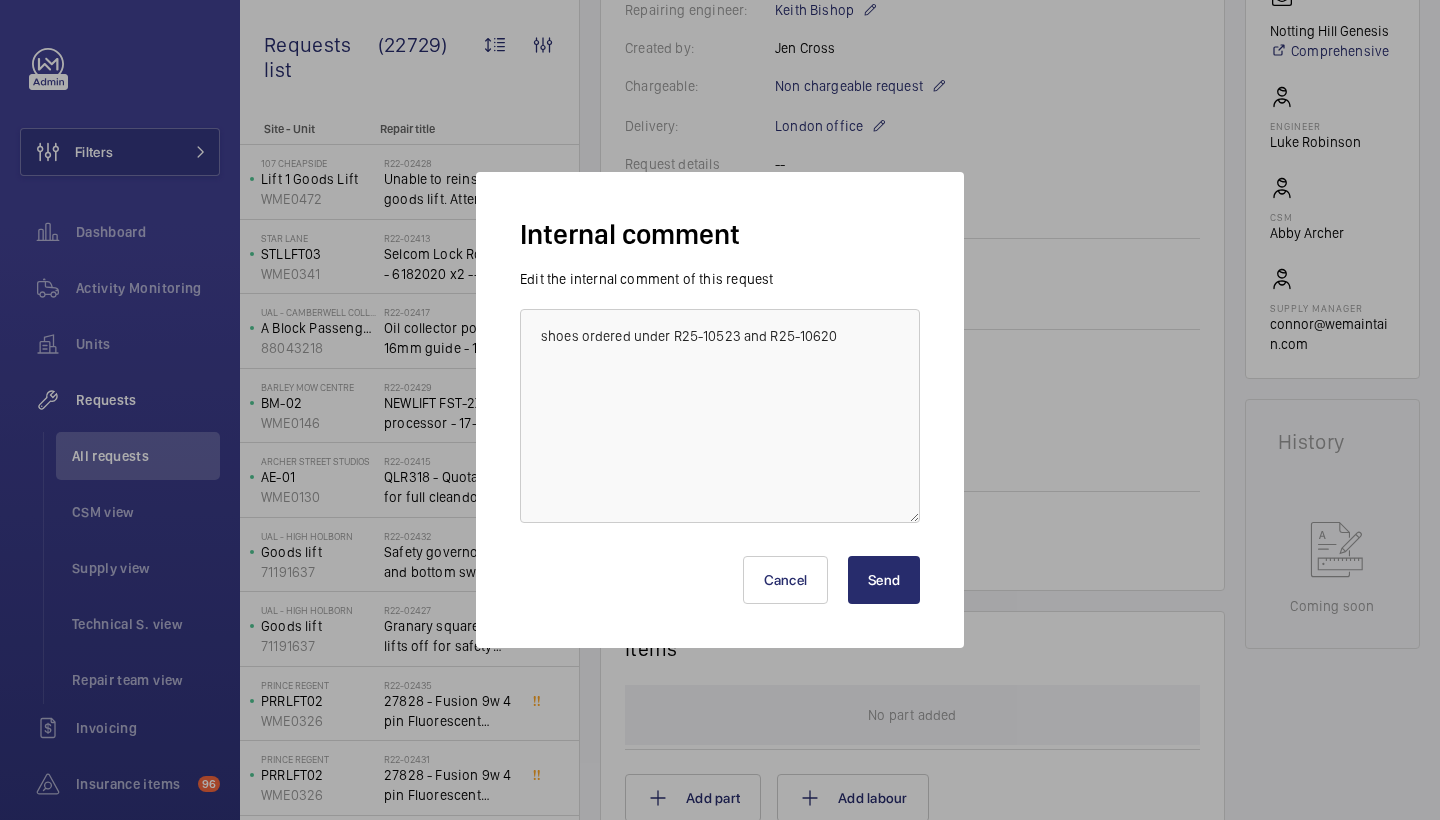 click on "Send" at bounding box center [884, 580] 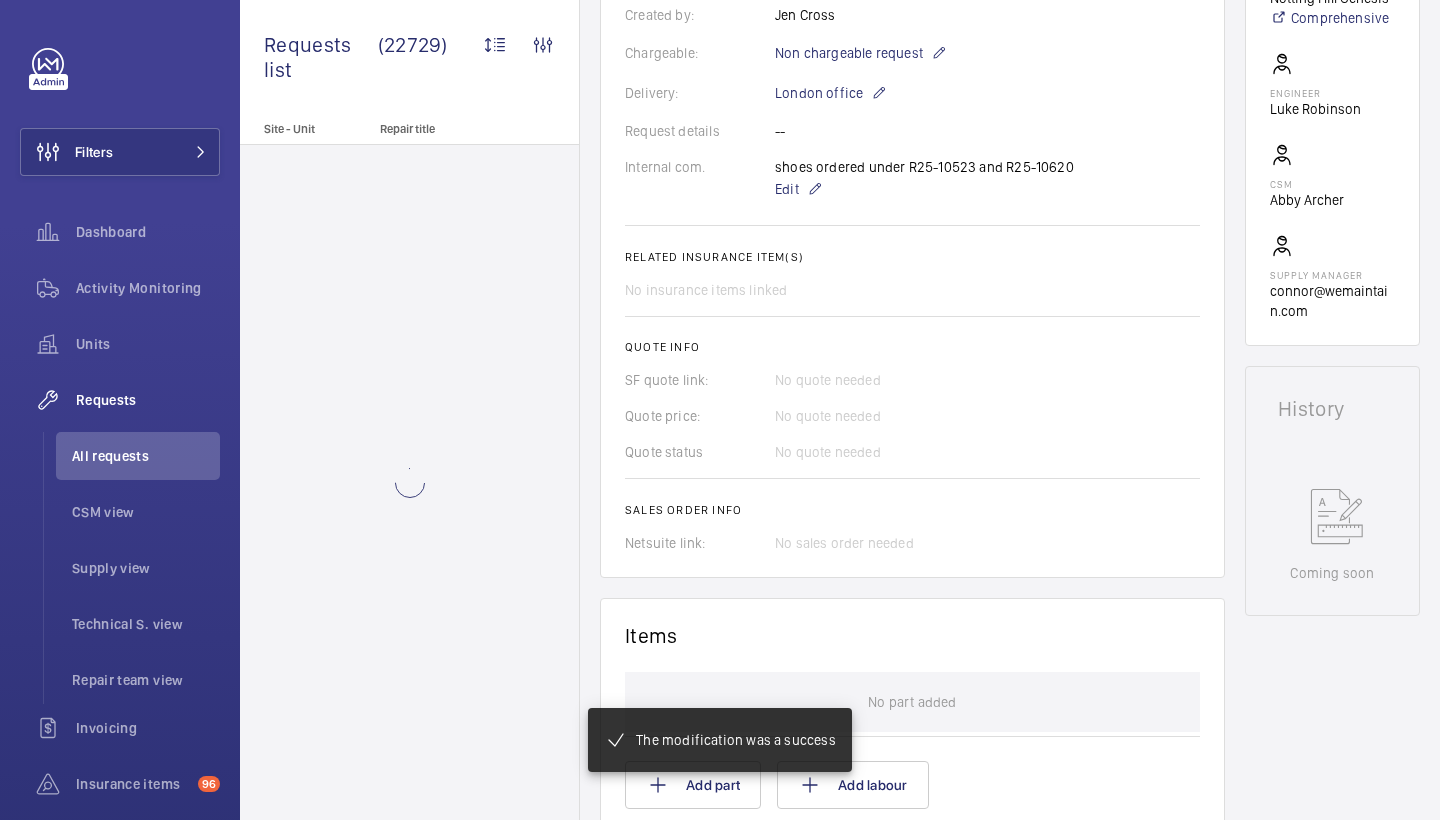 scroll, scrollTop: 1030, scrollLeft: 0, axis: vertical 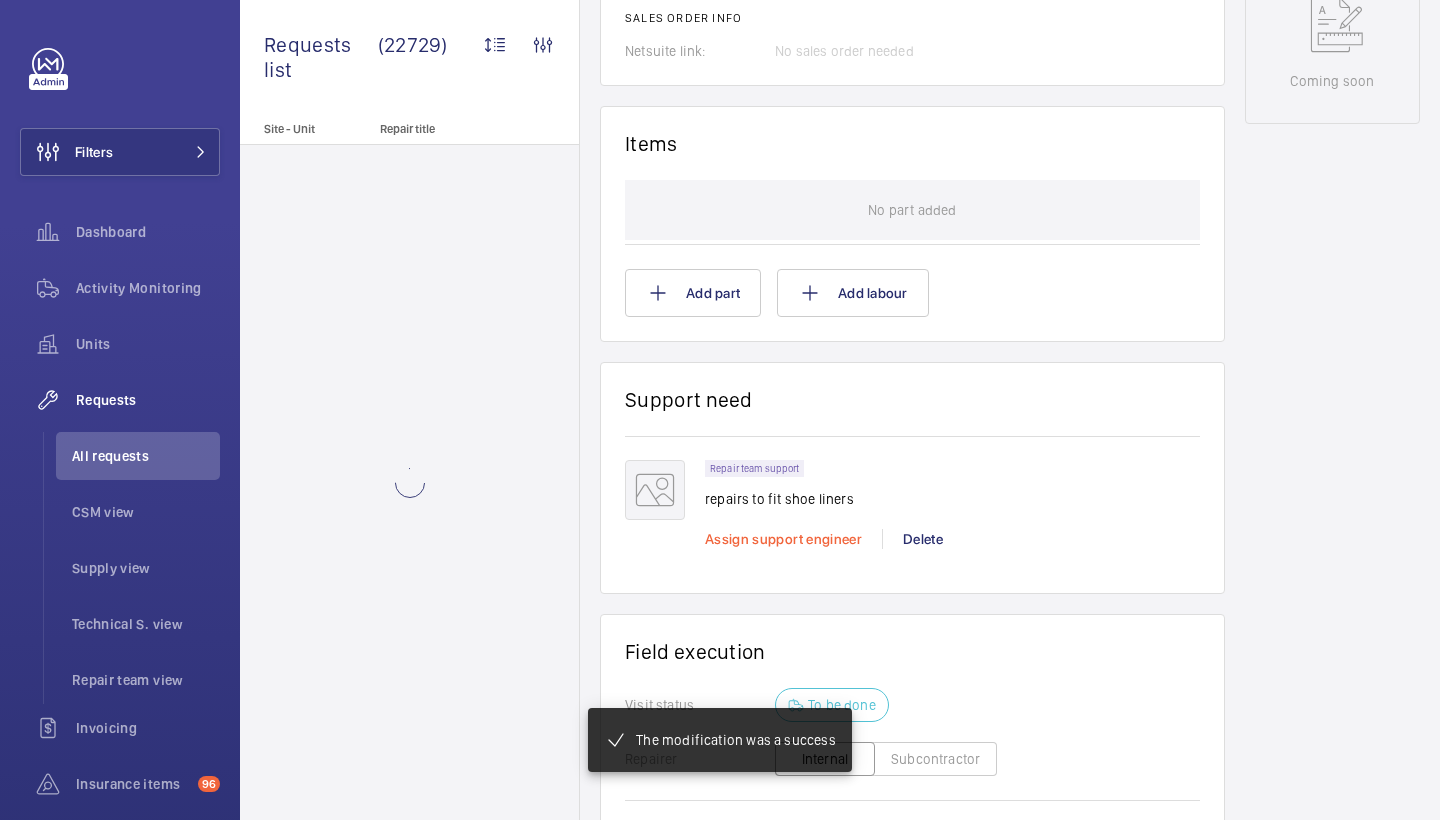 click on "Assign support engineer" 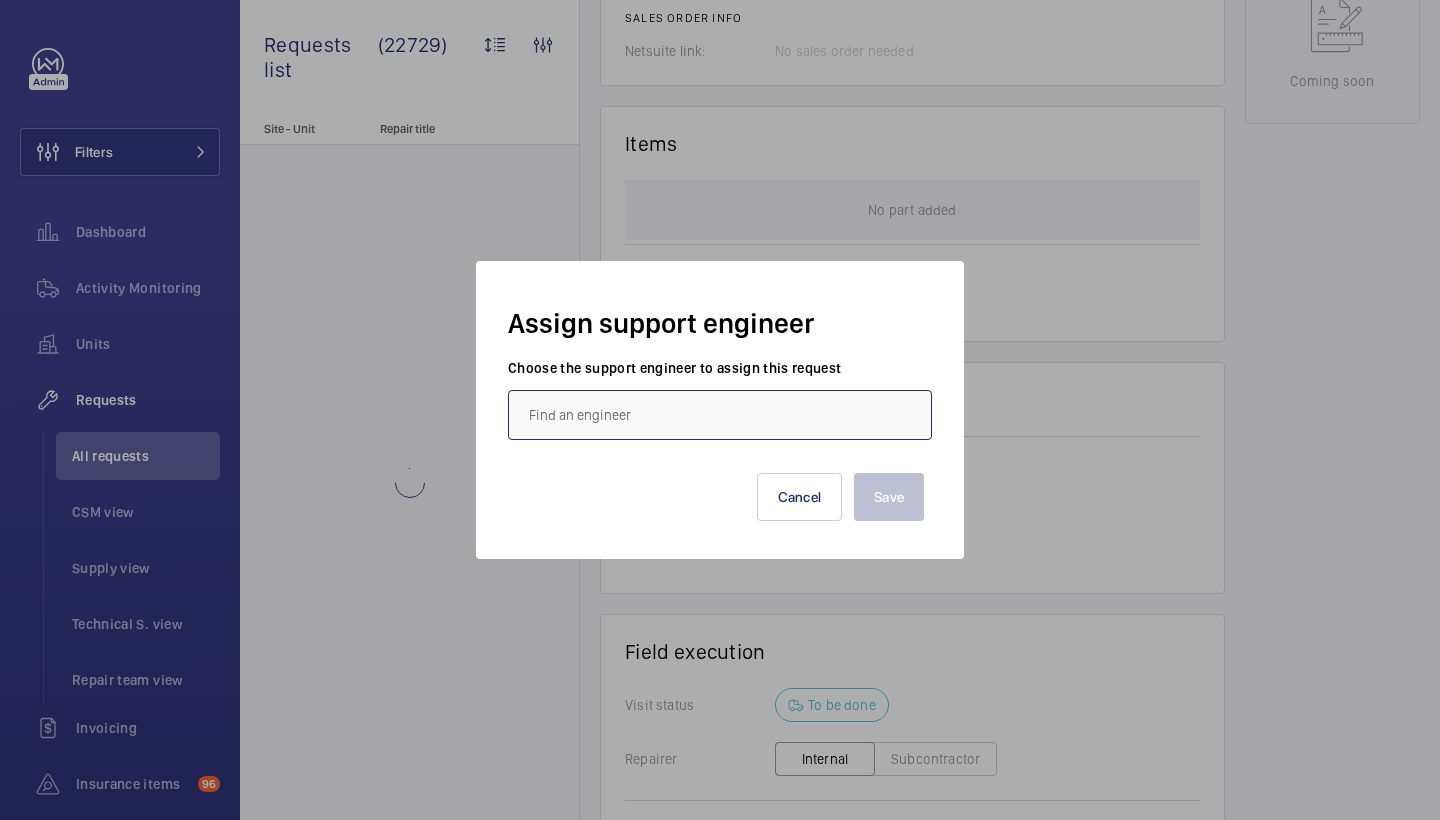 click at bounding box center [720, 415] 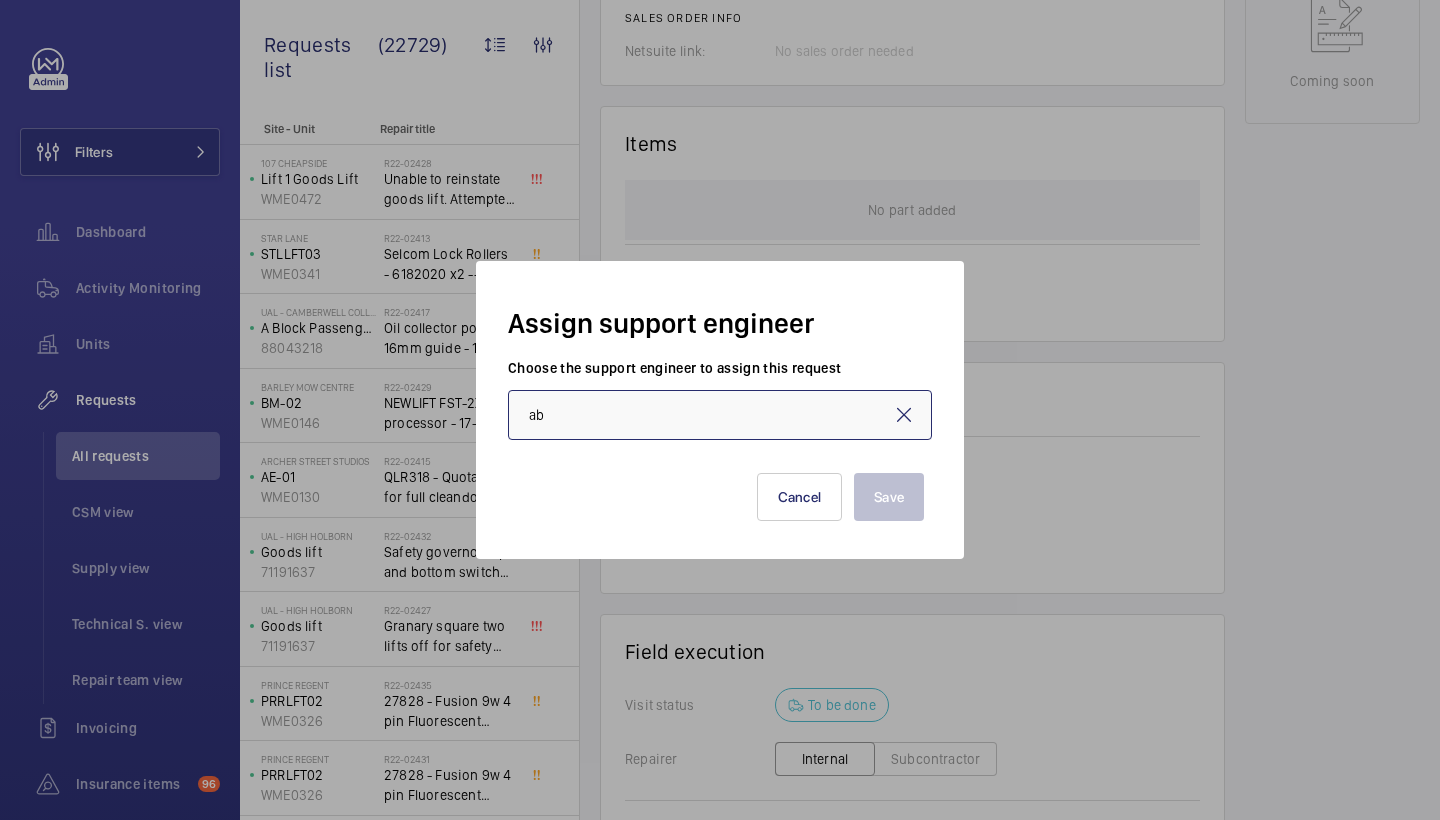 type on "a" 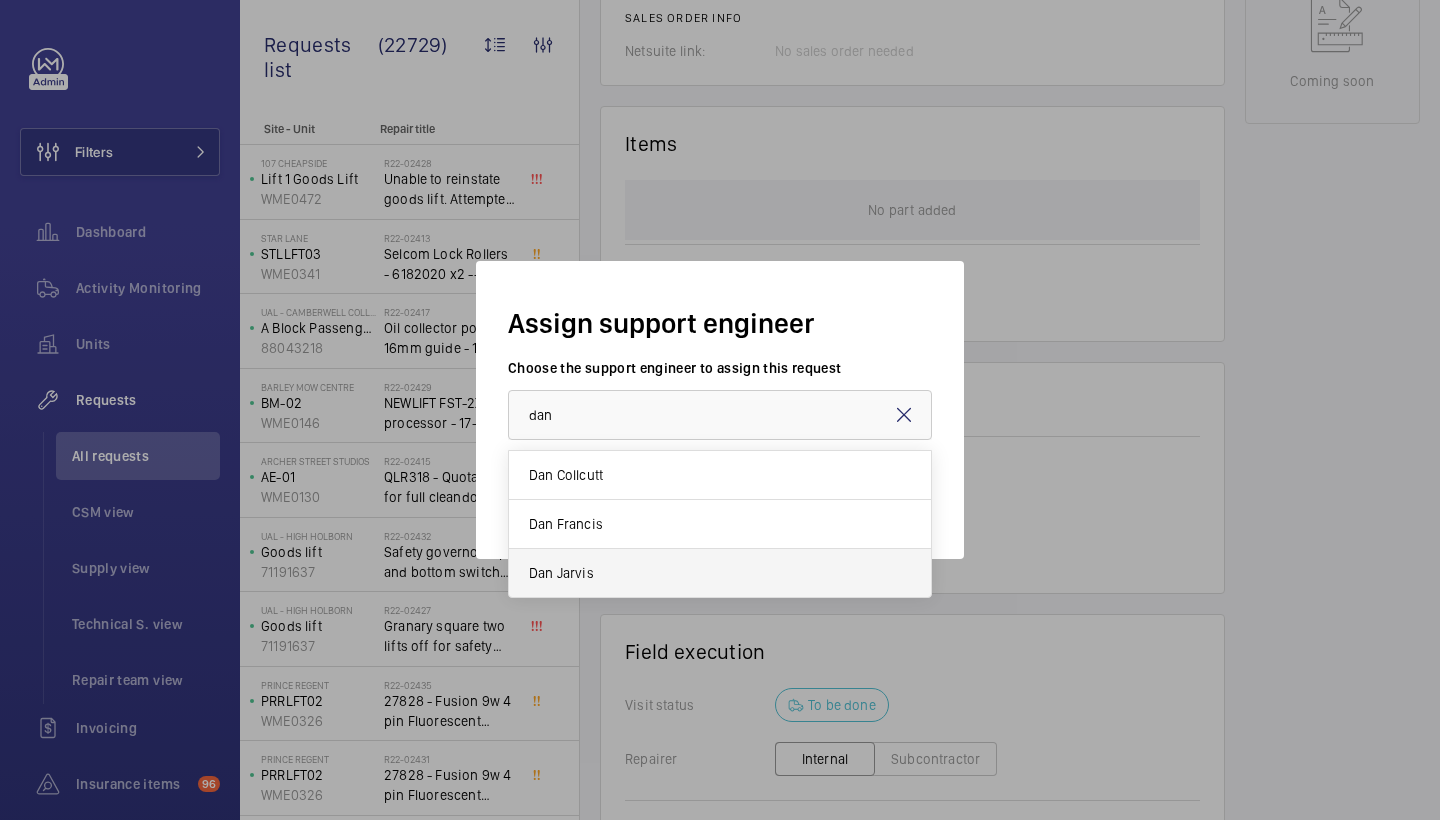 click on "Dan Jarvis" at bounding box center [720, 573] 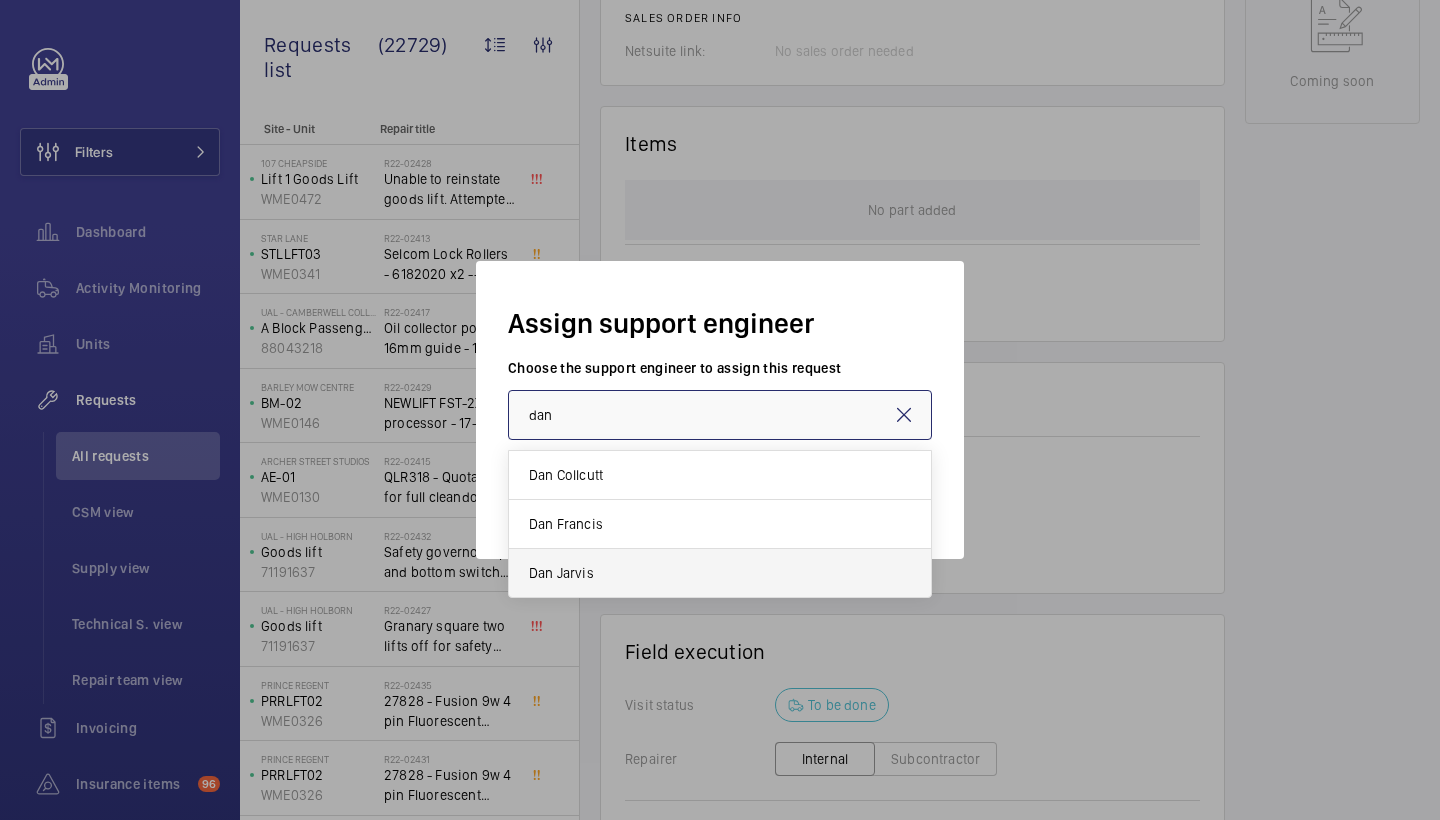 type on "Dan Jarvis" 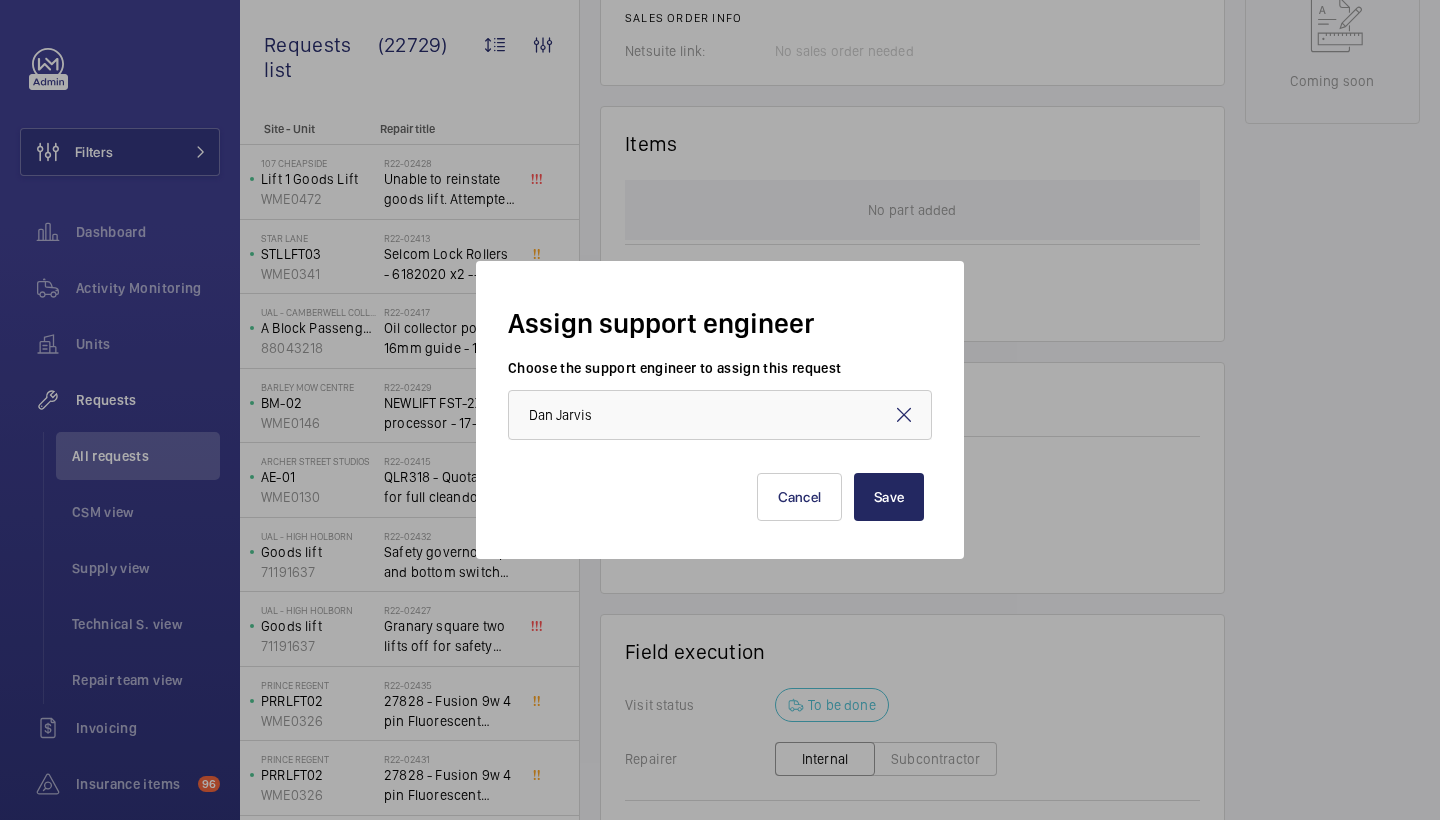 click on "Save" at bounding box center [889, 497] 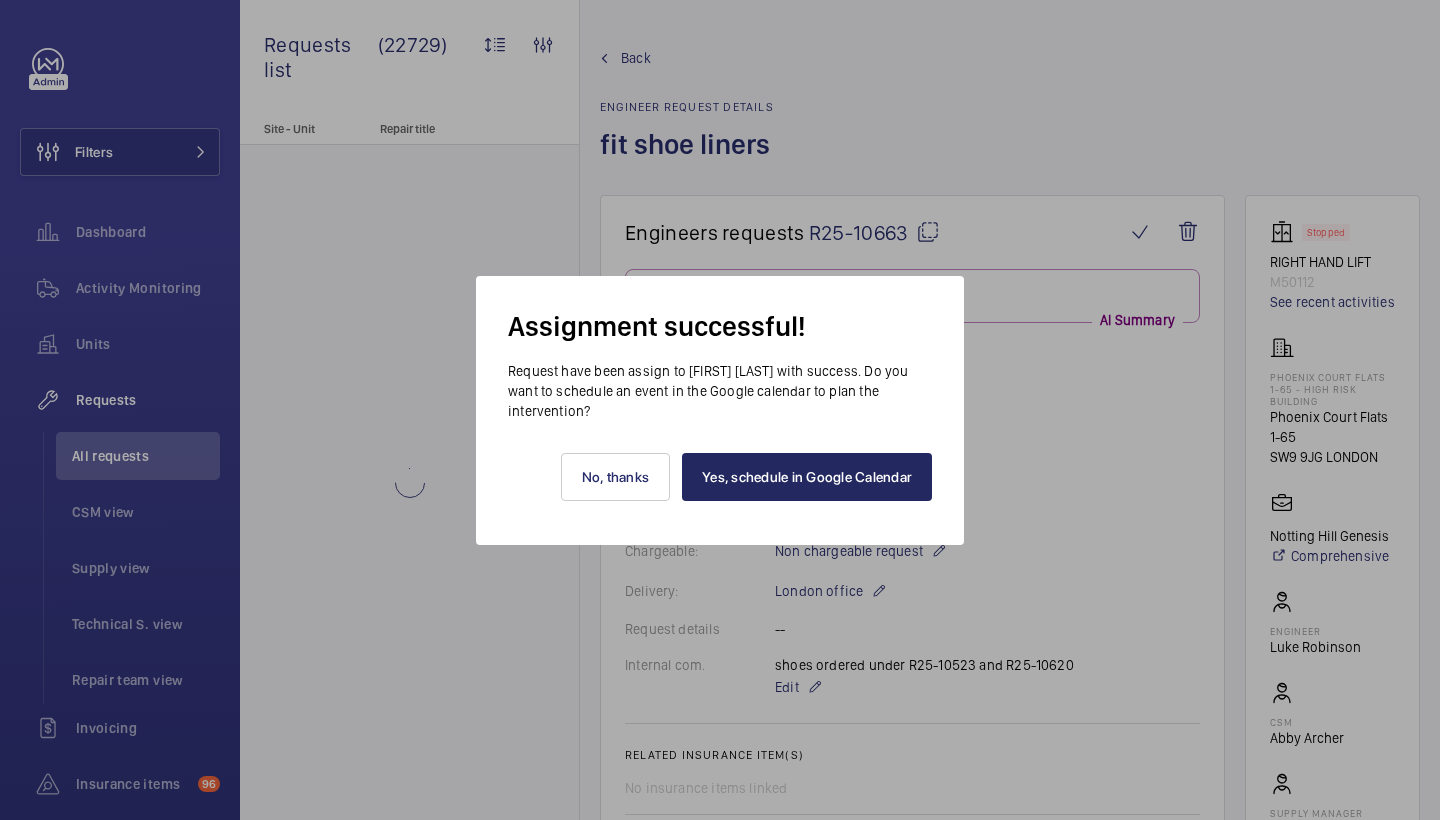 click on "Yes, schedule in Google Calendar" at bounding box center (807, 477) 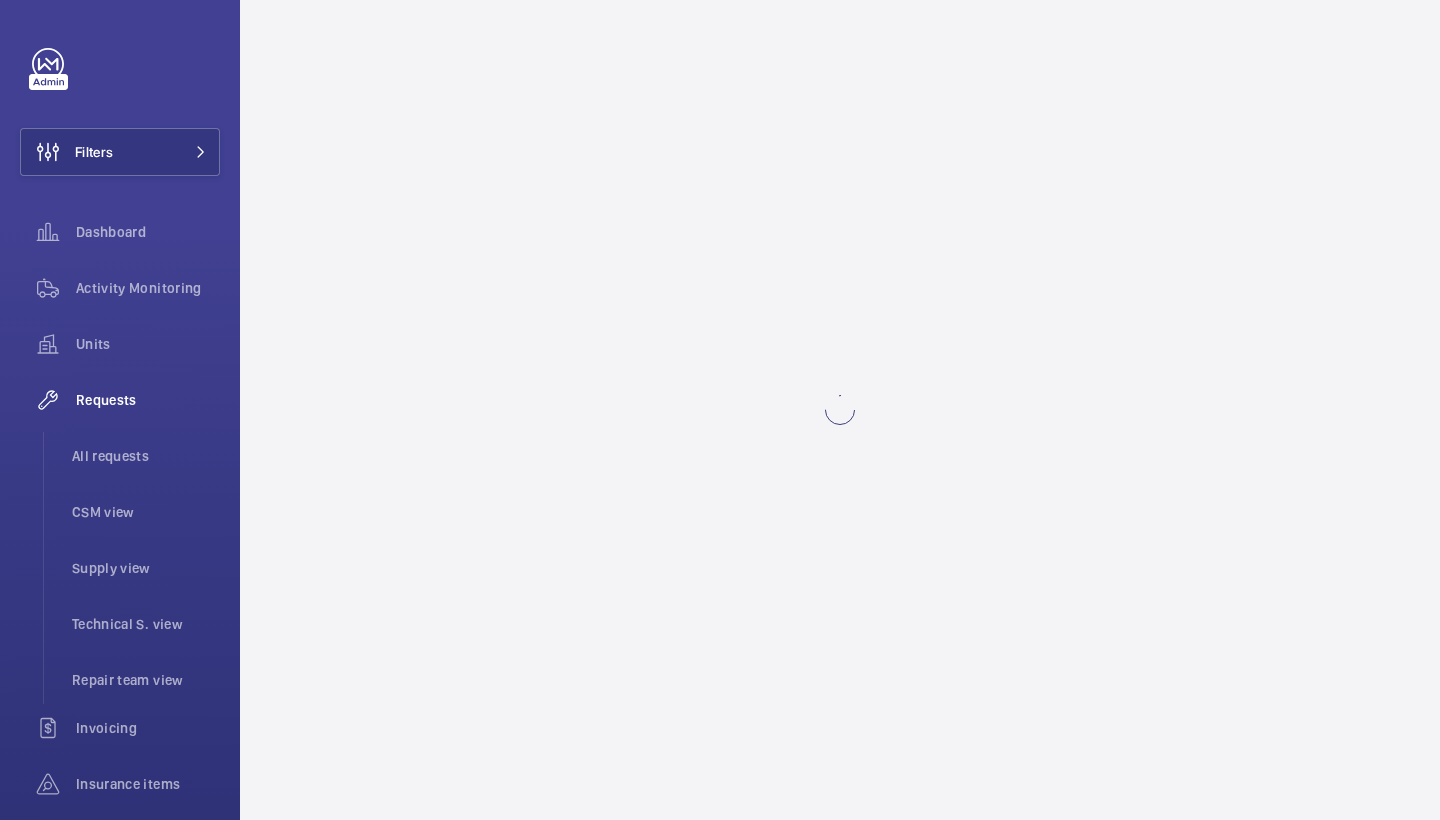 scroll, scrollTop: 0, scrollLeft: 0, axis: both 